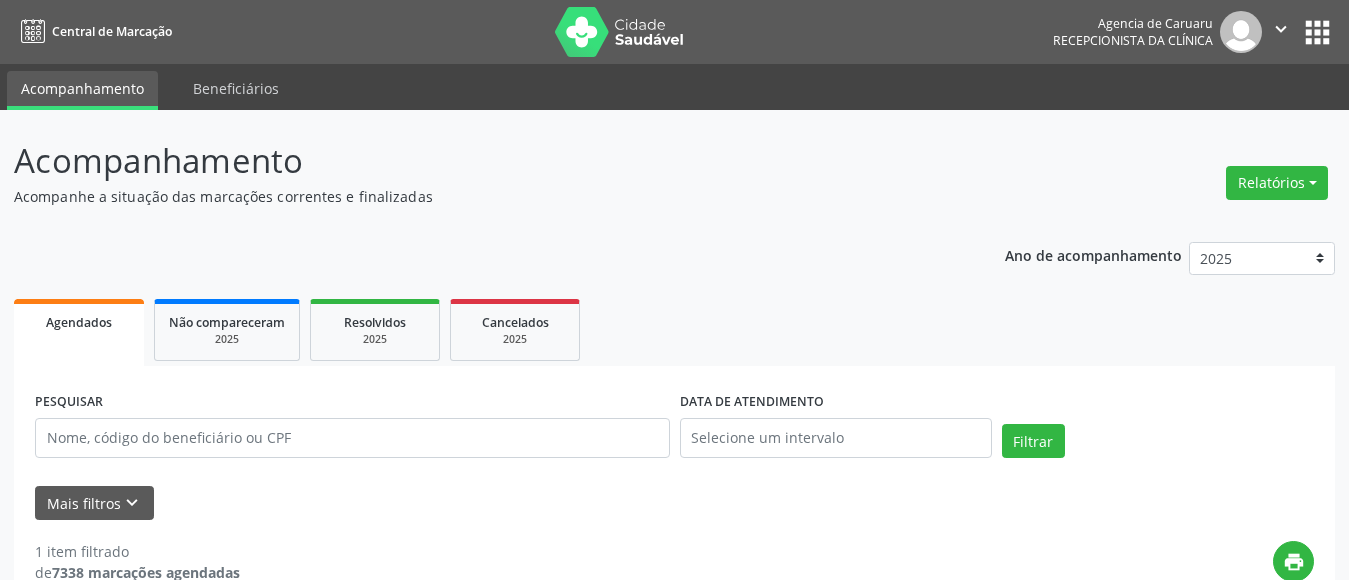 select on "6" 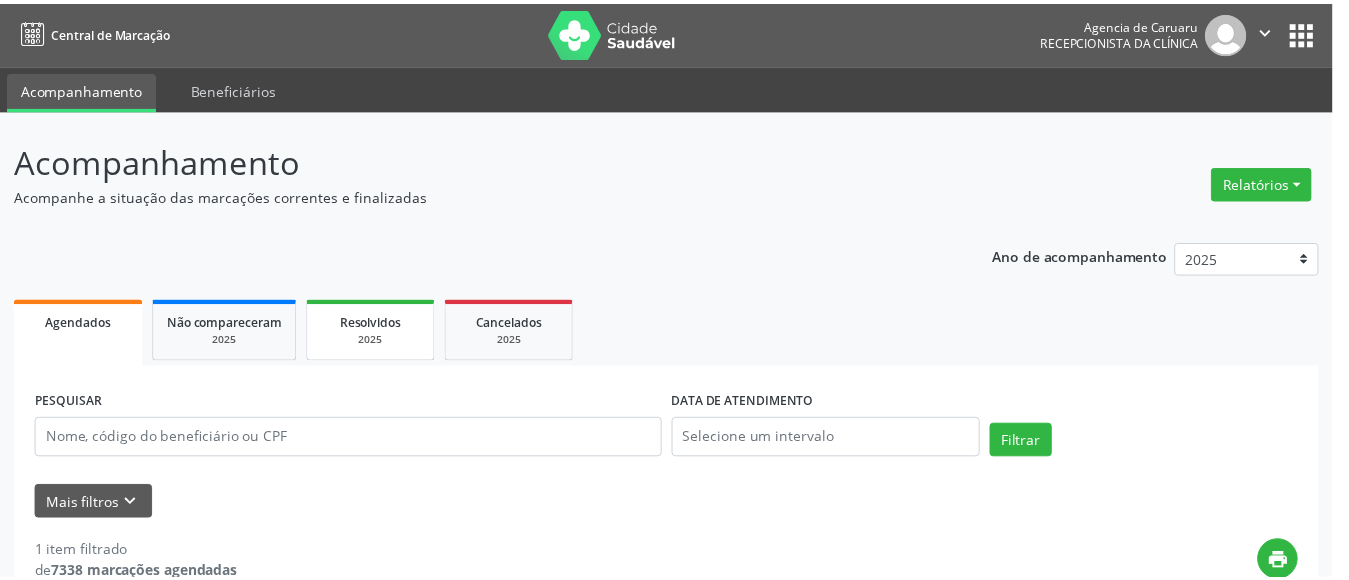 scroll, scrollTop: 0, scrollLeft: 0, axis: both 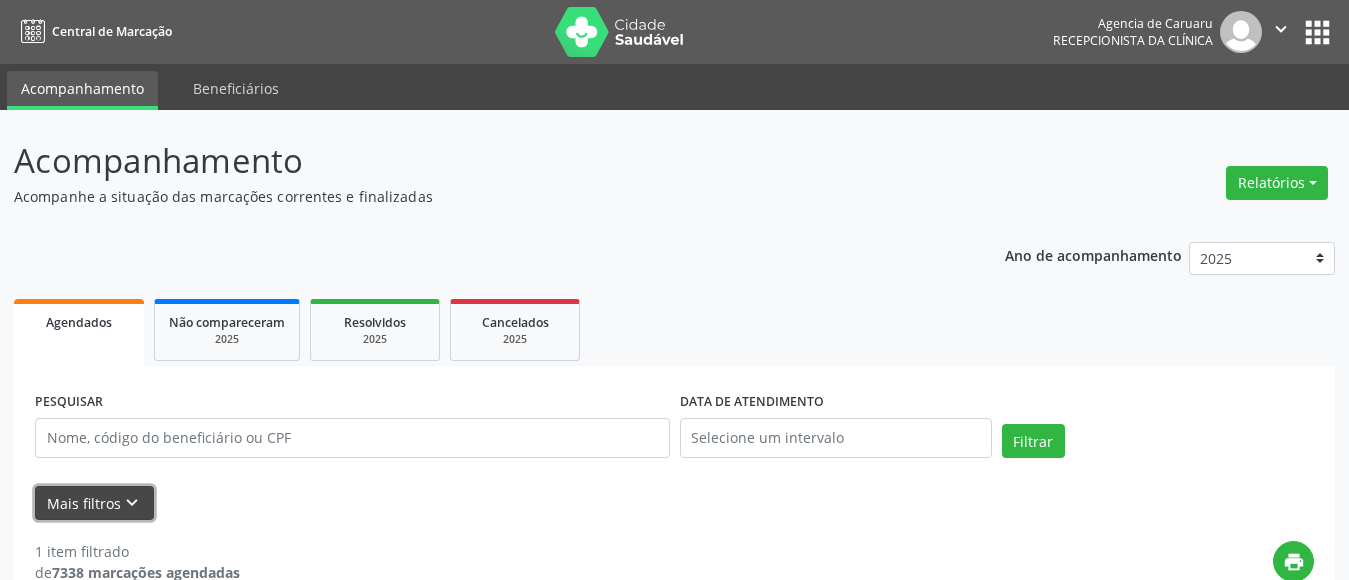 click on "keyboard_arrow_down" at bounding box center [132, 503] 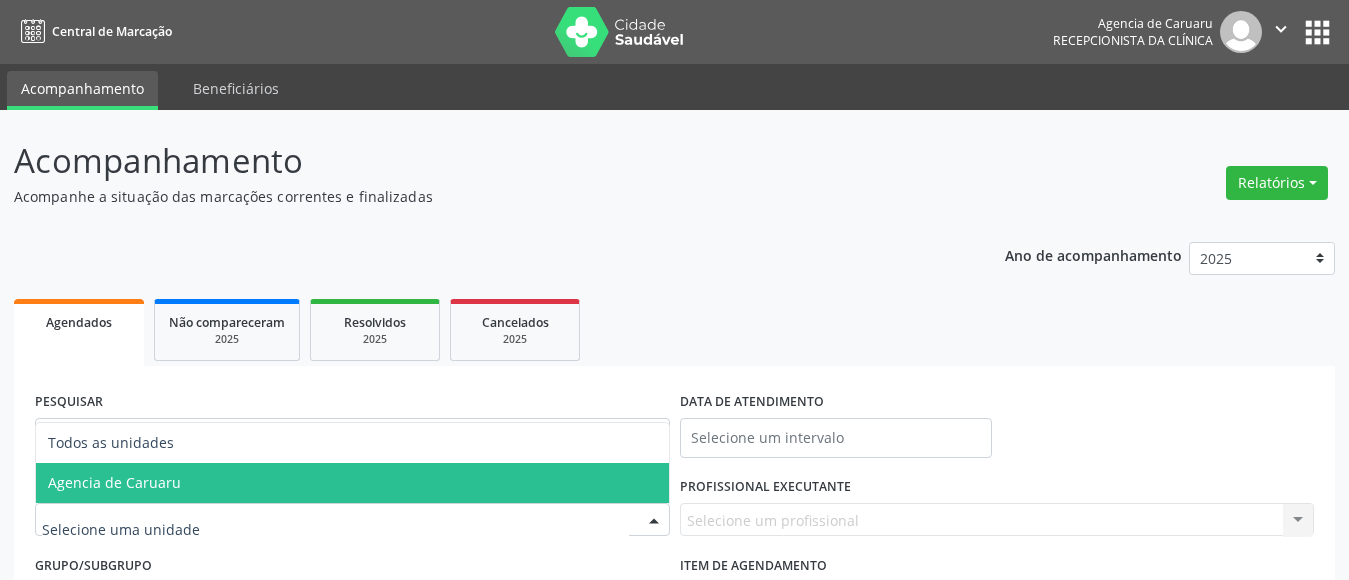 click on "Agencia de Caruaru" at bounding box center [114, 482] 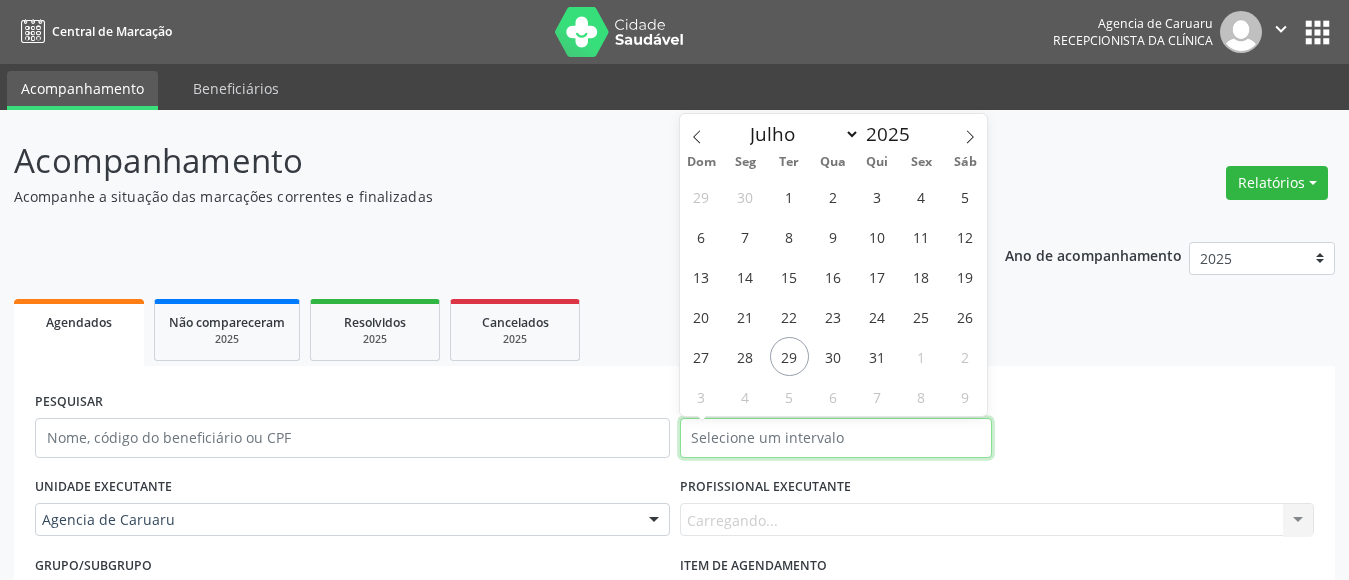 click at bounding box center (836, 438) 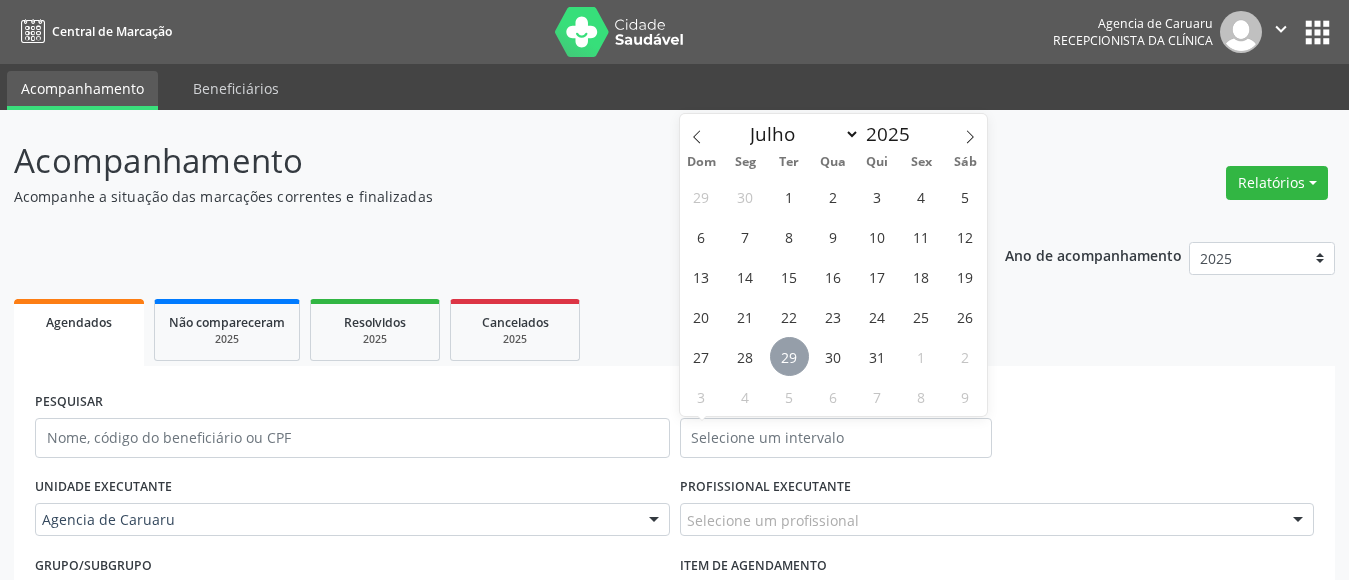 click on "29" at bounding box center (789, 356) 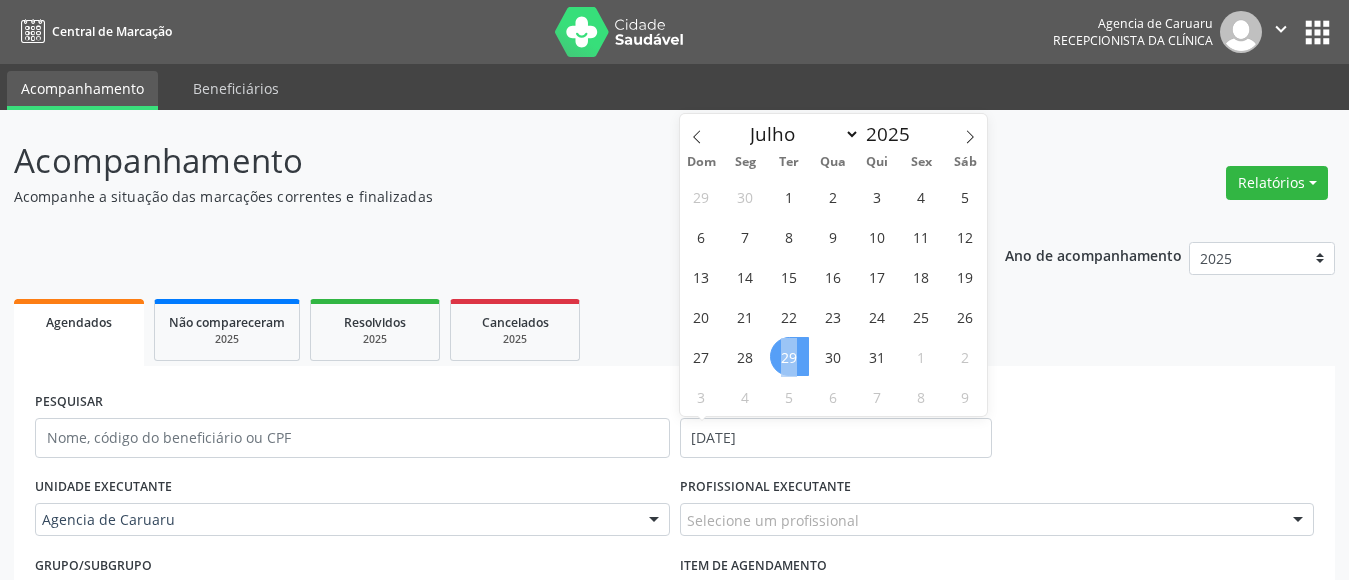 click on "29" at bounding box center [789, 356] 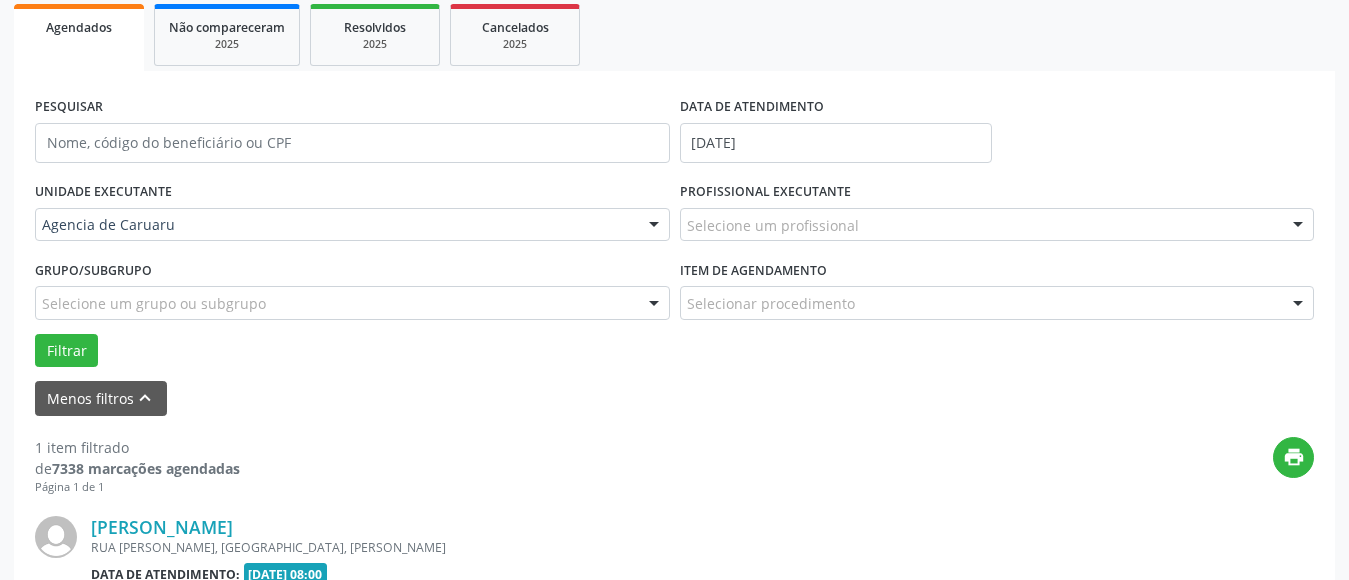 scroll, scrollTop: 300, scrollLeft: 0, axis: vertical 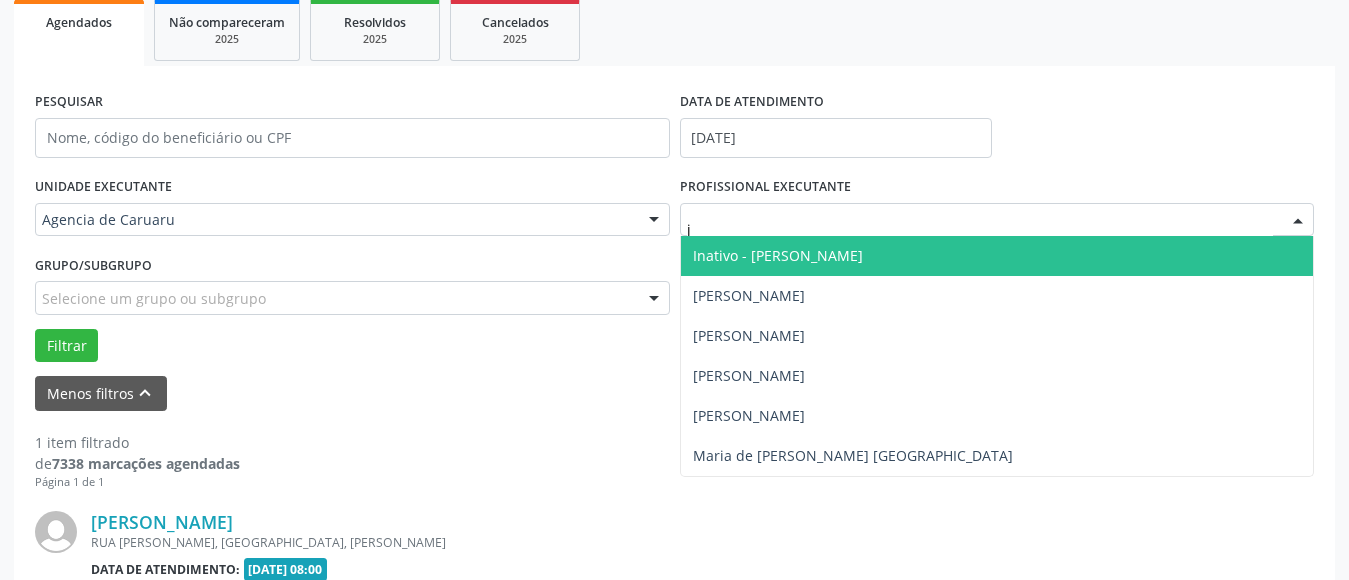type on "jo" 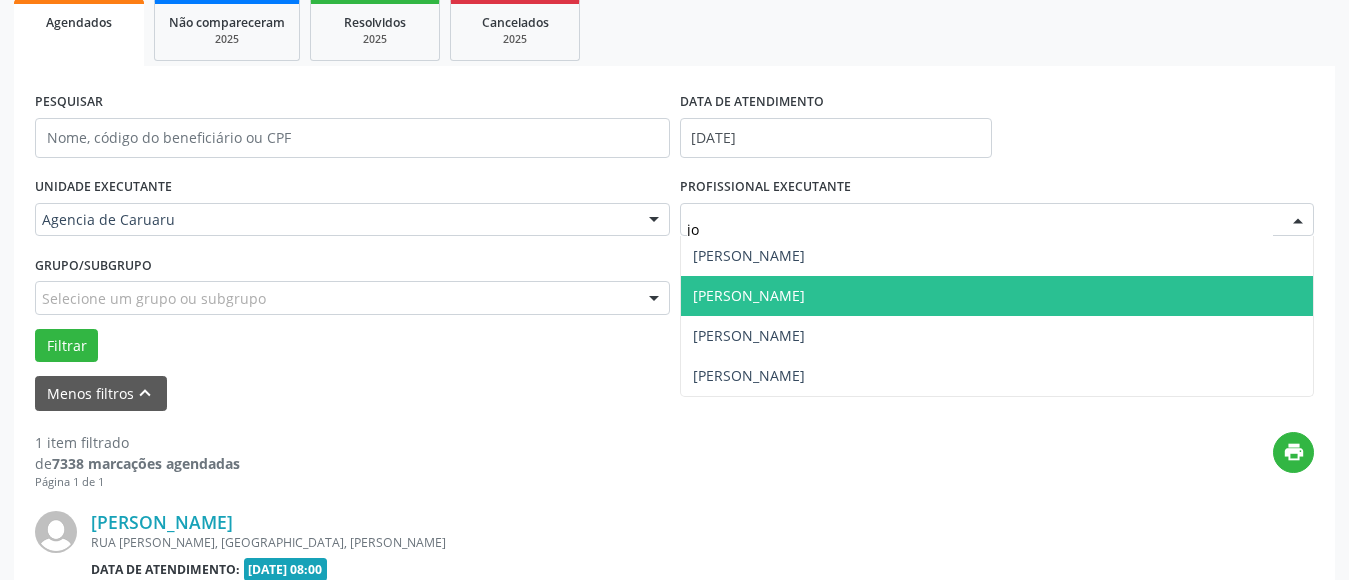 click on "[PERSON_NAME]" at bounding box center [749, 295] 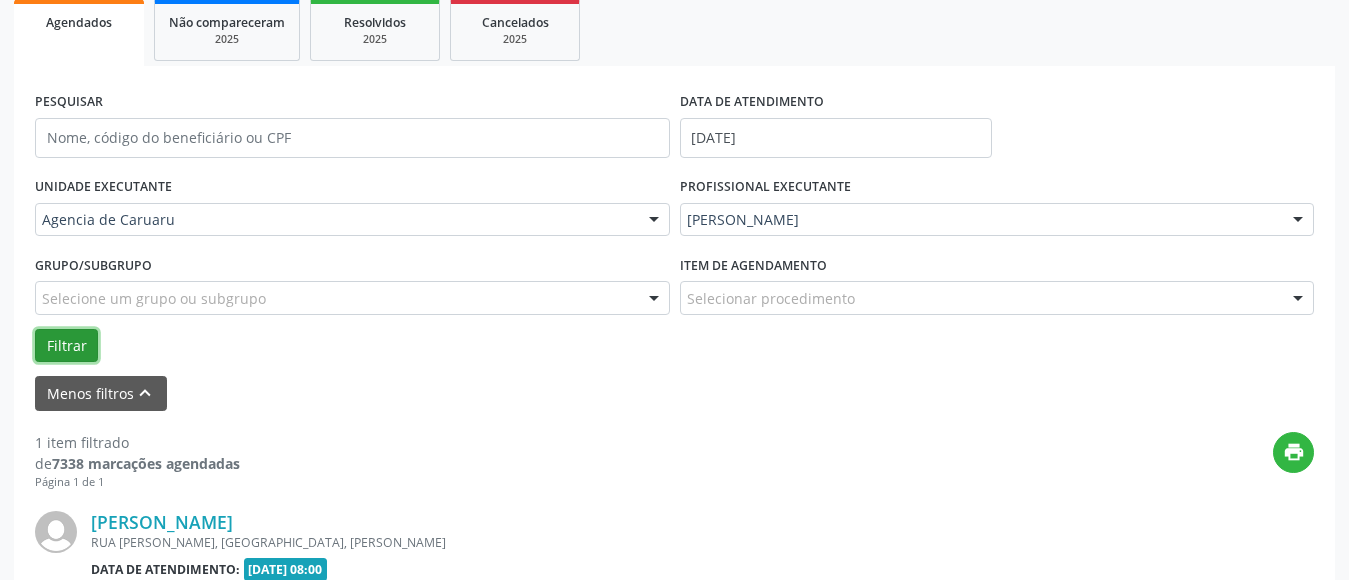 click on "Filtrar" at bounding box center [66, 346] 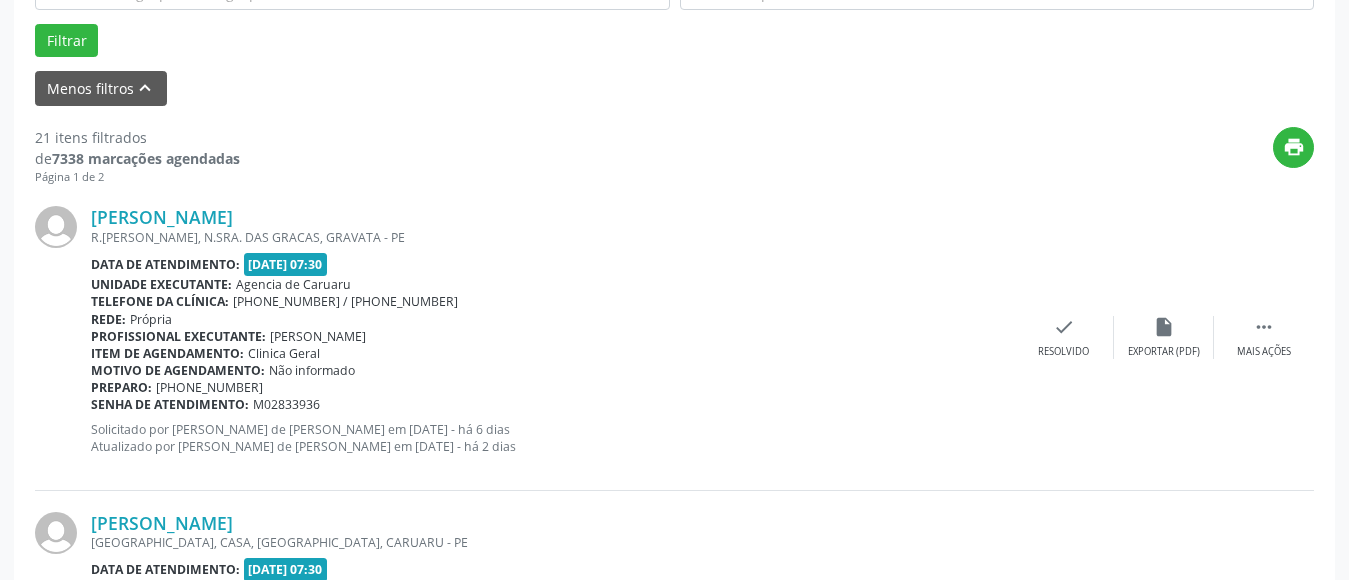 scroll, scrollTop: 600, scrollLeft: 0, axis: vertical 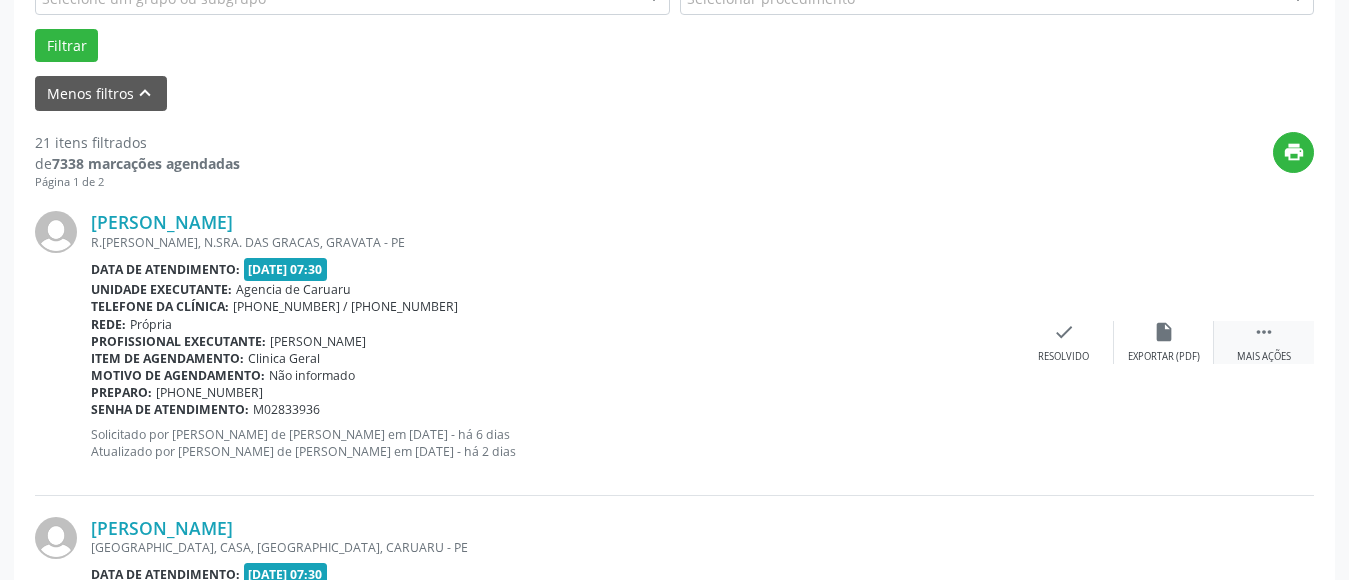 click on "" at bounding box center (1264, 332) 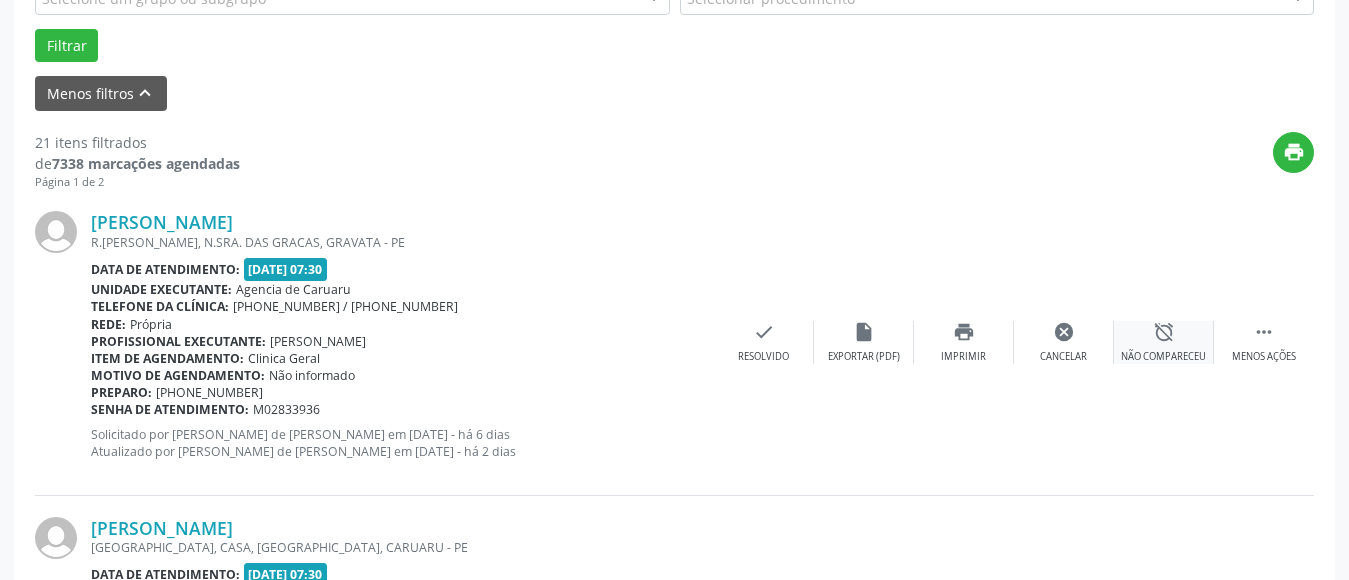 click on "alarm_off" at bounding box center [1164, 332] 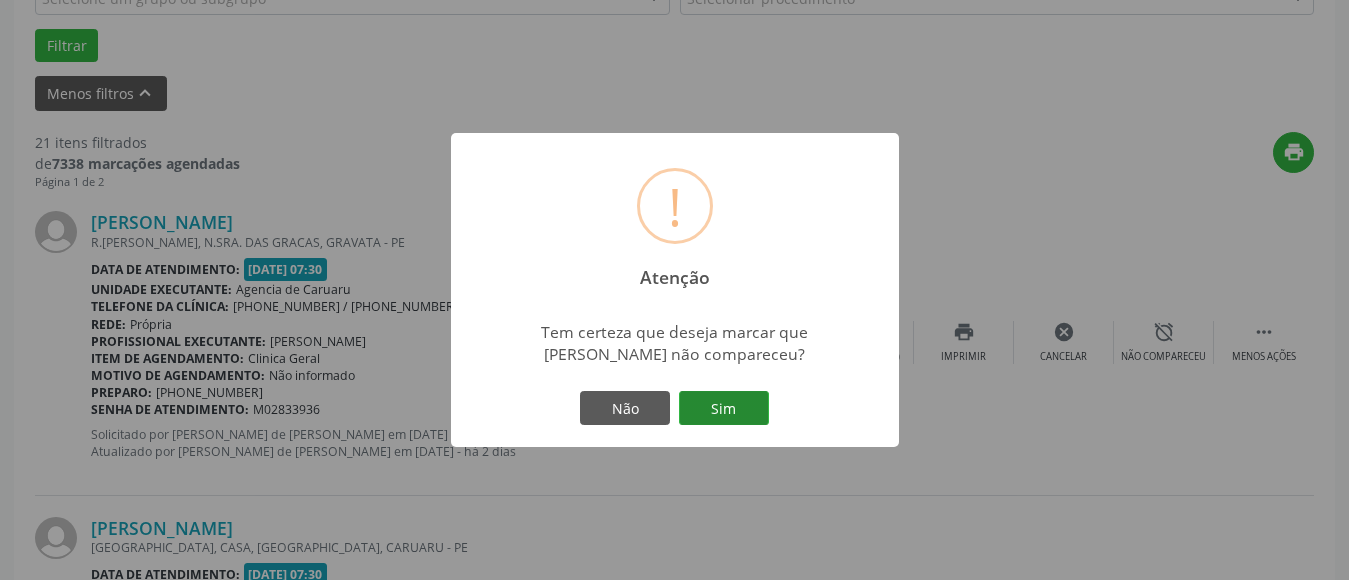 click on "Sim" at bounding box center (724, 408) 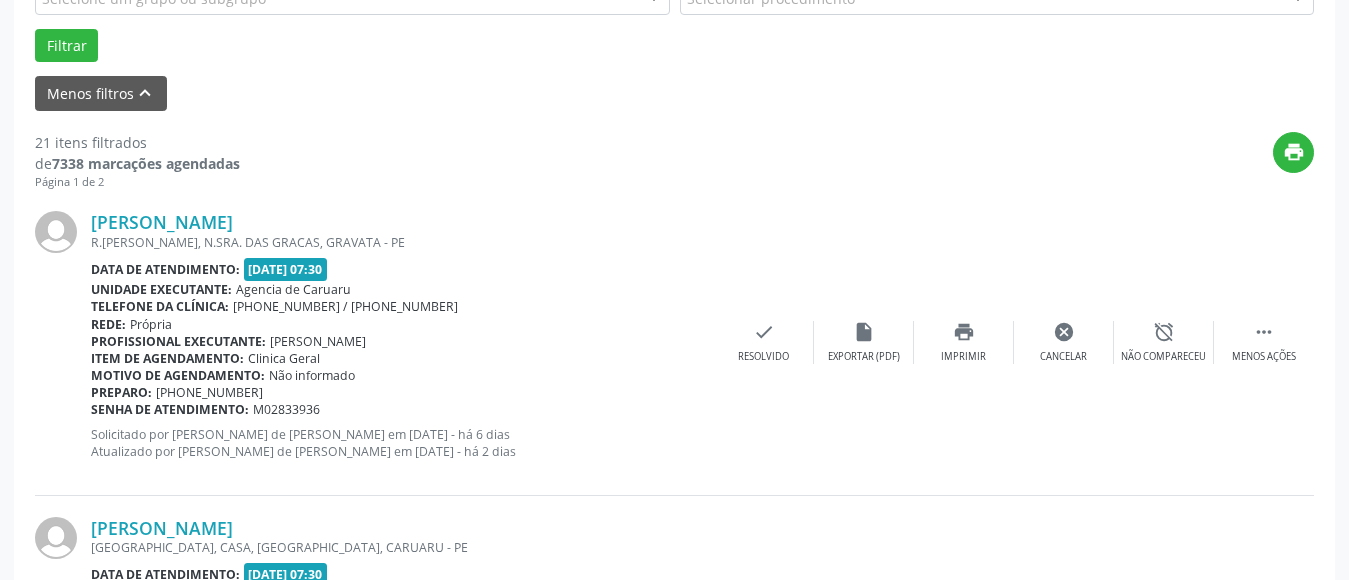 scroll, scrollTop: 293, scrollLeft: 0, axis: vertical 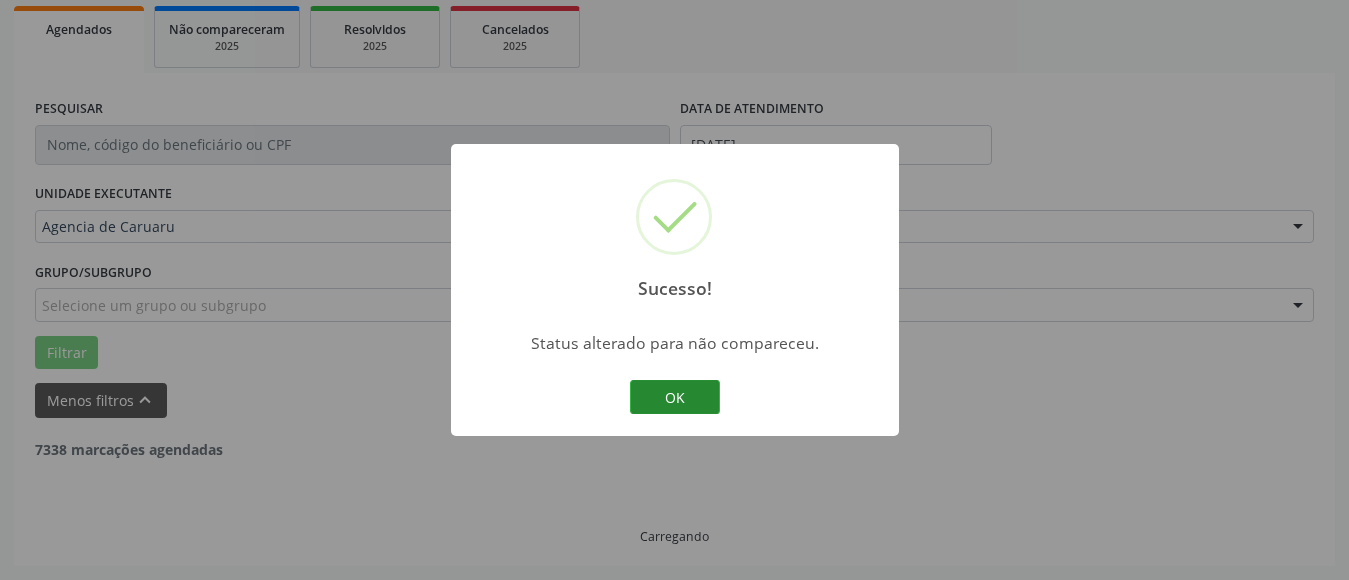 click on "OK" at bounding box center [675, 397] 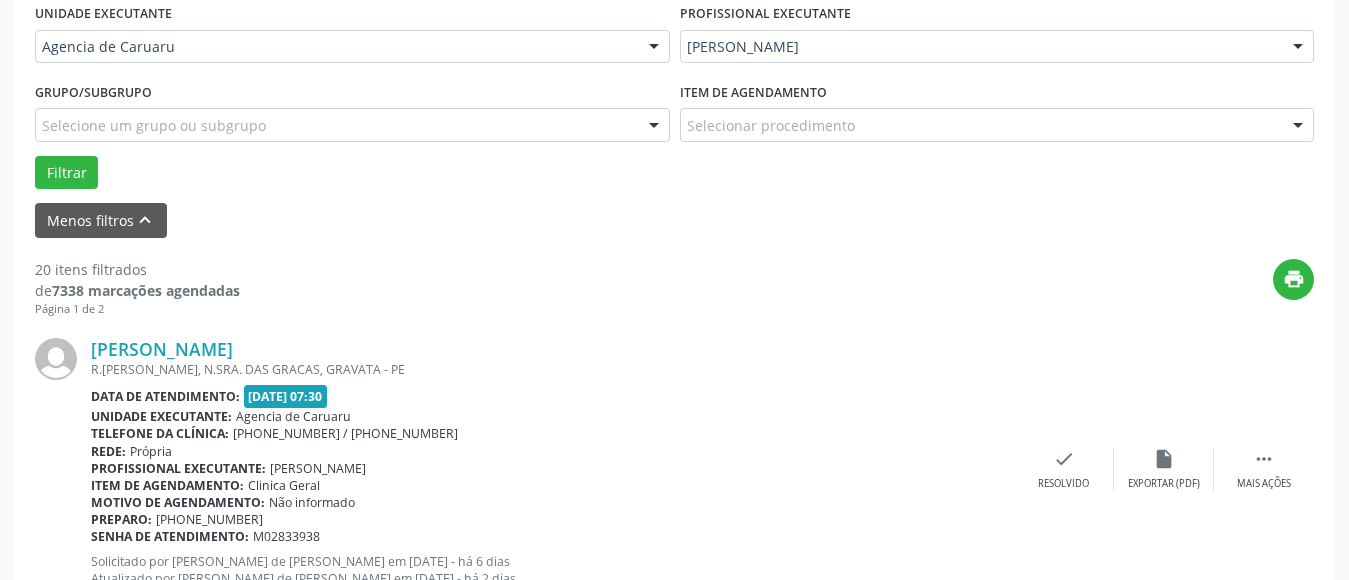scroll, scrollTop: 493, scrollLeft: 0, axis: vertical 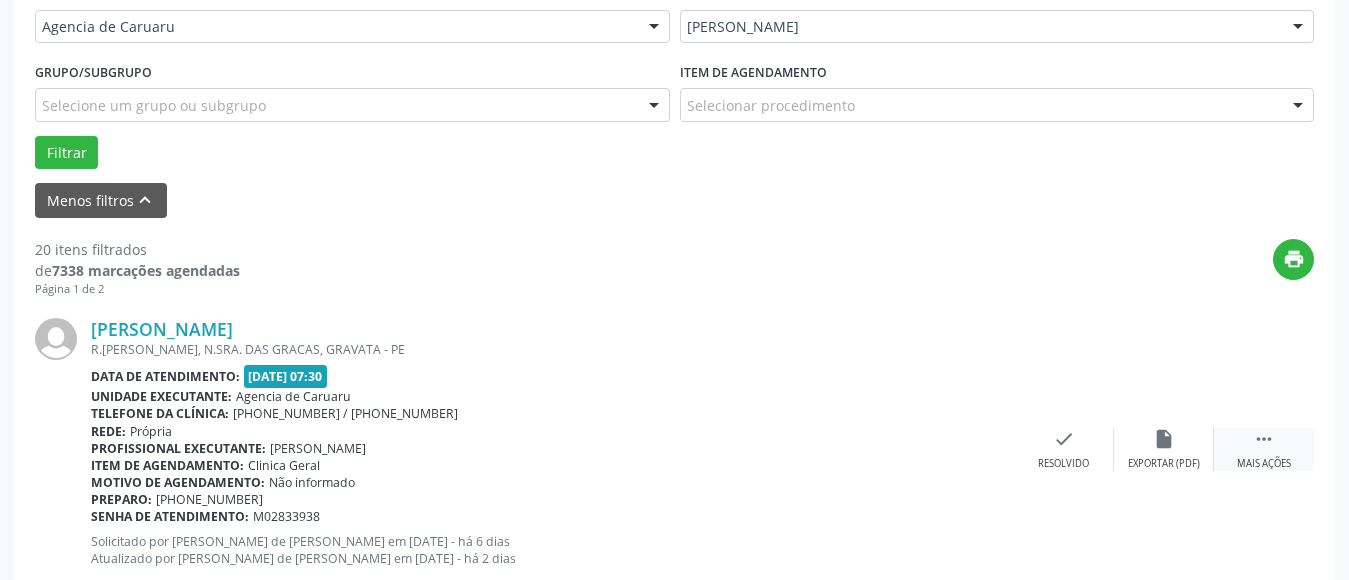 click on "" at bounding box center (1264, 439) 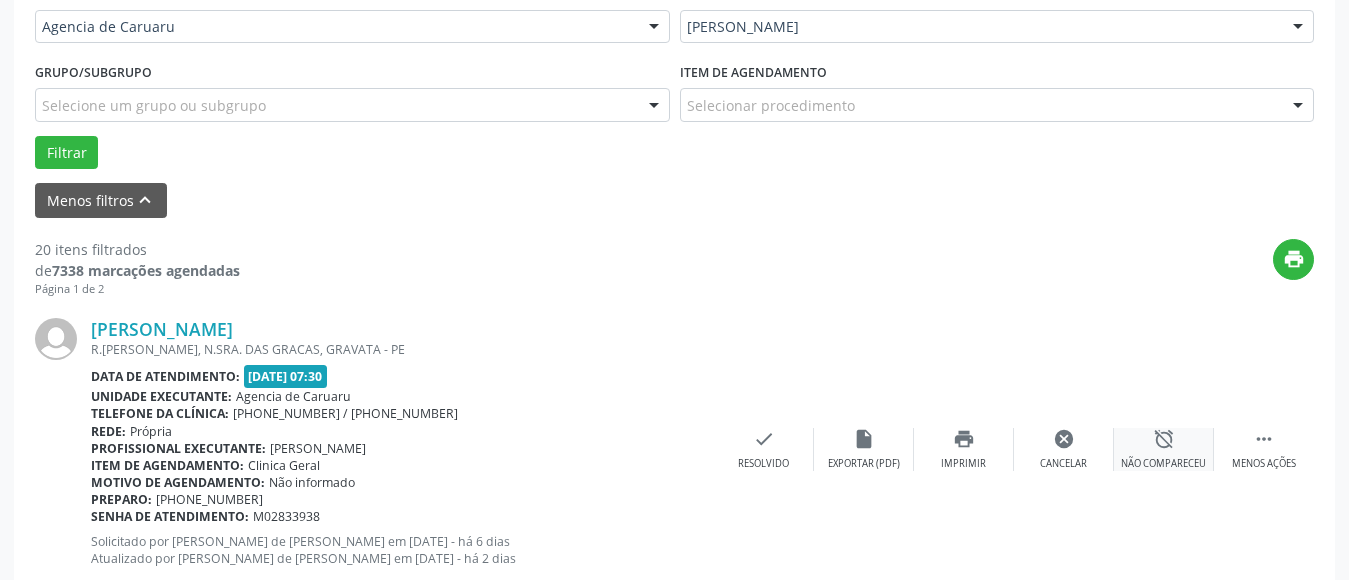 click on "alarm_off
Não compareceu" at bounding box center (1164, 449) 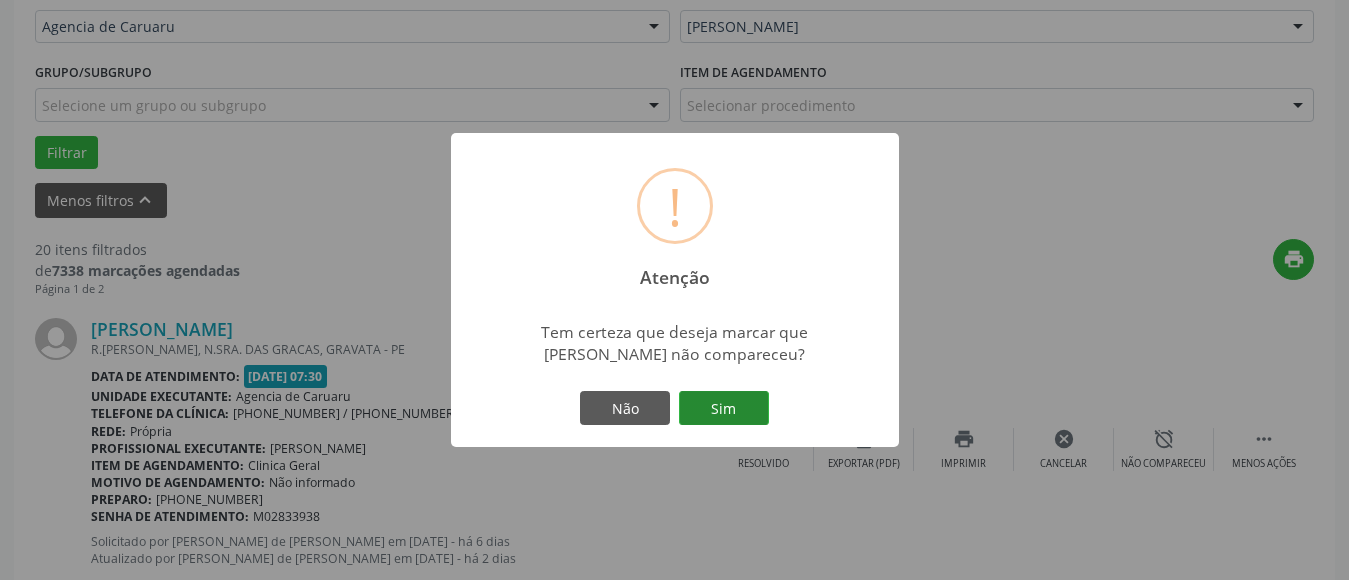 click on "Sim" at bounding box center (724, 408) 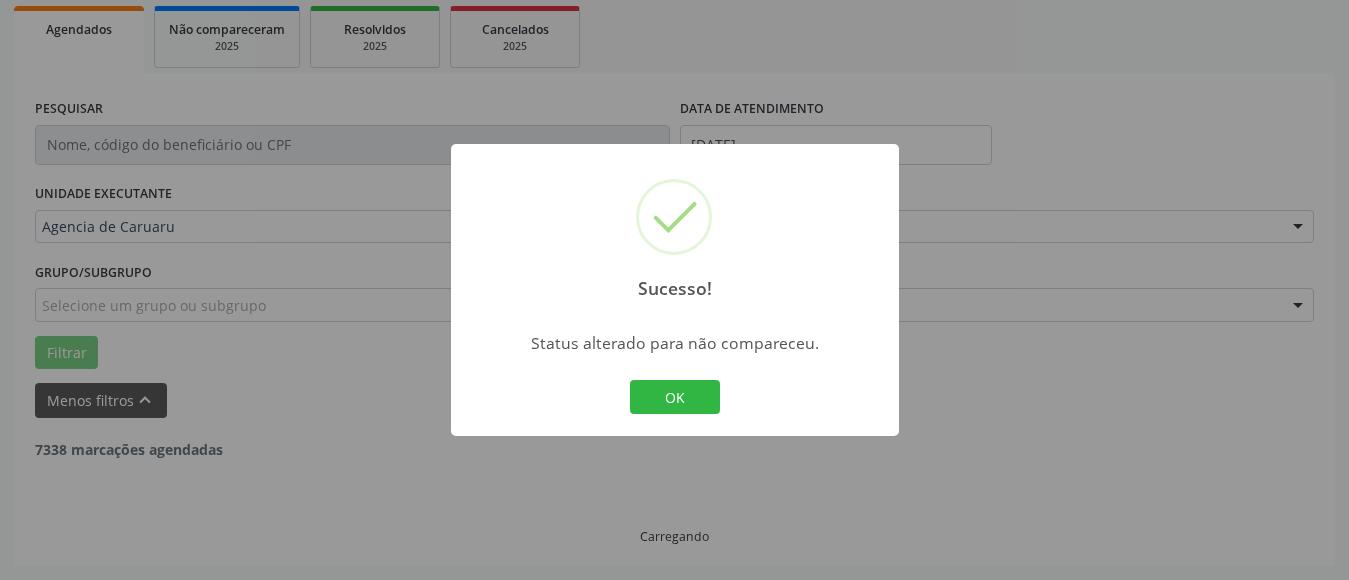 scroll, scrollTop: 293, scrollLeft: 0, axis: vertical 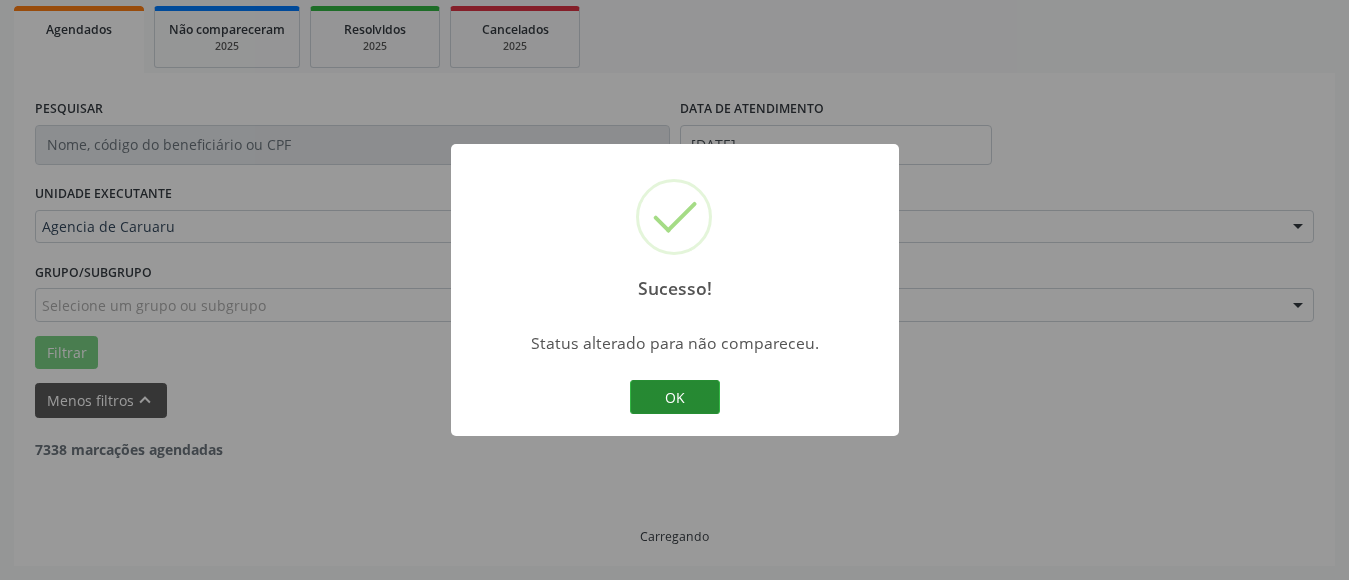click on "OK" at bounding box center [675, 397] 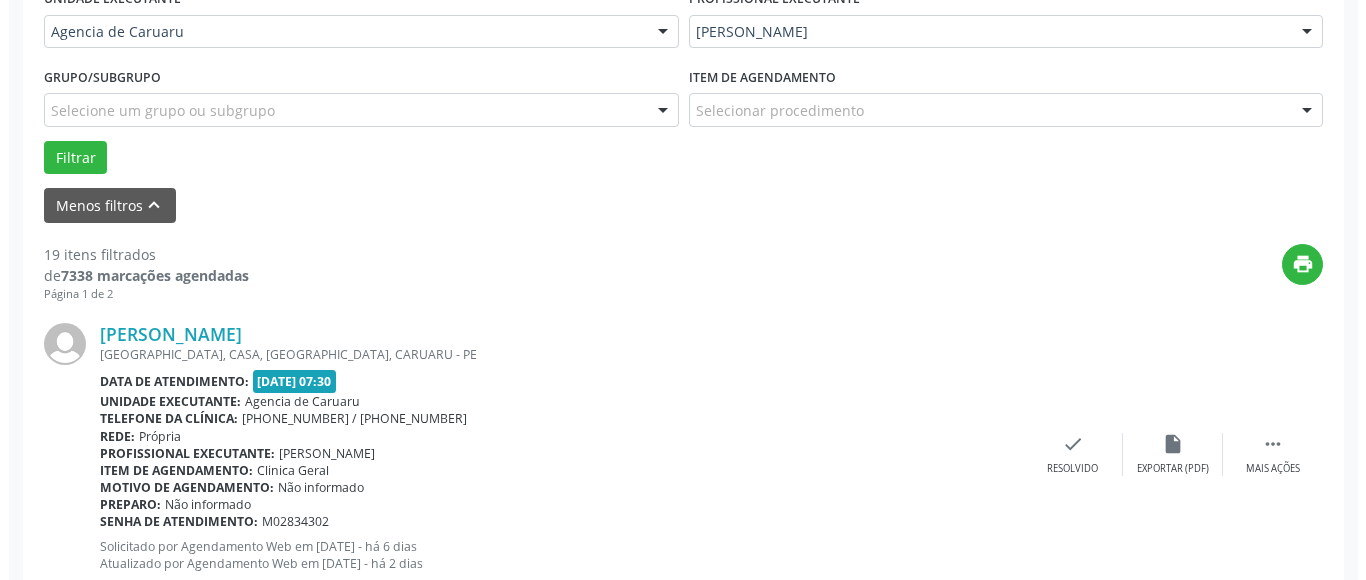 scroll, scrollTop: 493, scrollLeft: 0, axis: vertical 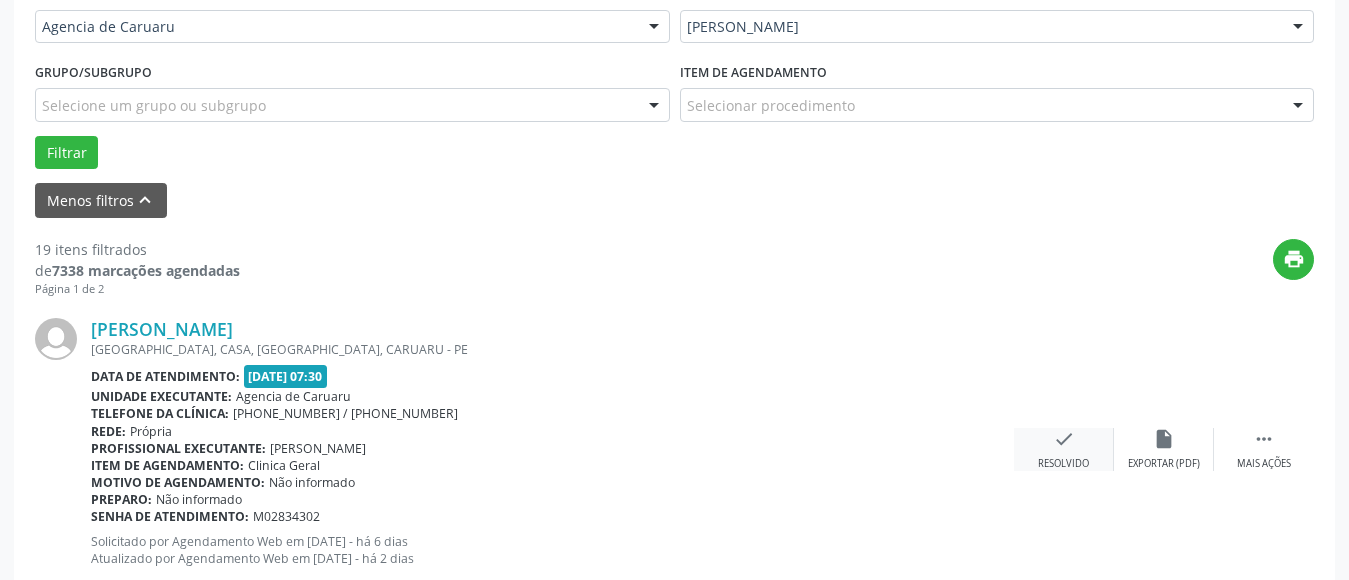 click on "check
Resolvido" at bounding box center (1064, 449) 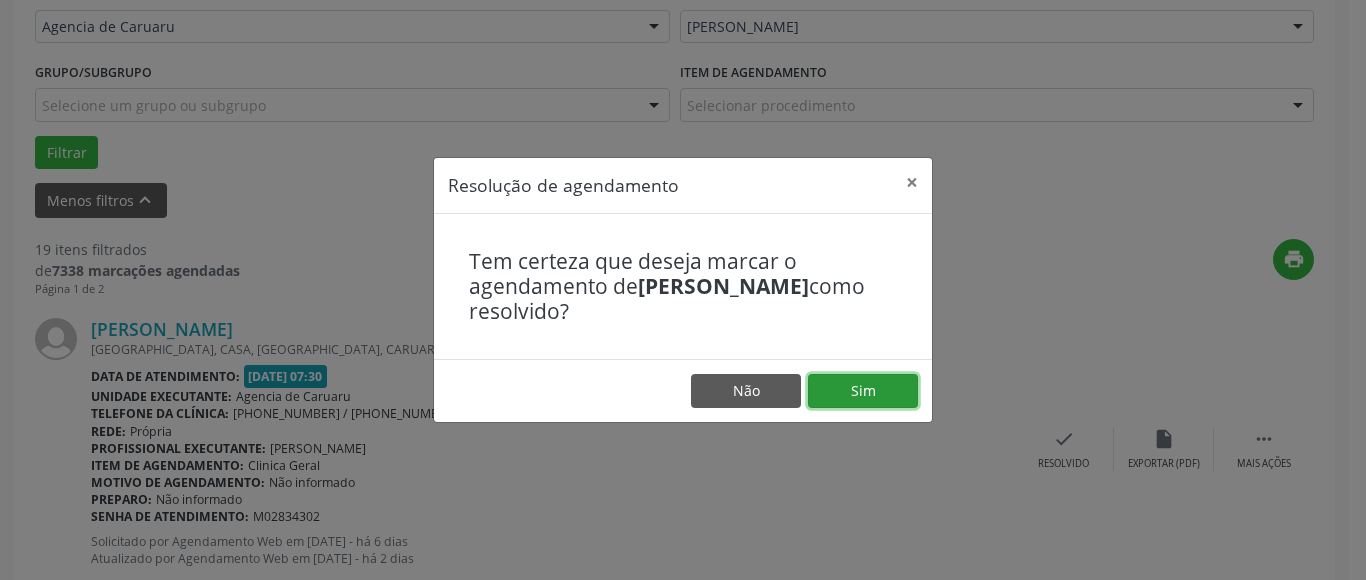 click on "Sim" at bounding box center (863, 391) 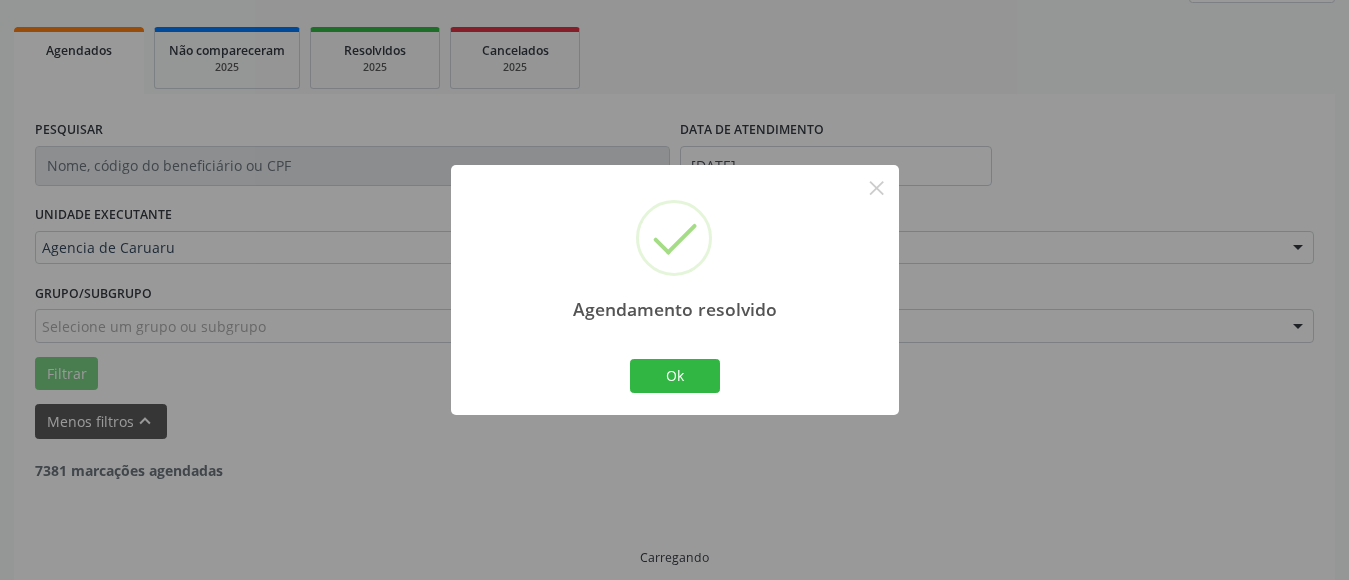 scroll, scrollTop: 293, scrollLeft: 0, axis: vertical 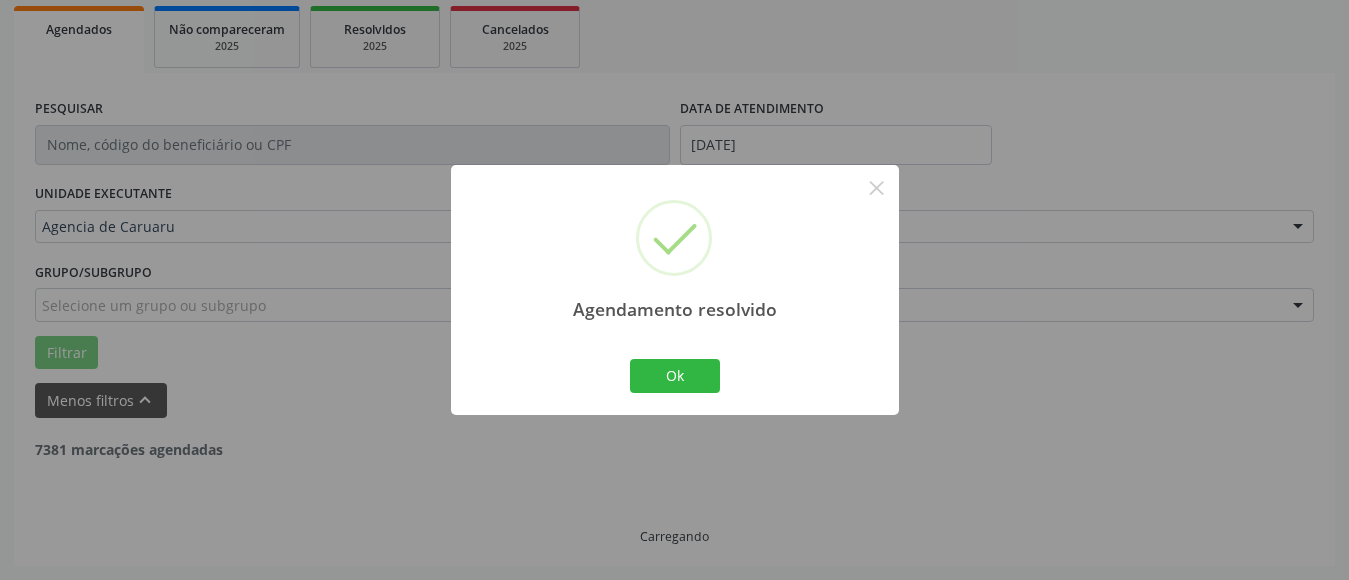 click on "Ok Cancel" at bounding box center (674, 376) 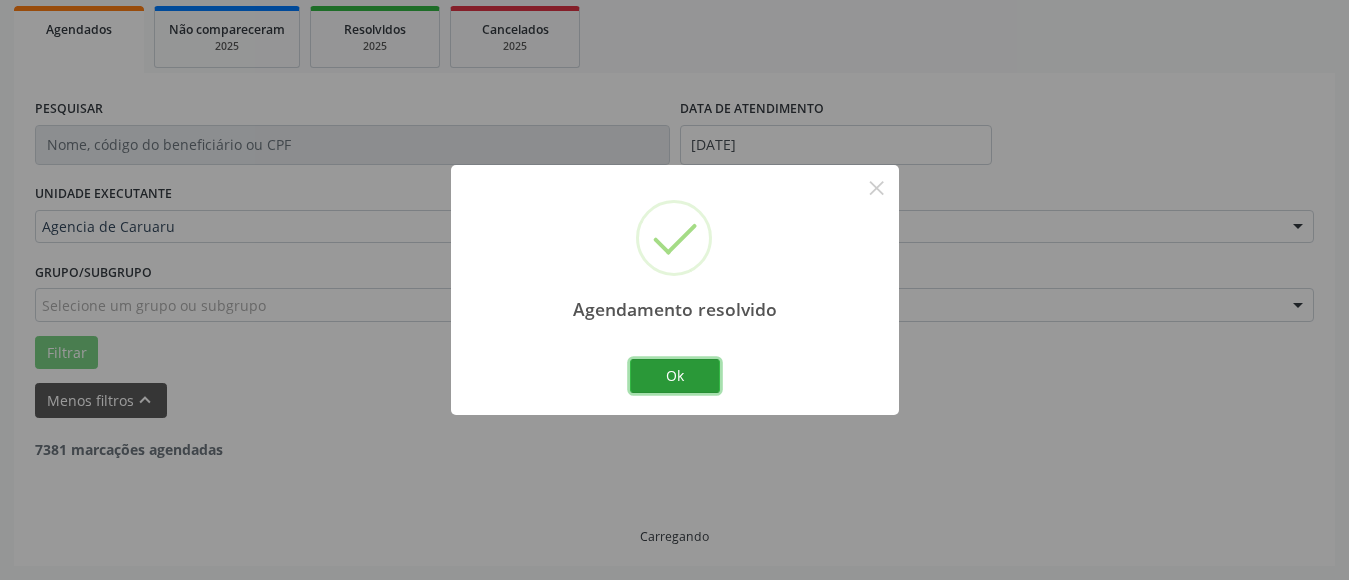 click on "Ok" at bounding box center (675, 376) 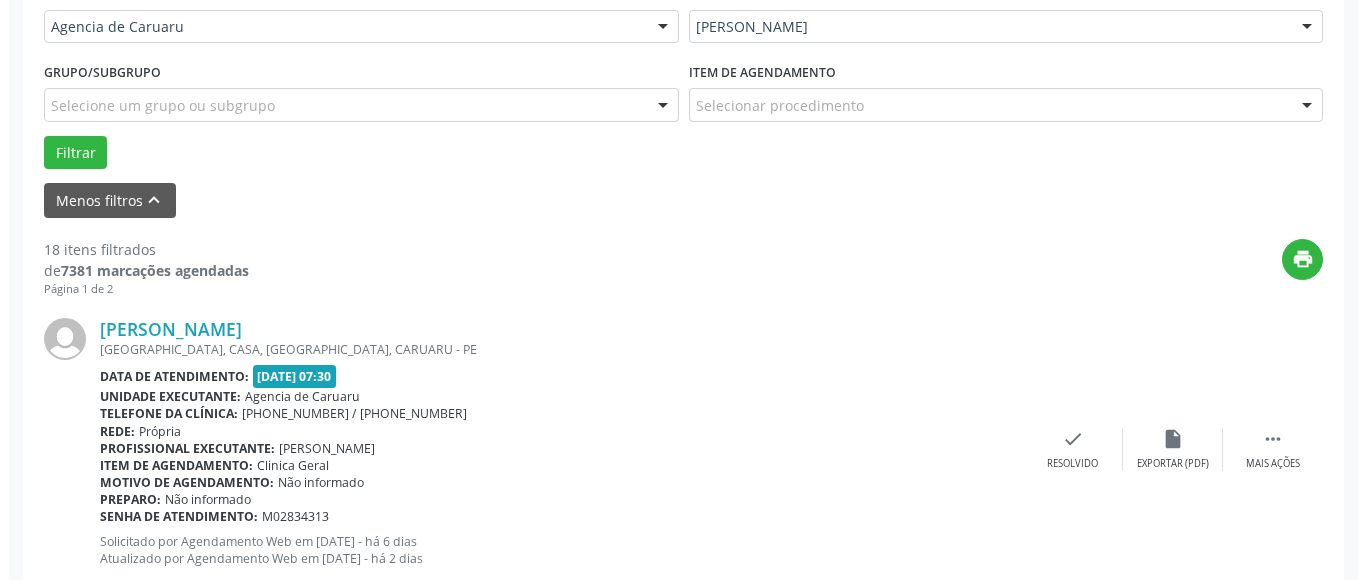 scroll, scrollTop: 593, scrollLeft: 0, axis: vertical 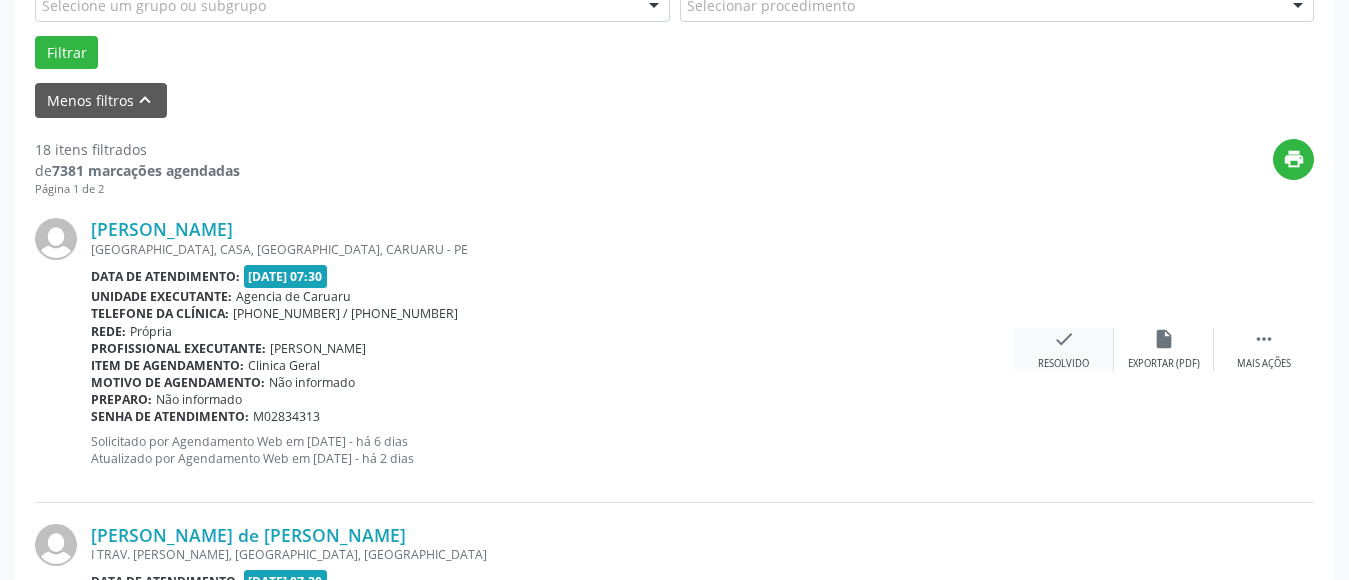 click on "check" at bounding box center [1064, 339] 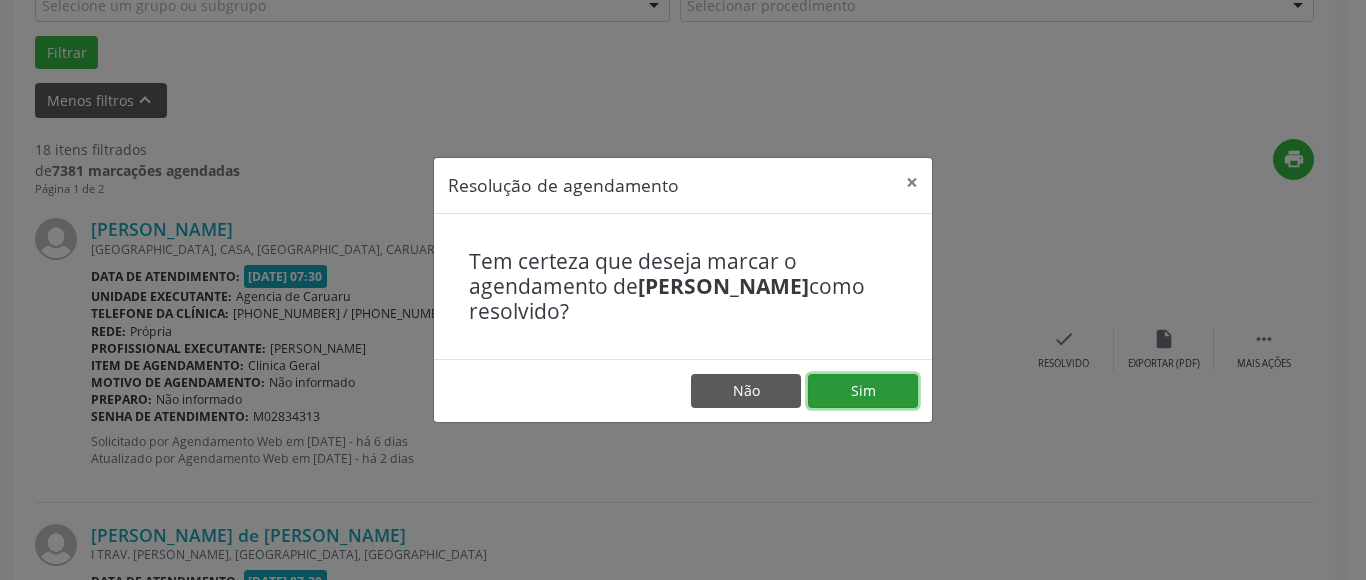 click on "Sim" at bounding box center (863, 391) 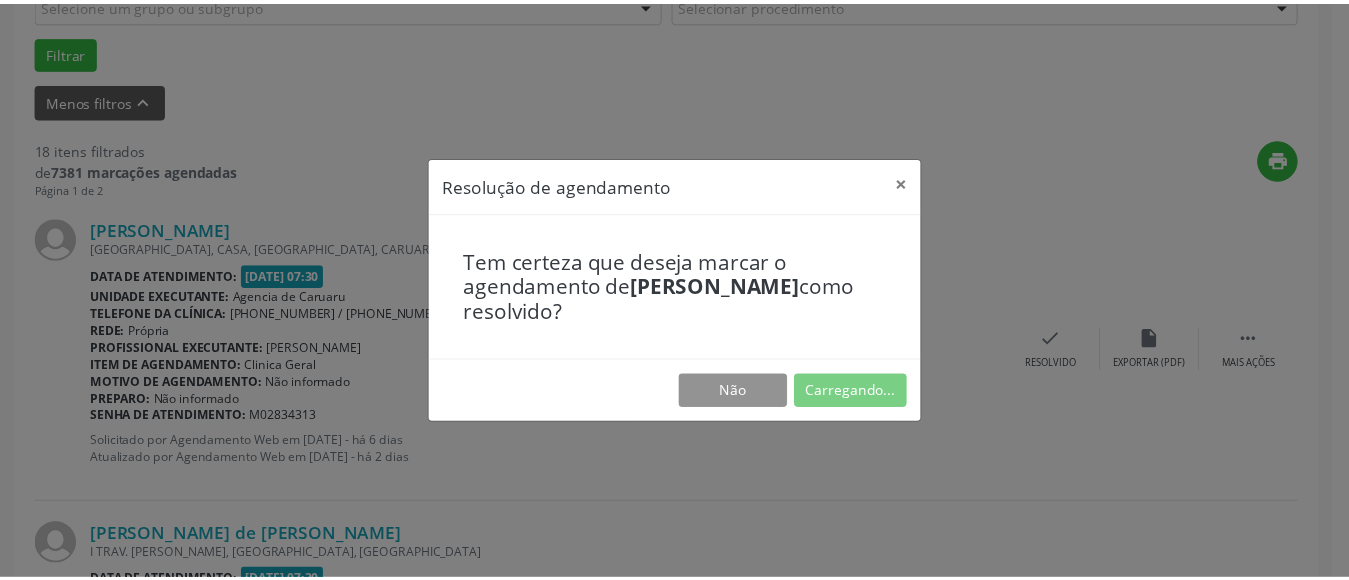 scroll, scrollTop: 272, scrollLeft: 0, axis: vertical 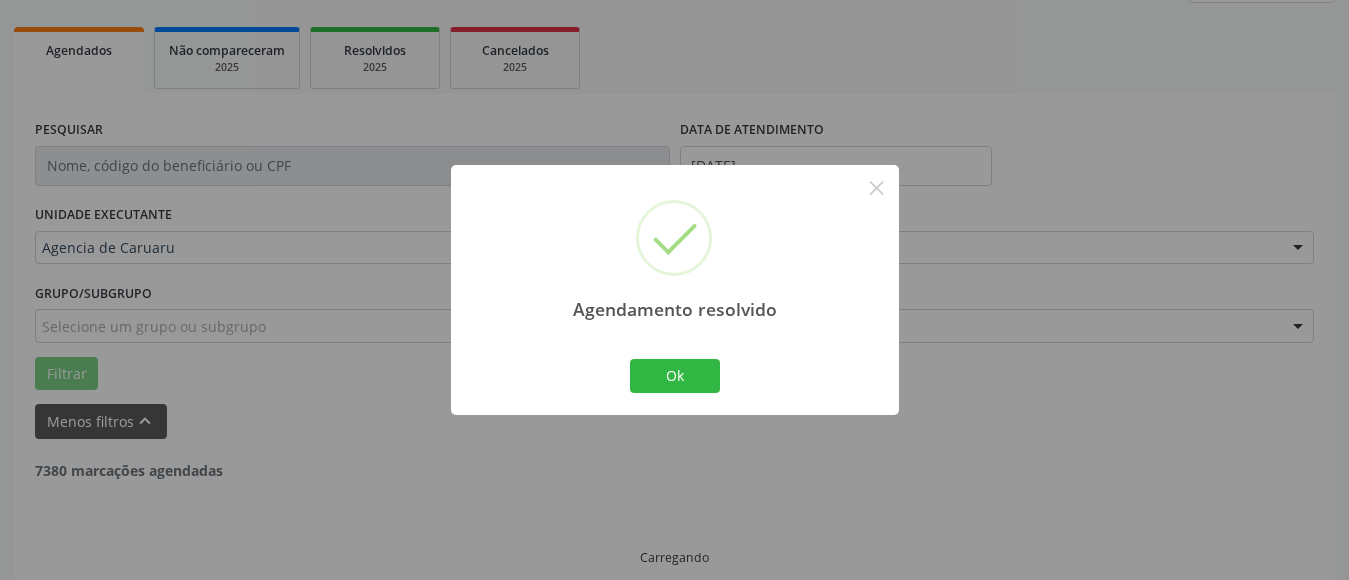 click on "Ok" at bounding box center (675, 376) 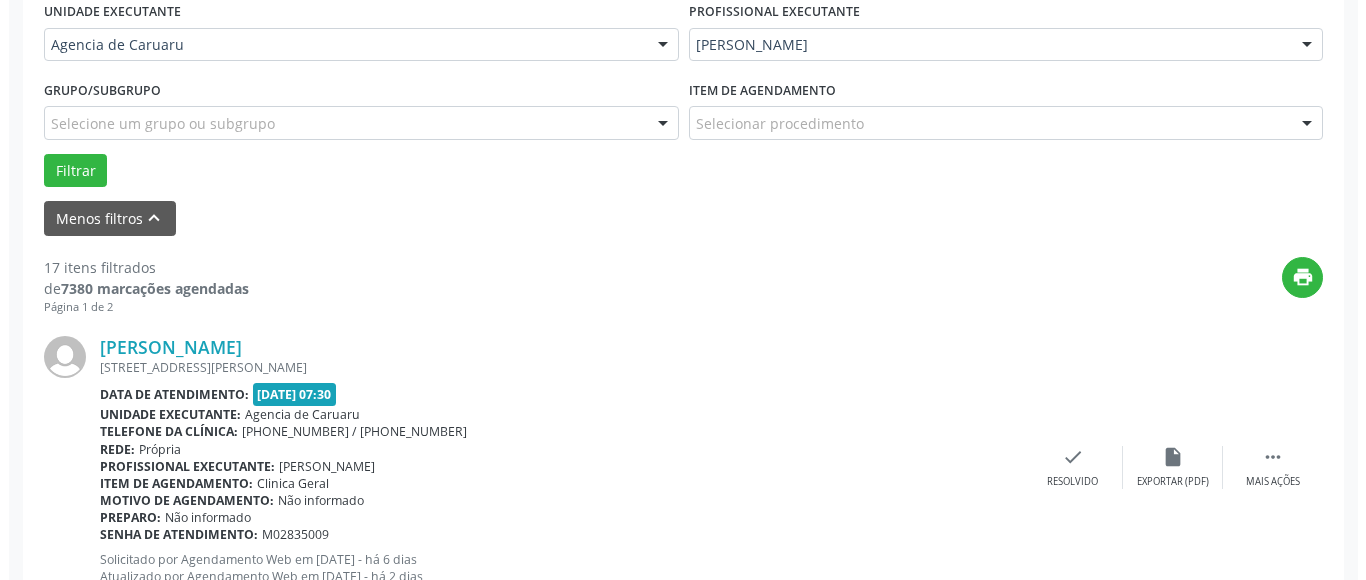 scroll, scrollTop: 493, scrollLeft: 0, axis: vertical 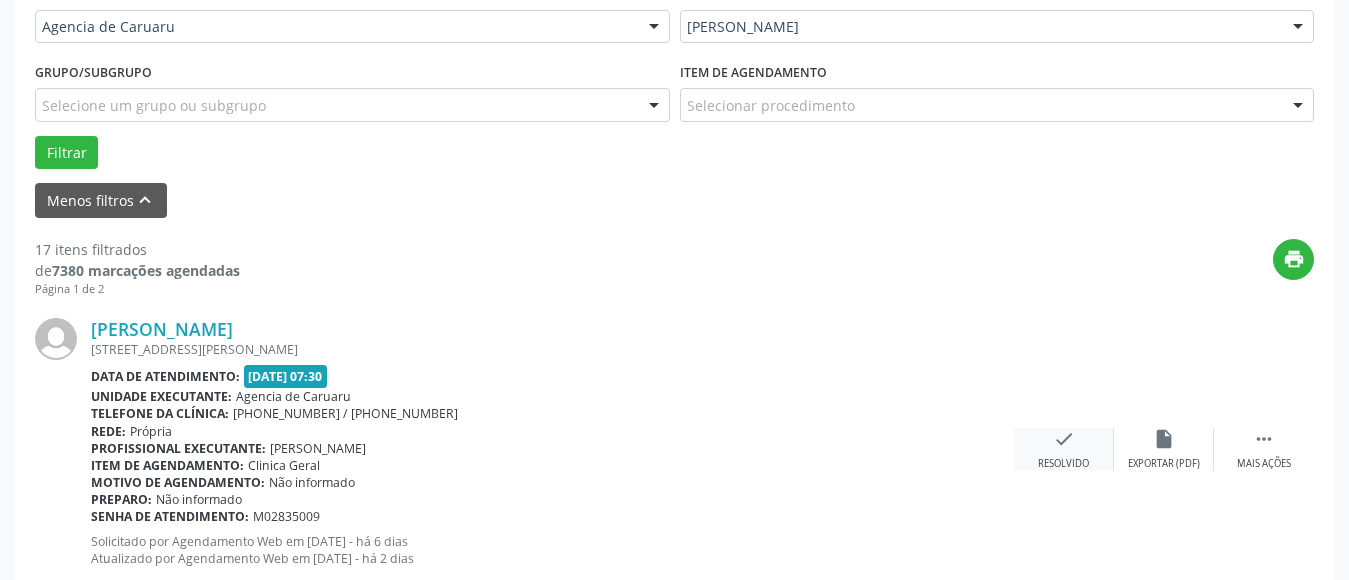 click on "Resolvido" at bounding box center [1063, 464] 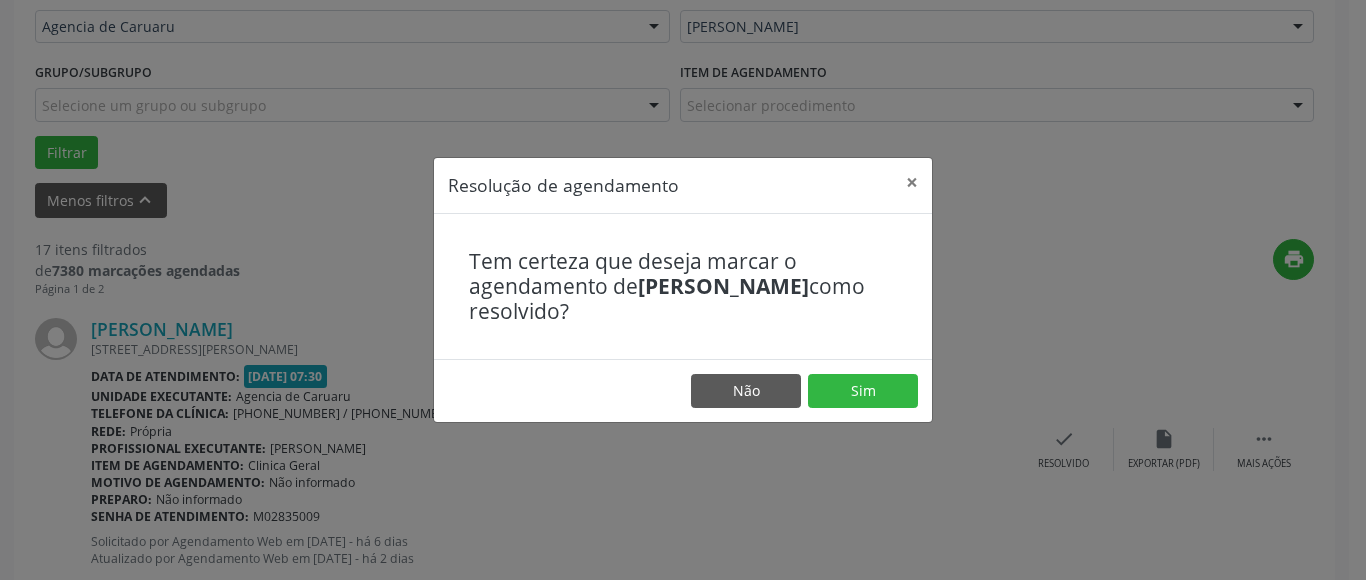 click on "Não Sim" at bounding box center (683, 390) 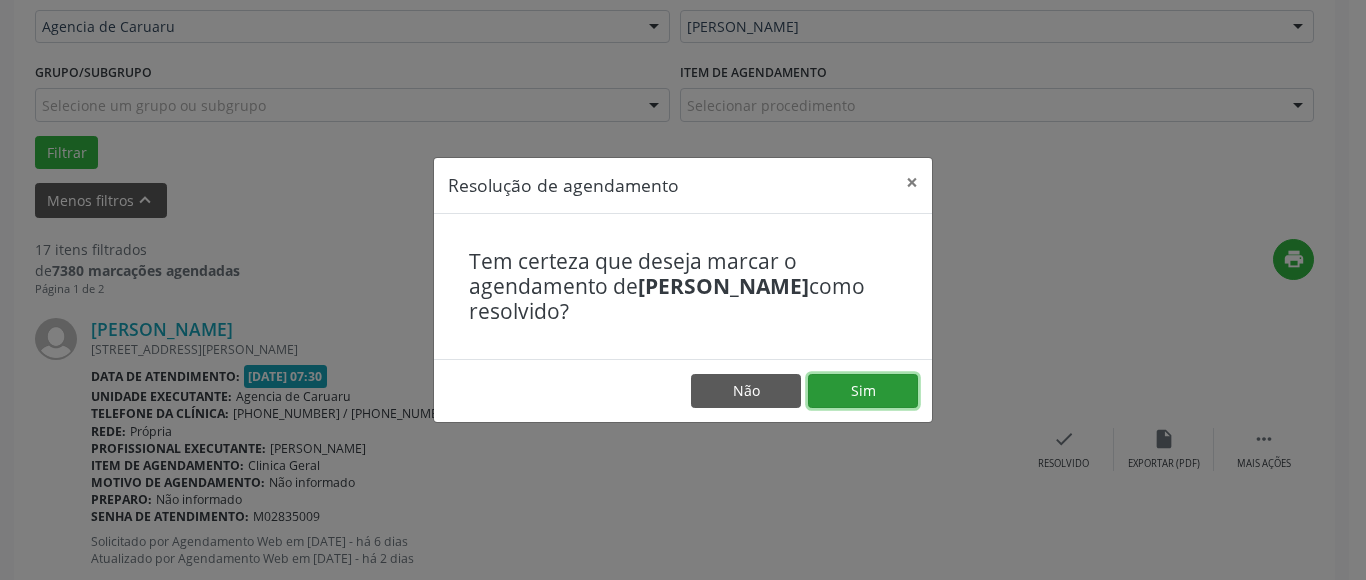 click on "Sim" at bounding box center [863, 391] 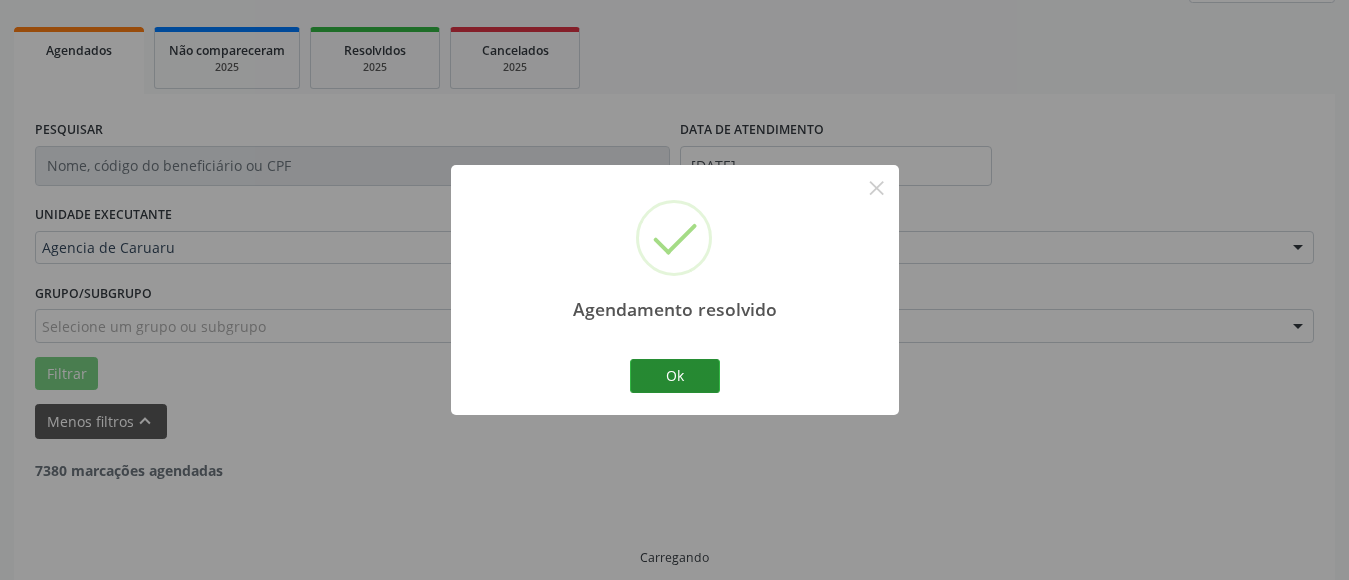 scroll, scrollTop: 293, scrollLeft: 0, axis: vertical 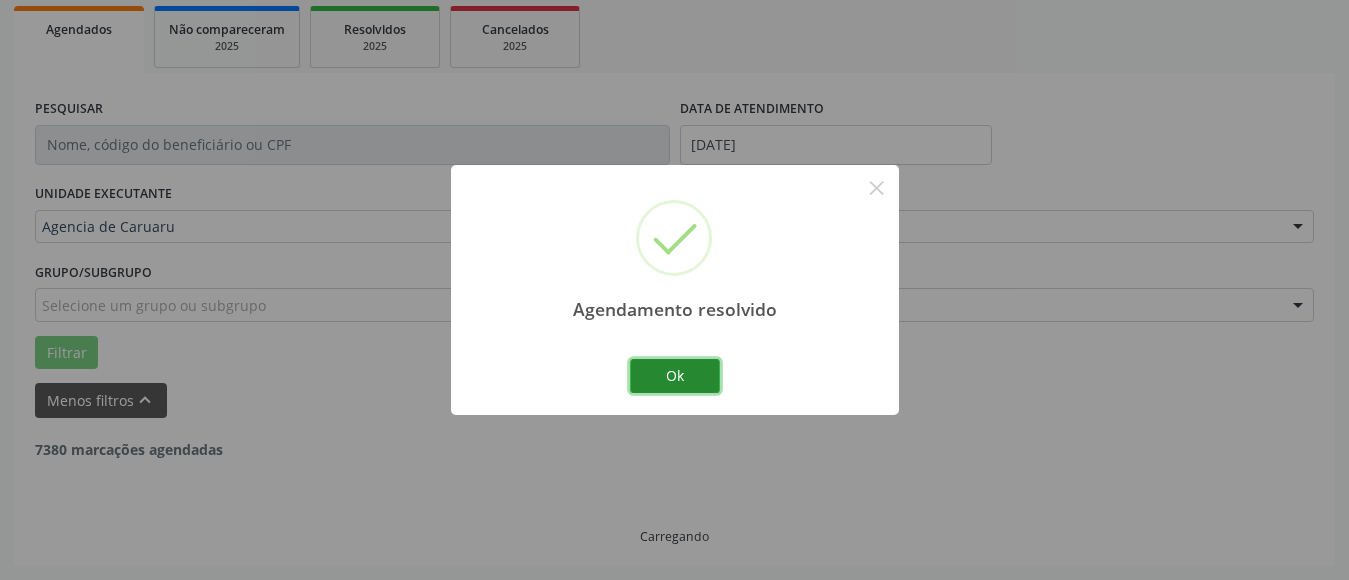 click on "Ok" at bounding box center (675, 376) 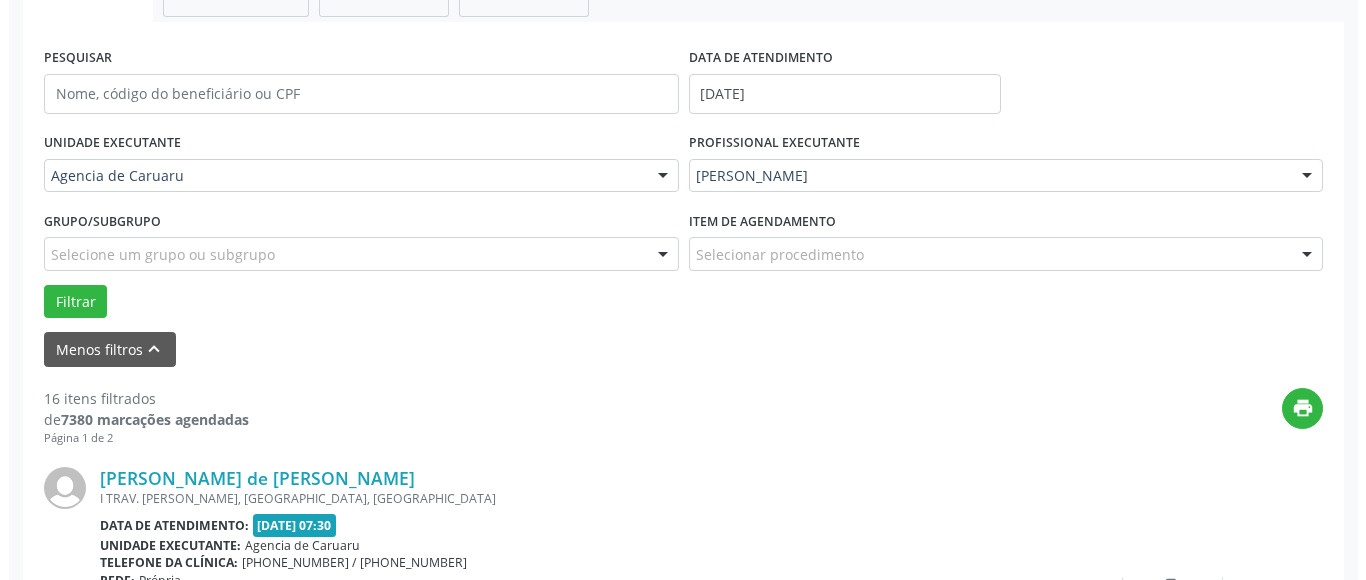 scroll, scrollTop: 393, scrollLeft: 0, axis: vertical 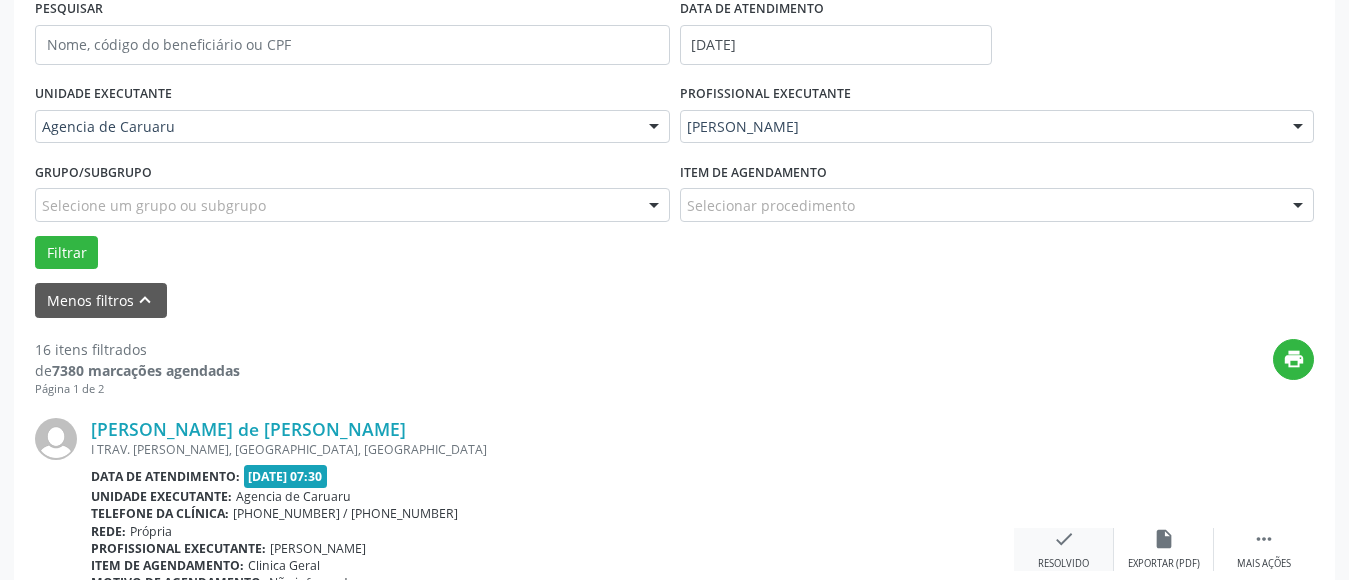 click on "check
Resolvido" at bounding box center [1064, 549] 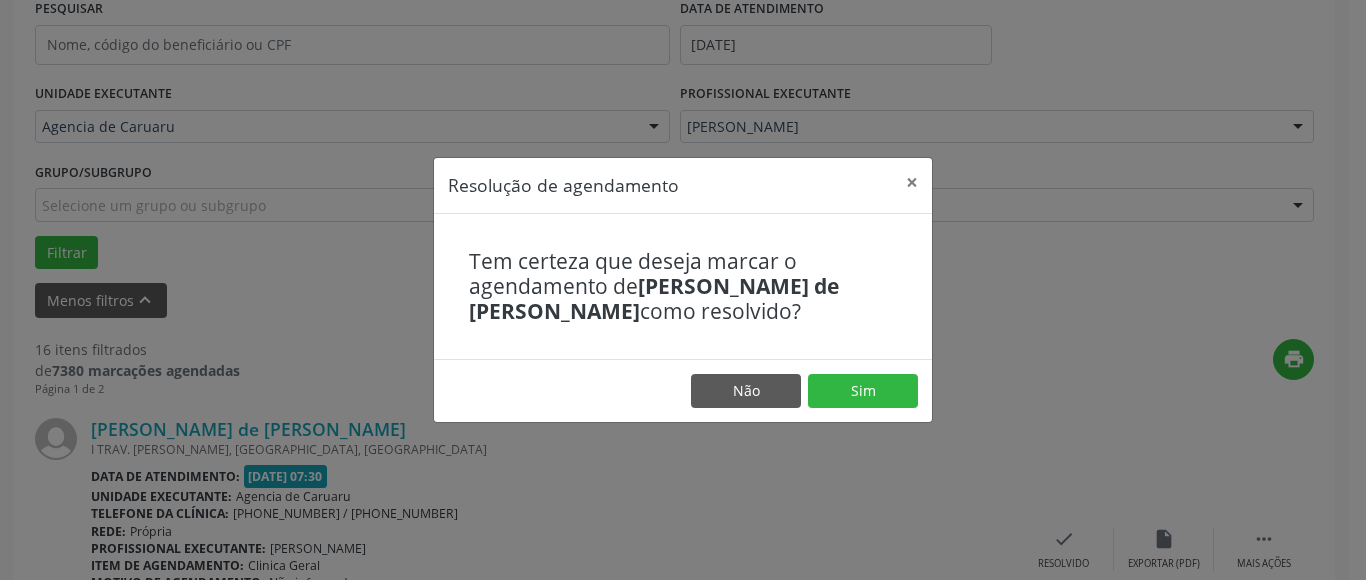click on "Não Sim" at bounding box center [683, 390] 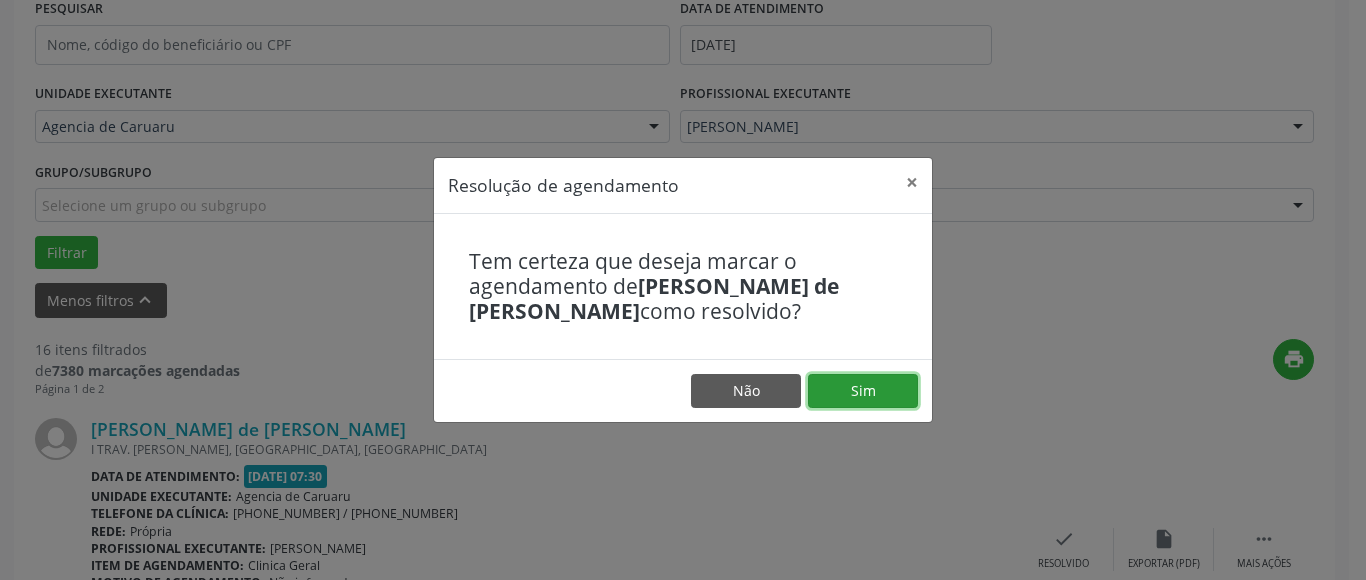 click on "Sim" at bounding box center [863, 391] 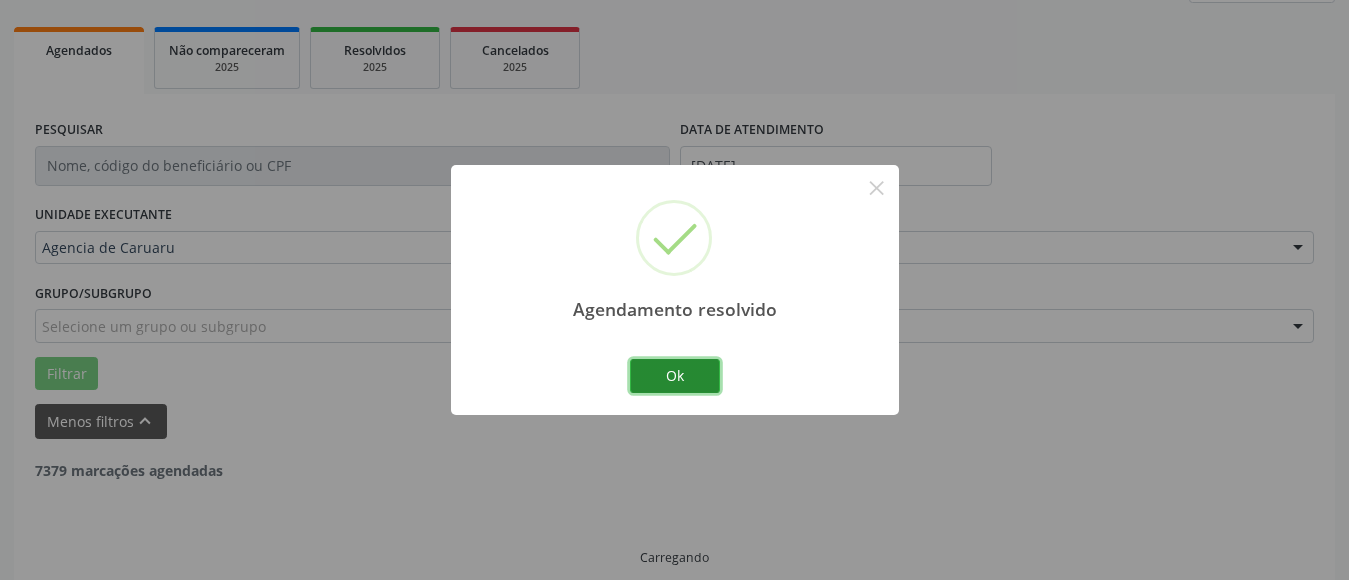 scroll, scrollTop: 293, scrollLeft: 0, axis: vertical 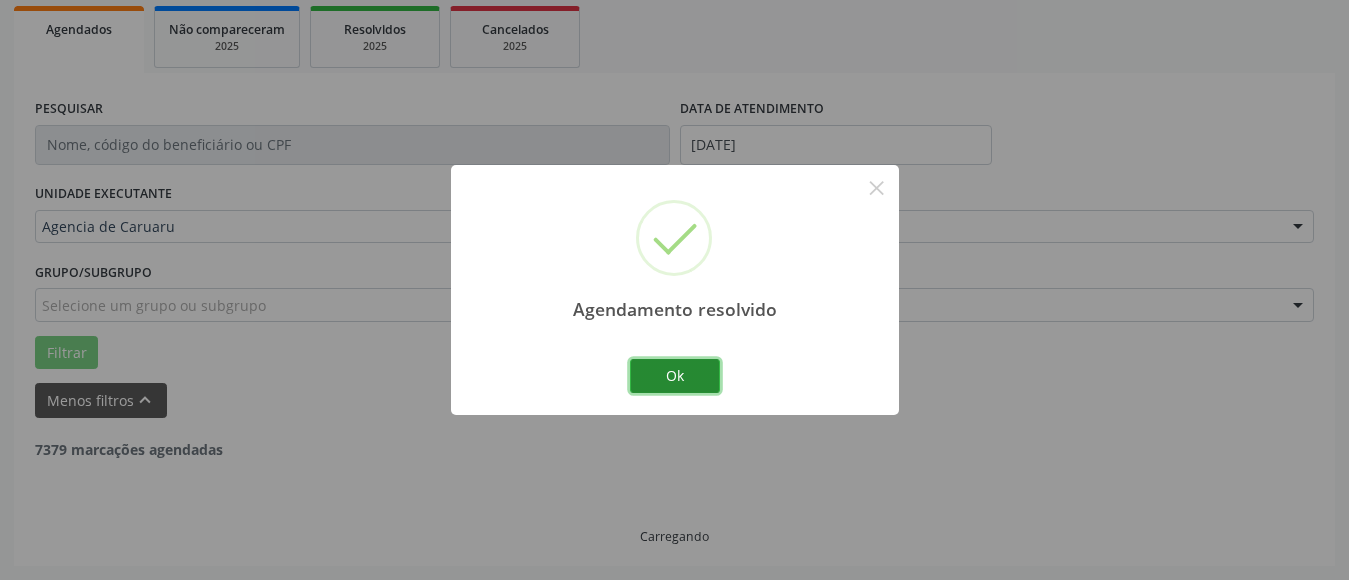 click on "Ok" at bounding box center (675, 376) 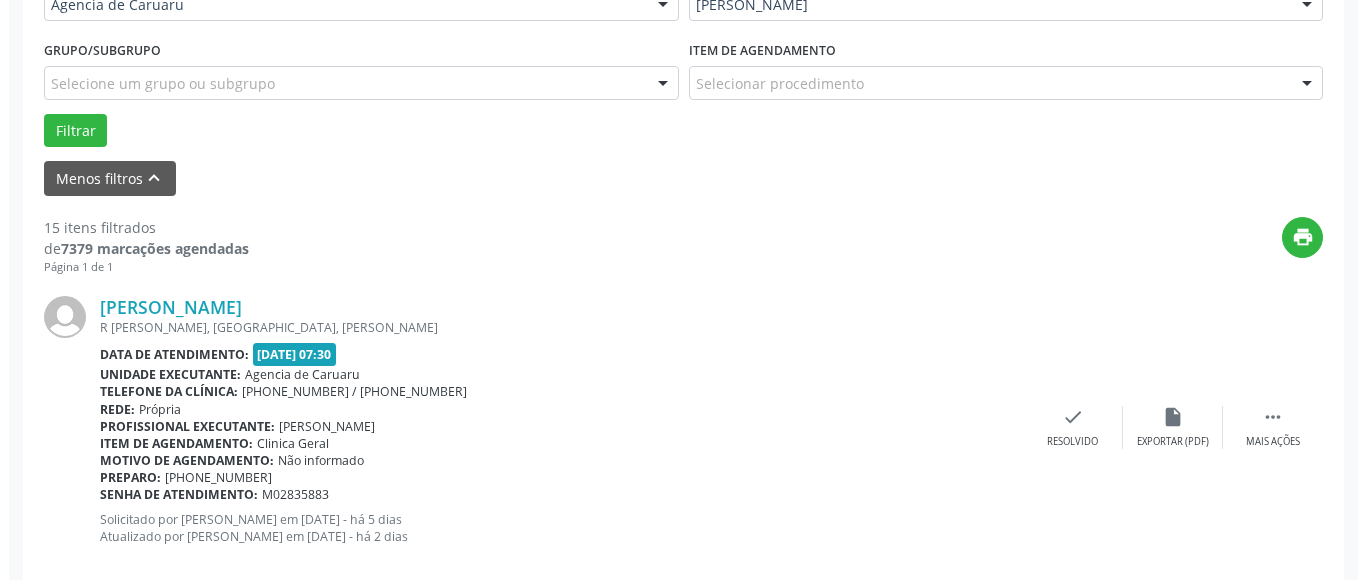scroll, scrollTop: 593, scrollLeft: 0, axis: vertical 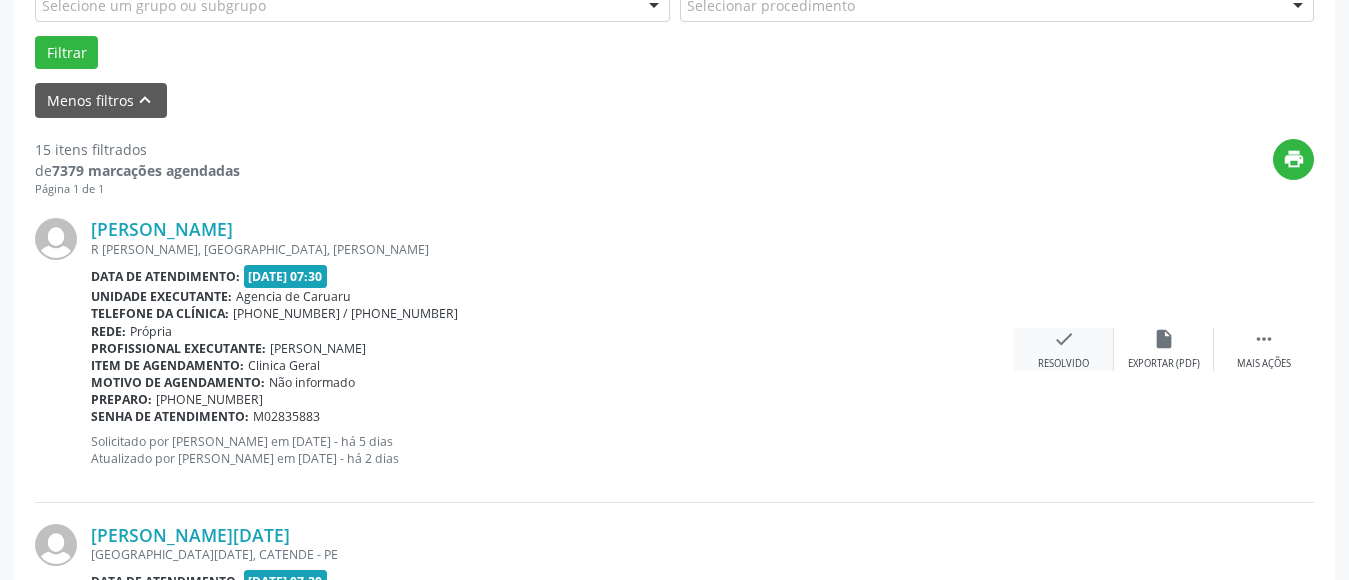 click on "check
Resolvido" at bounding box center (1064, 349) 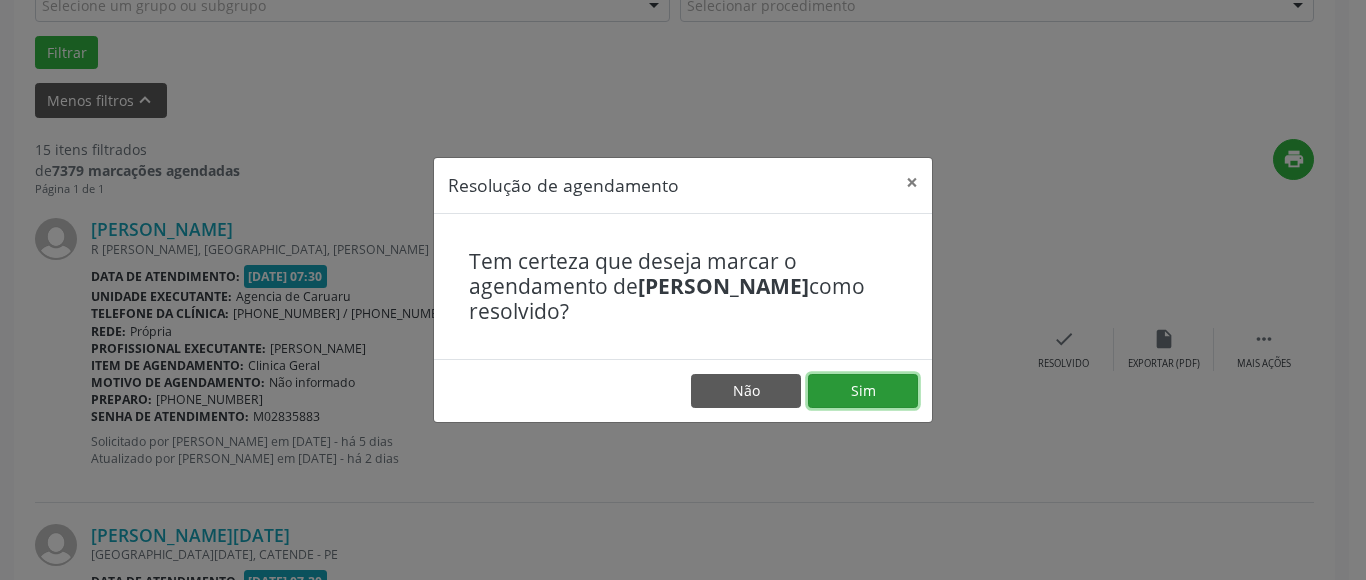 click on "Sim" at bounding box center (863, 391) 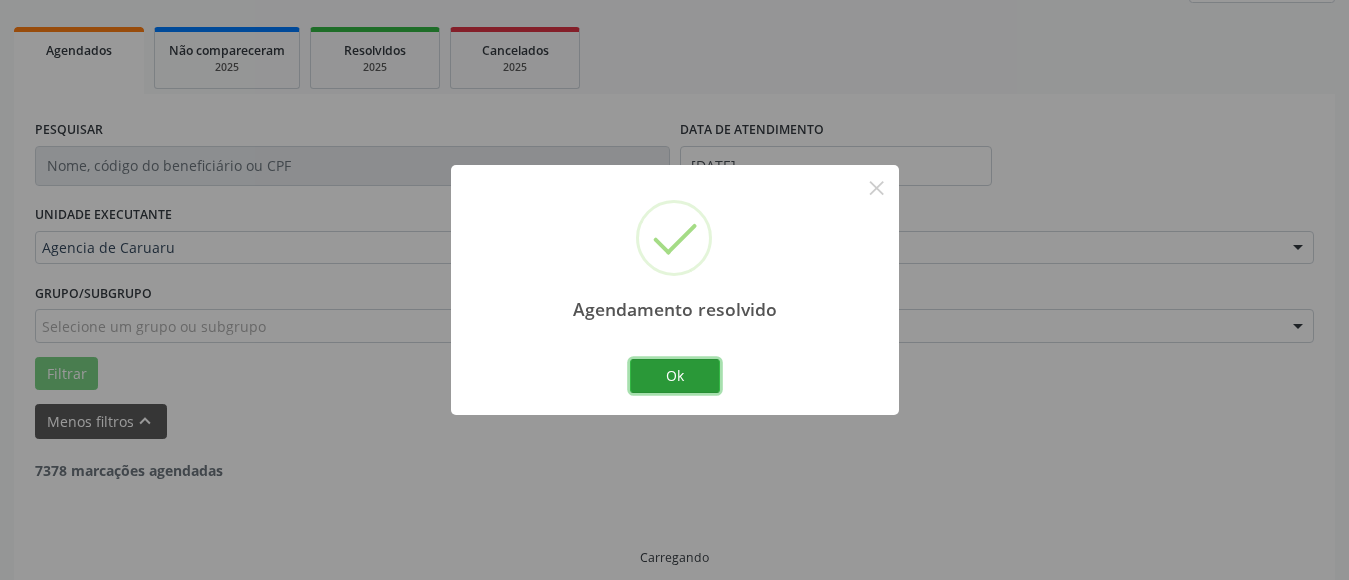 scroll, scrollTop: 293, scrollLeft: 0, axis: vertical 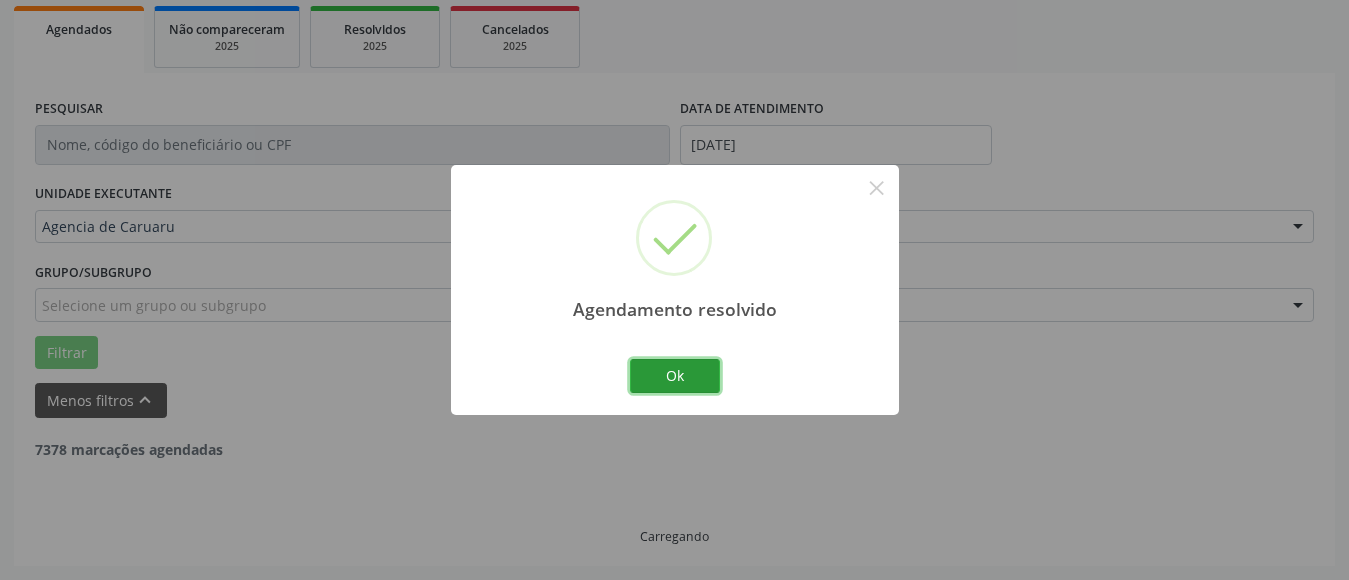 click on "Ok" at bounding box center [675, 376] 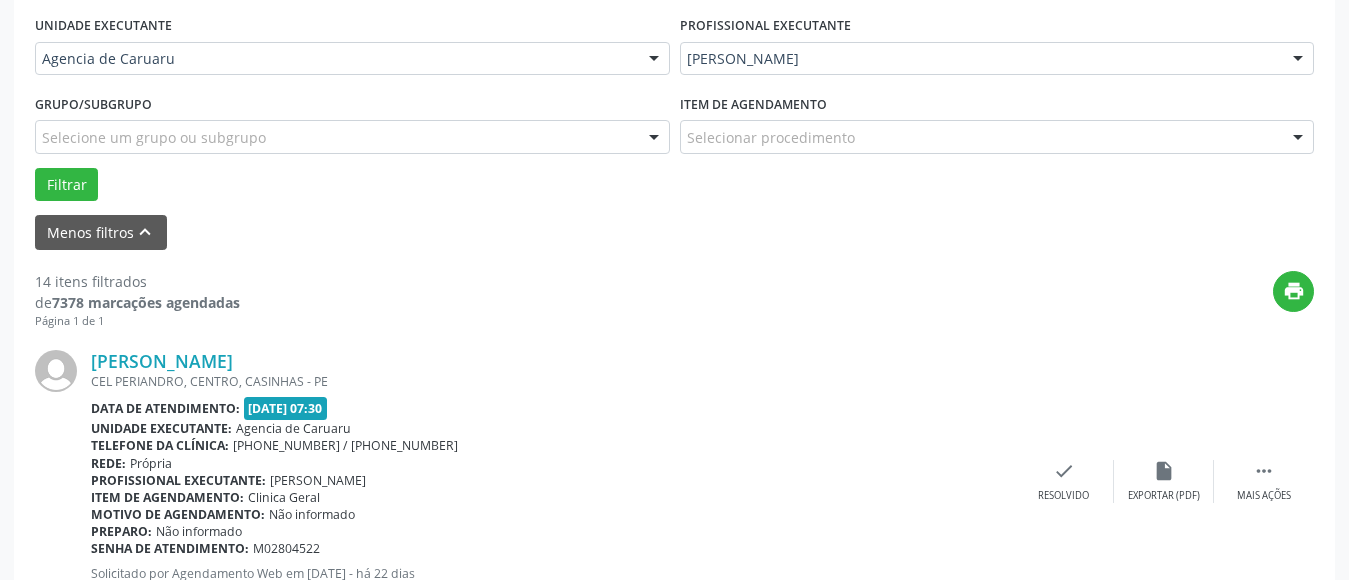 scroll, scrollTop: 493, scrollLeft: 0, axis: vertical 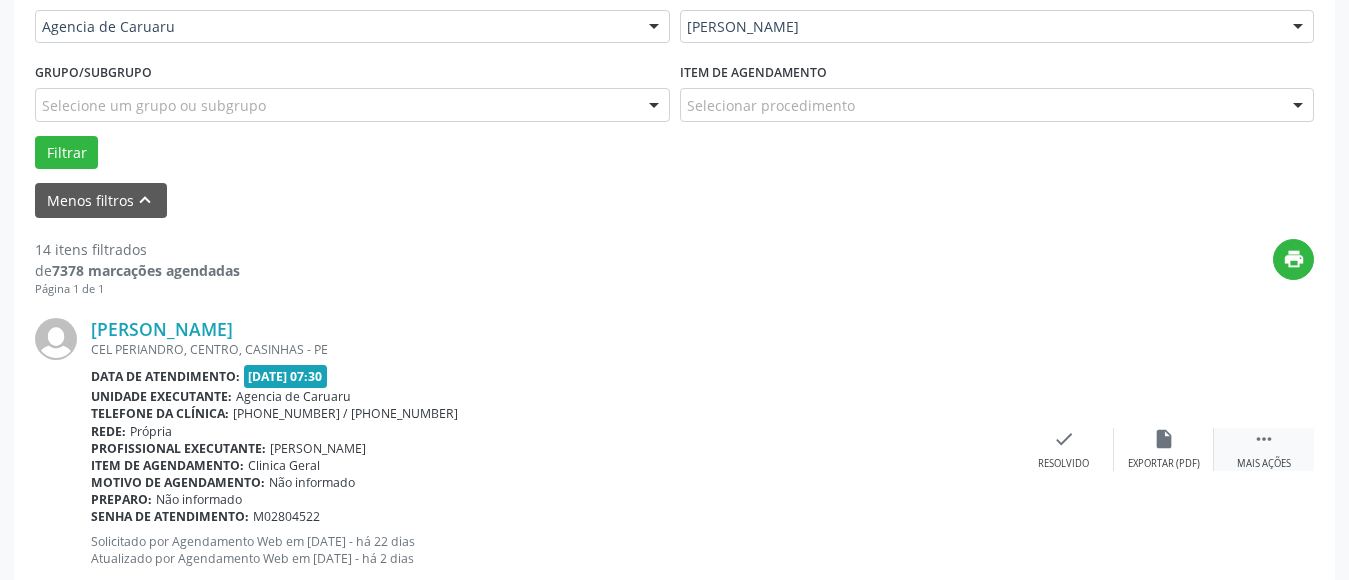 click on "
Mais ações" at bounding box center [1264, 449] 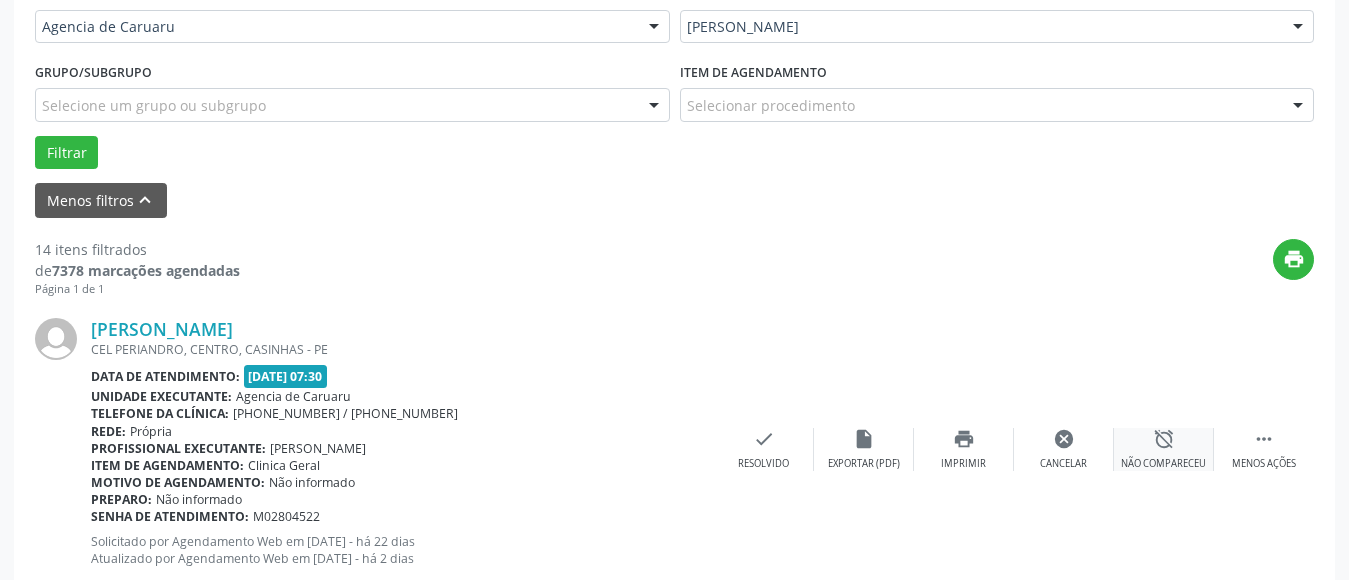 click on "alarm_off
Não compareceu" at bounding box center (1164, 449) 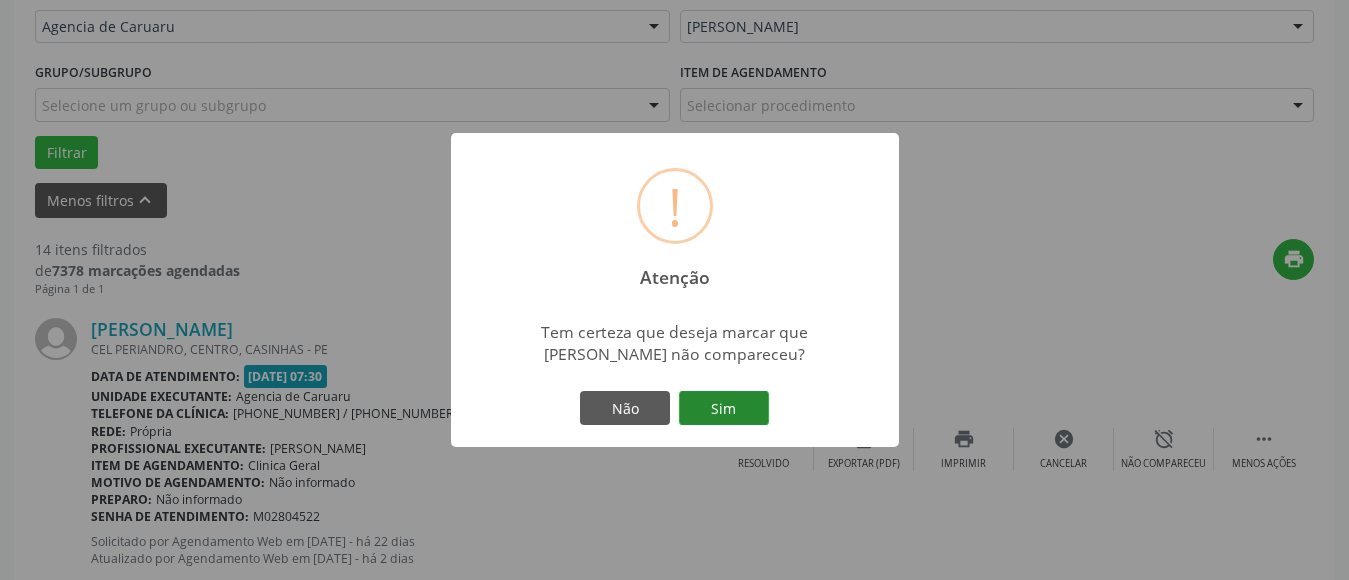 click on "Sim" at bounding box center [724, 408] 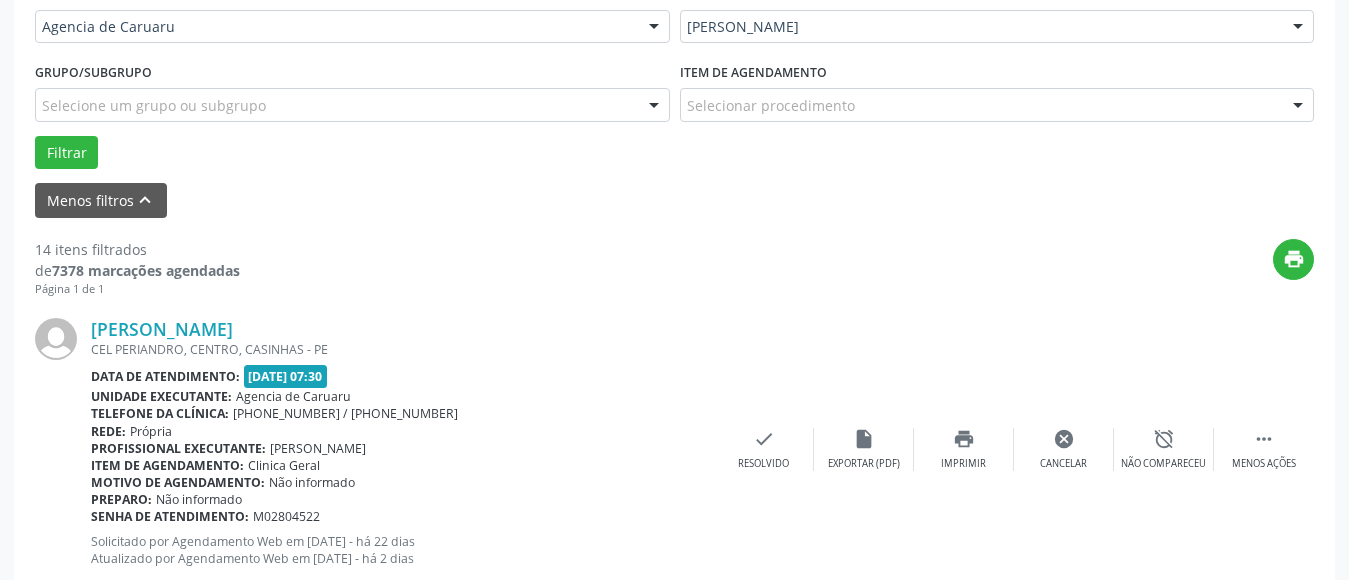 scroll, scrollTop: 293, scrollLeft: 0, axis: vertical 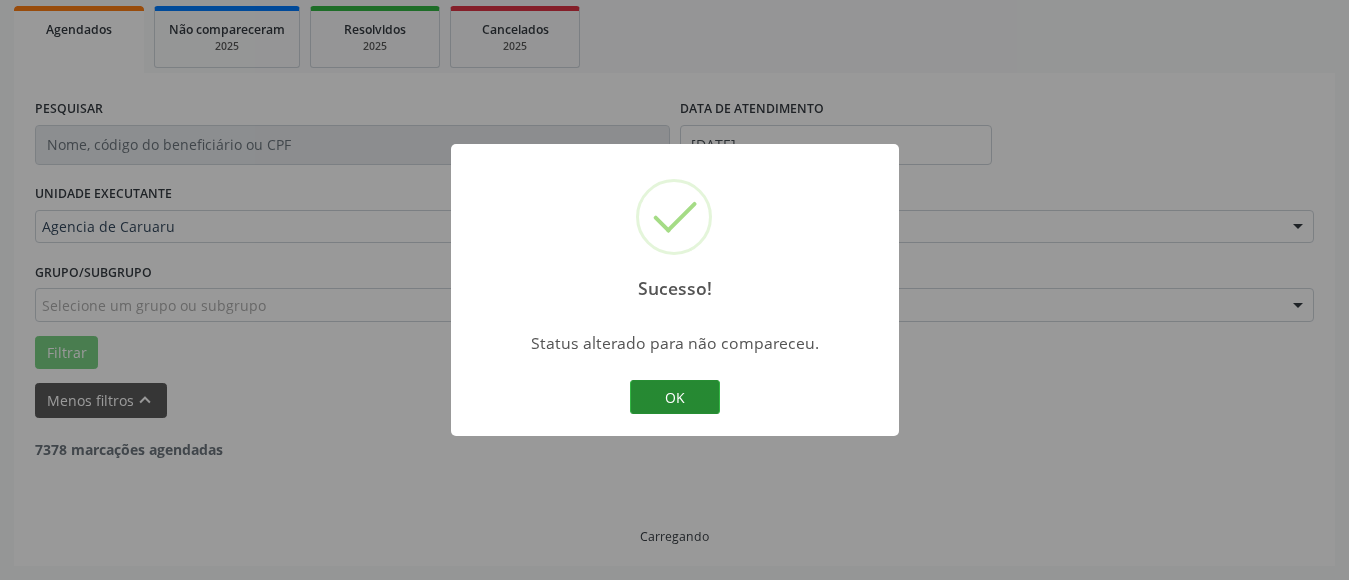click on "OK" at bounding box center [675, 397] 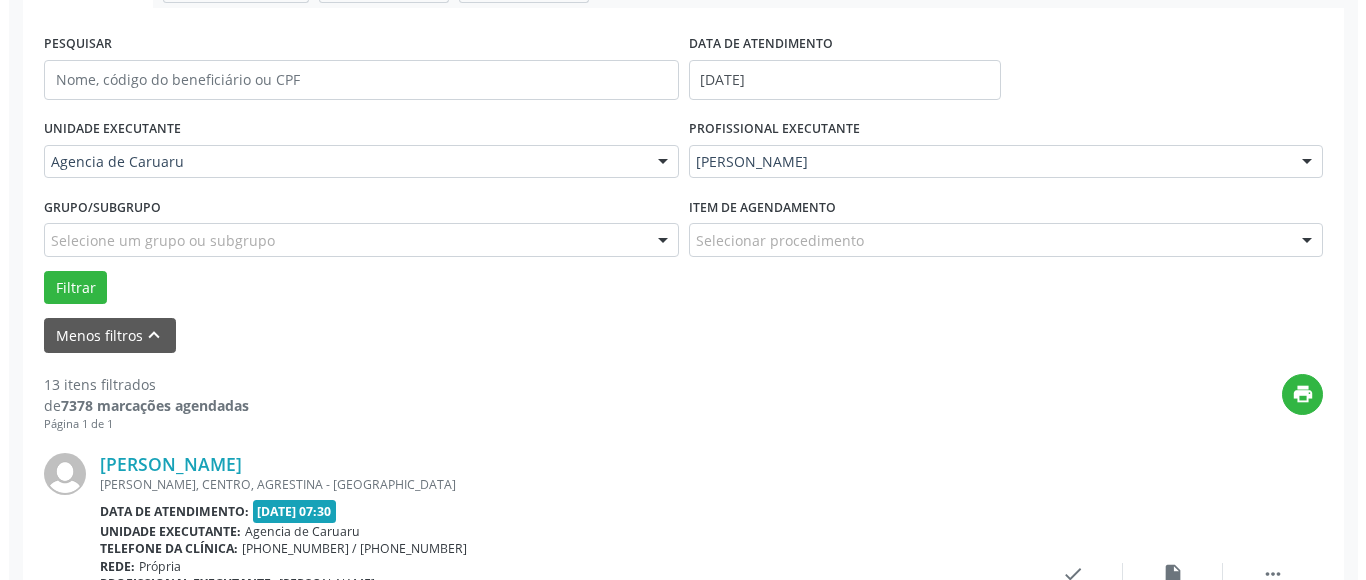 scroll, scrollTop: 393, scrollLeft: 0, axis: vertical 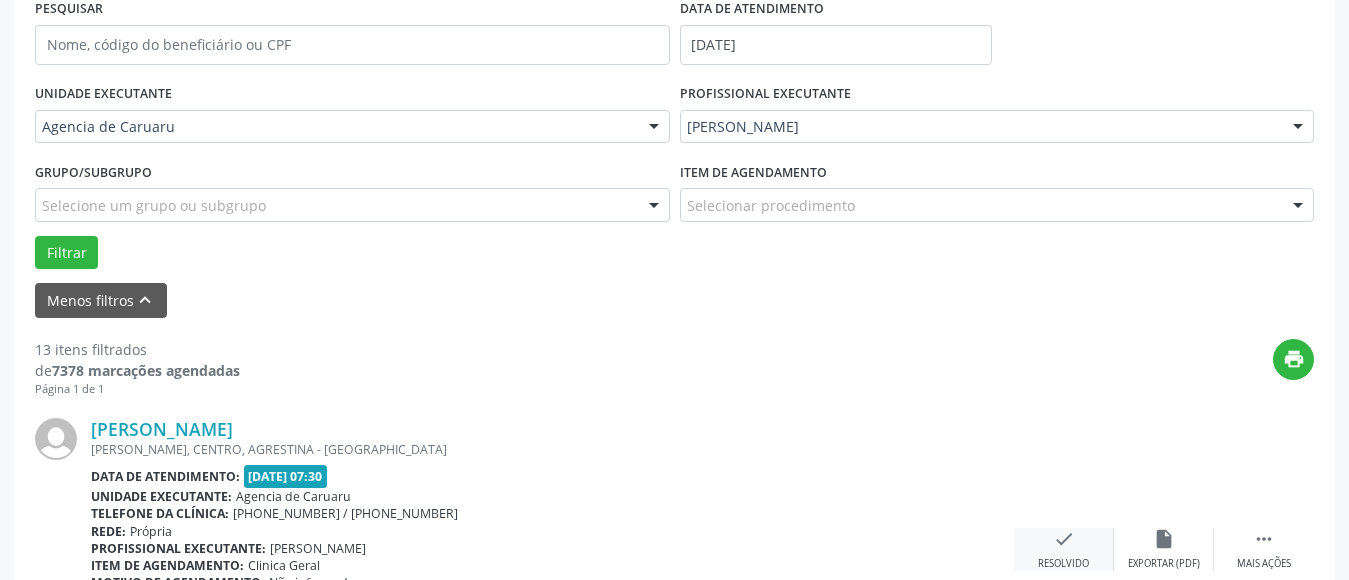 click on "check" at bounding box center (1064, 539) 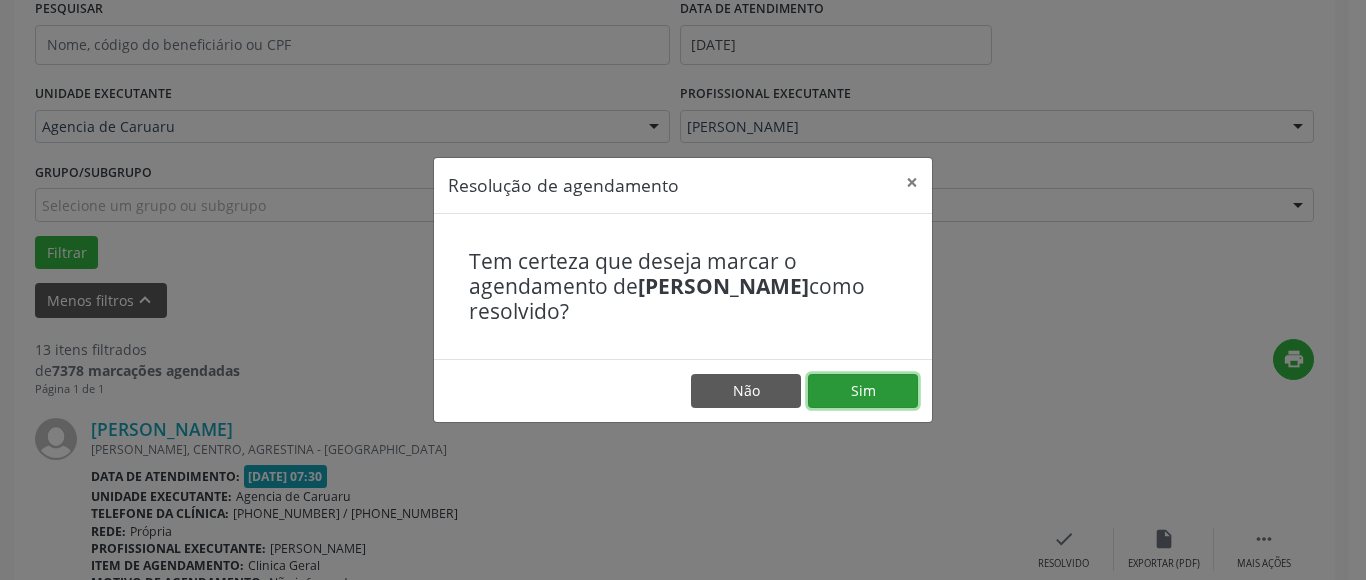 click on "Sim" at bounding box center (863, 391) 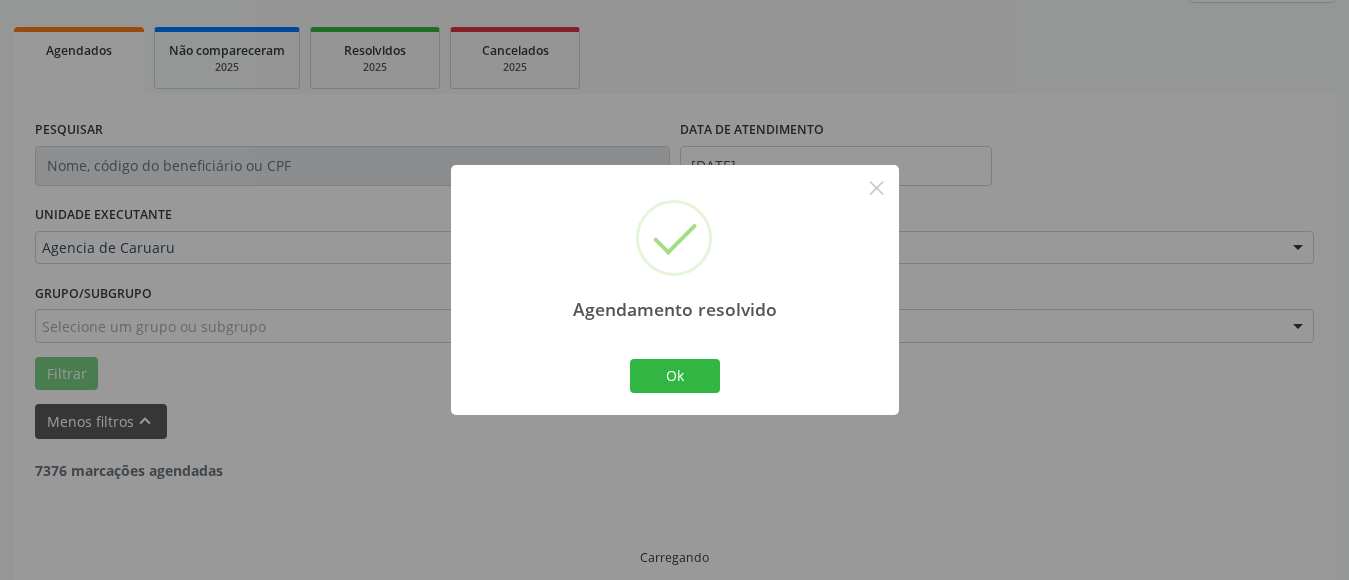 scroll, scrollTop: 293, scrollLeft: 0, axis: vertical 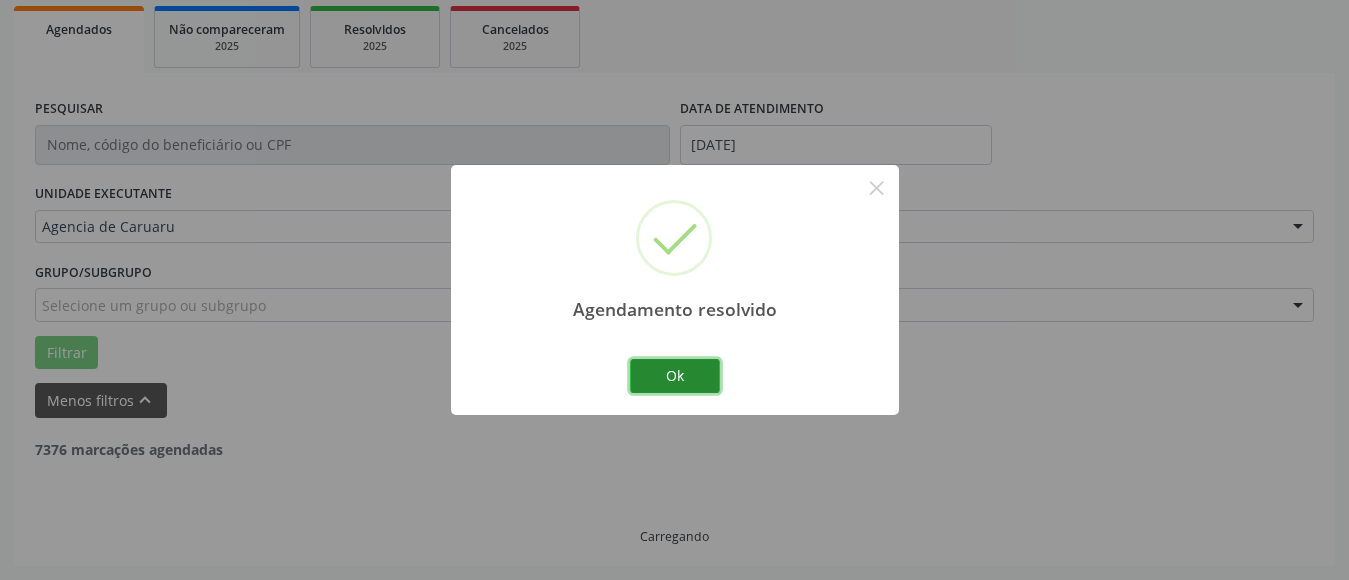 click on "Ok" at bounding box center (675, 376) 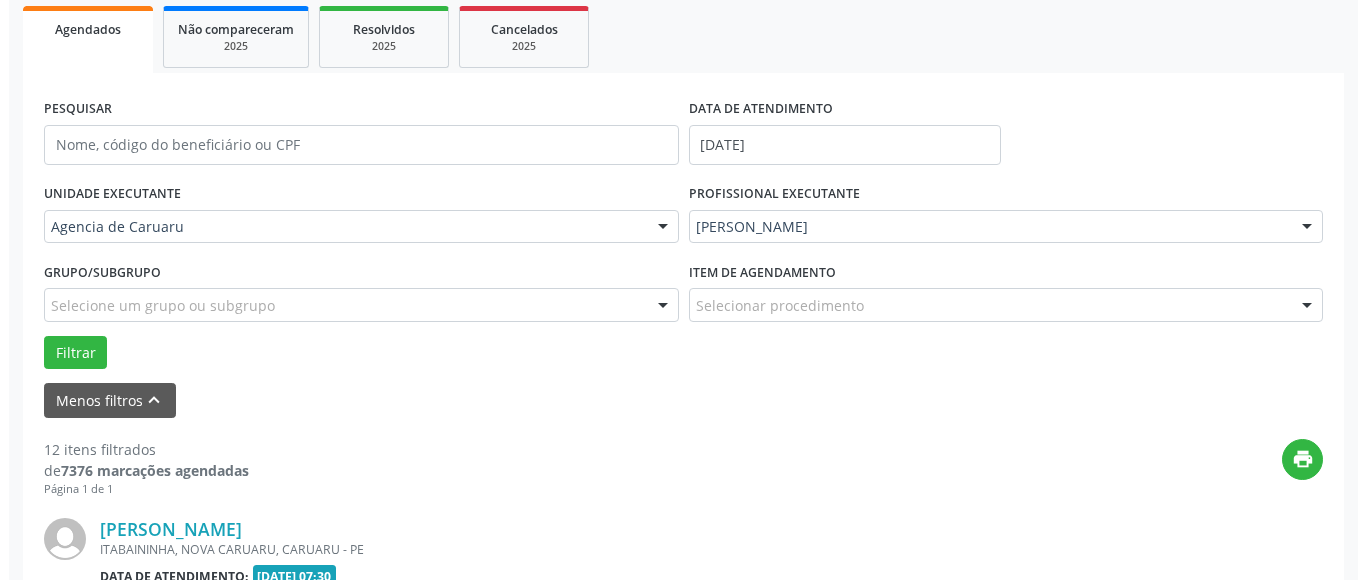 scroll, scrollTop: 593, scrollLeft: 0, axis: vertical 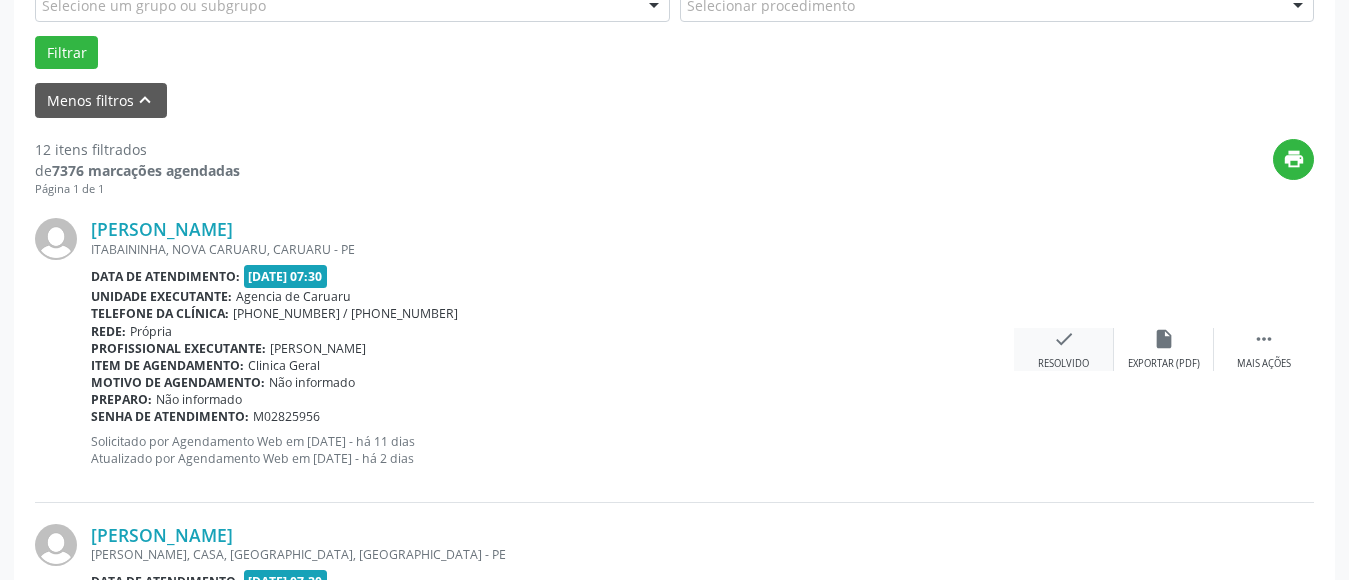 click on "check
Resolvido" at bounding box center (1064, 349) 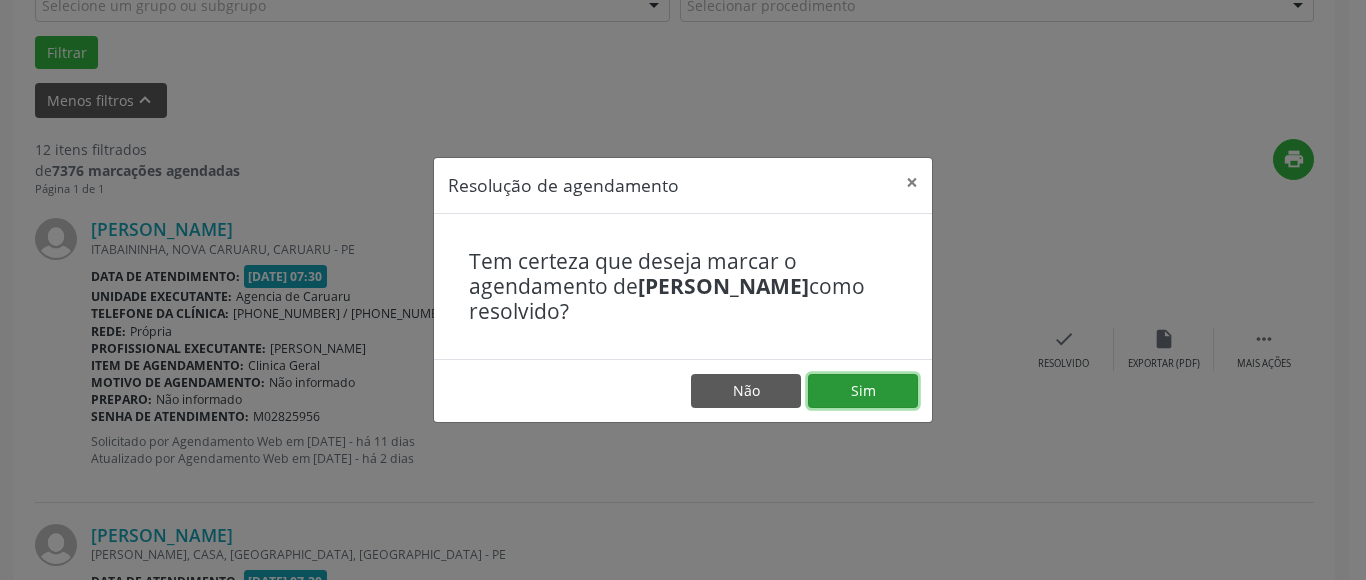 click on "Sim" at bounding box center (863, 391) 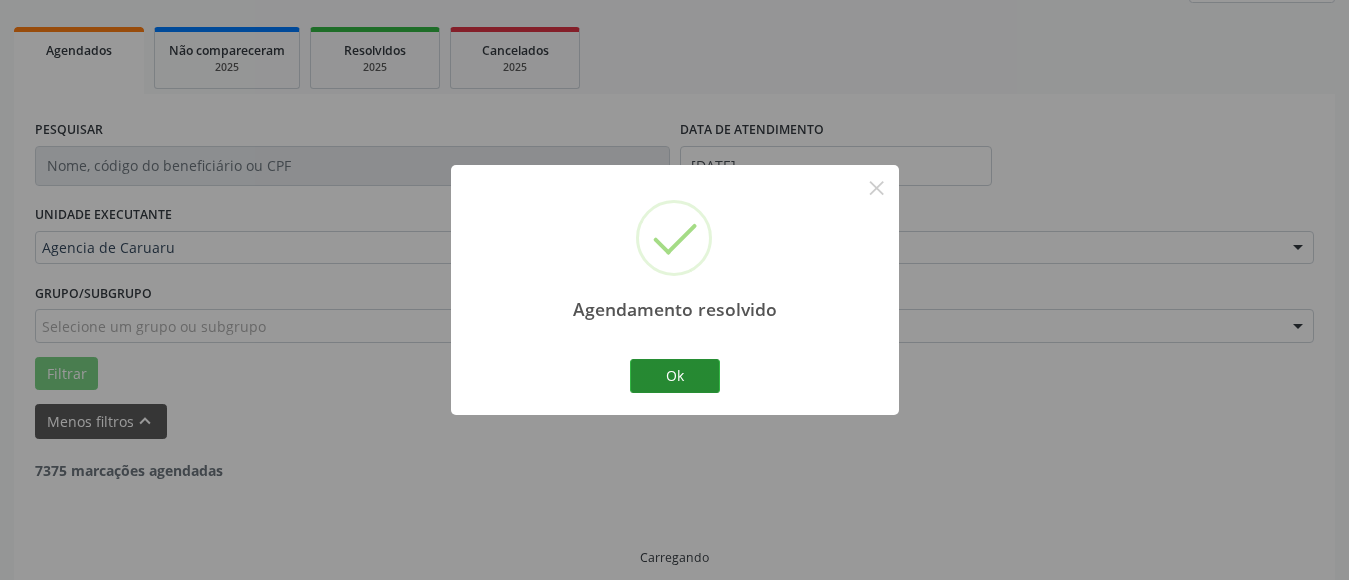 scroll, scrollTop: 293, scrollLeft: 0, axis: vertical 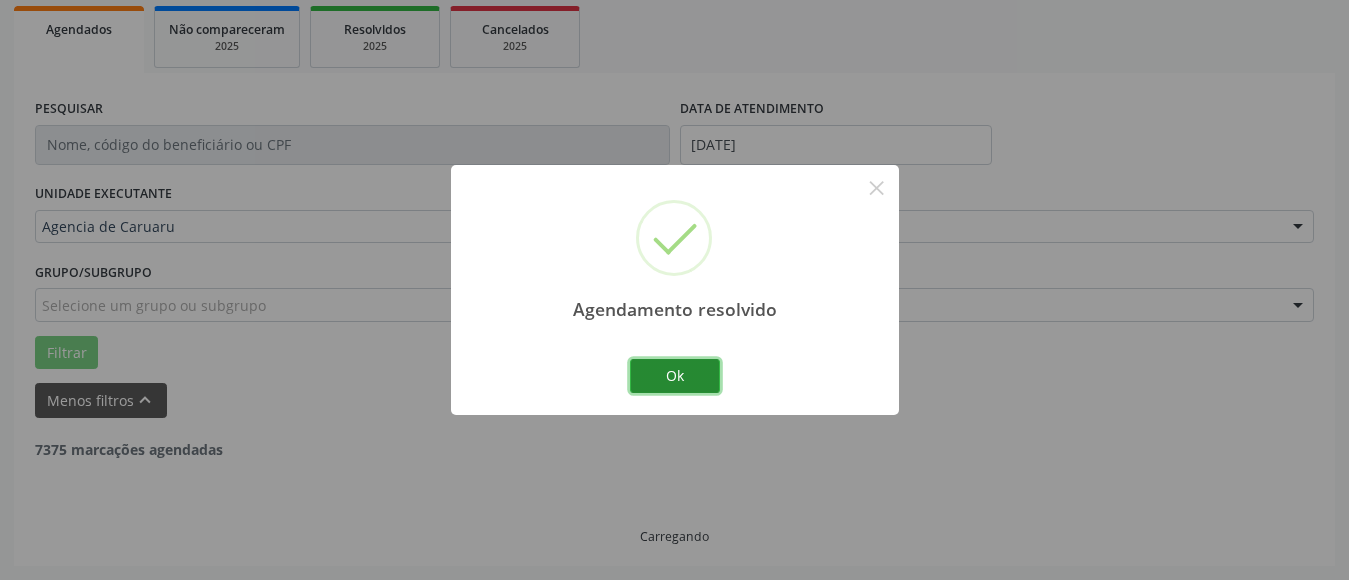 click on "Ok" at bounding box center [675, 376] 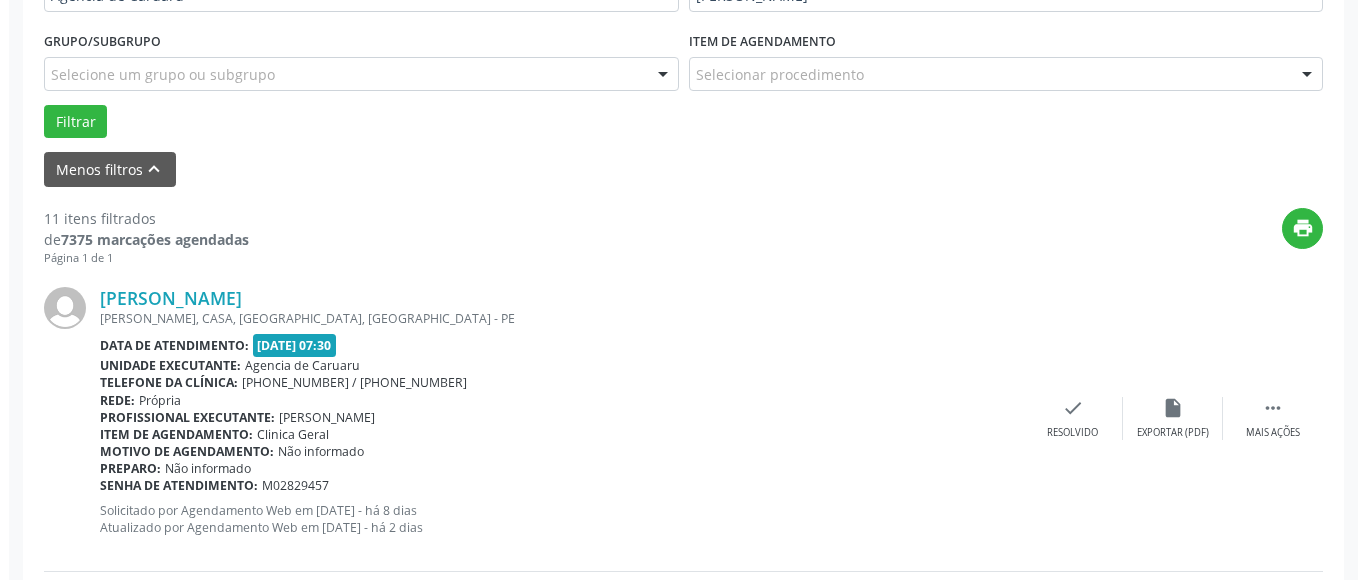 scroll, scrollTop: 593, scrollLeft: 0, axis: vertical 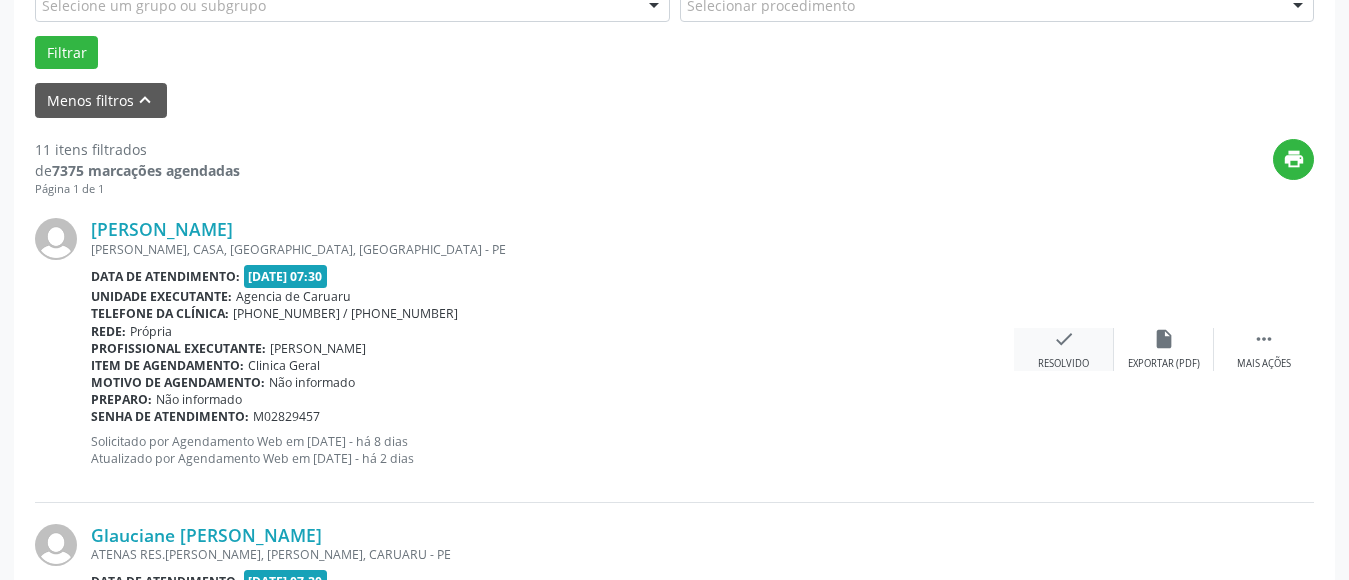 click on "check
Resolvido" at bounding box center (1064, 349) 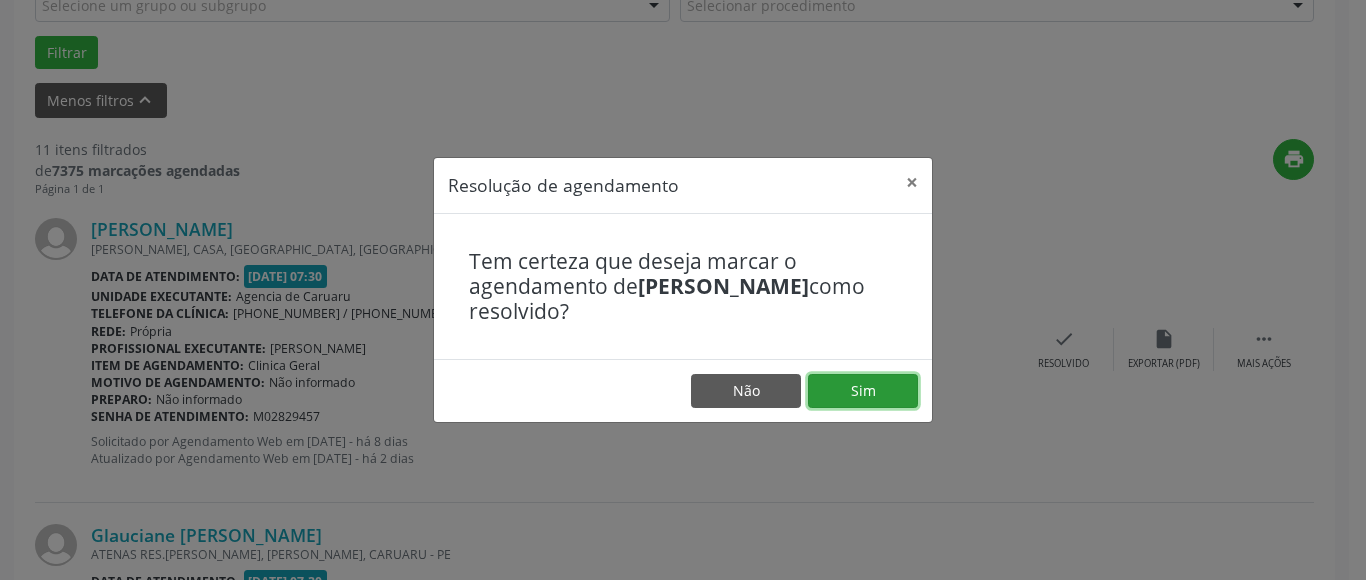 click on "Sim" at bounding box center [863, 391] 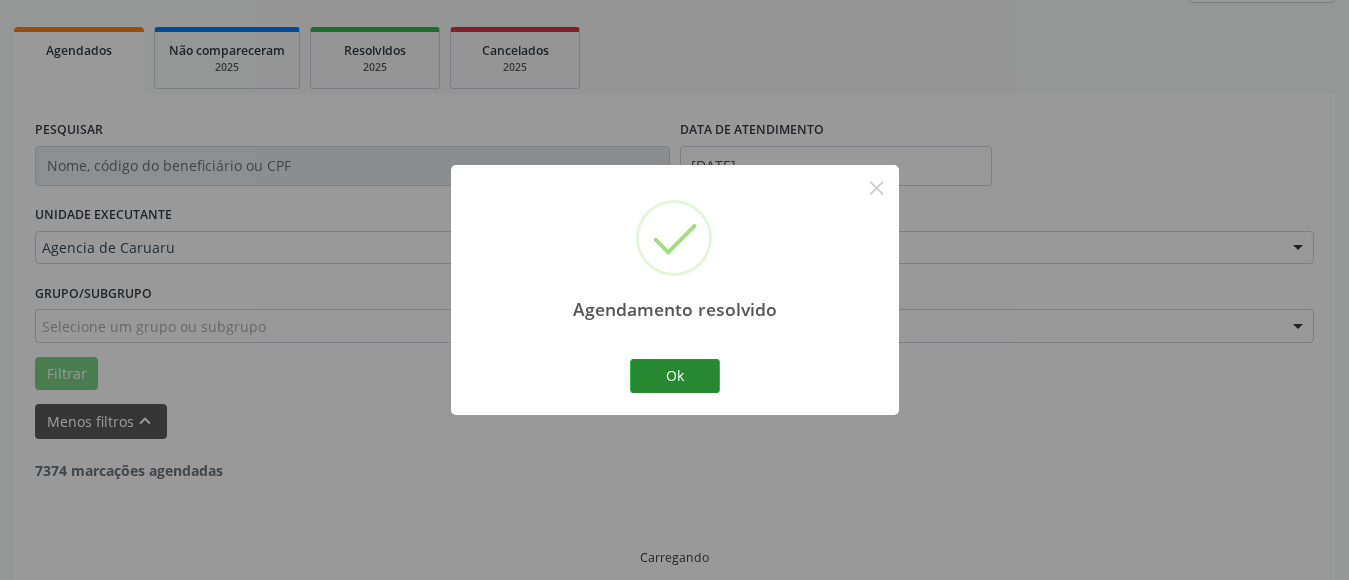 scroll, scrollTop: 293, scrollLeft: 0, axis: vertical 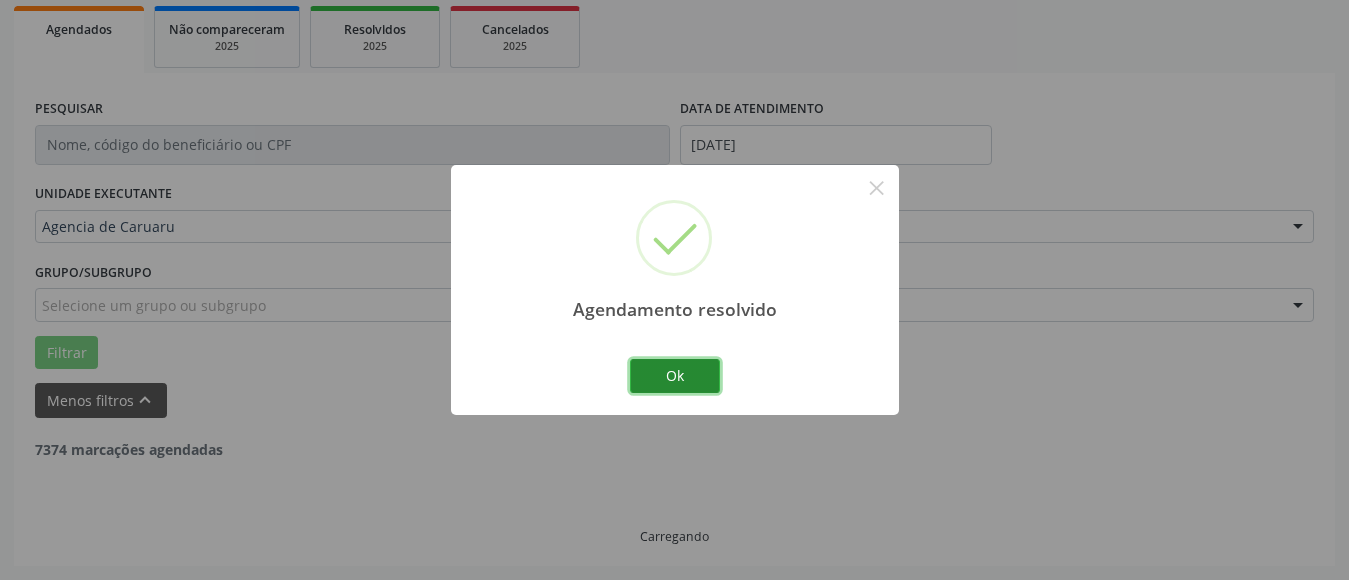 click on "Ok" at bounding box center (675, 376) 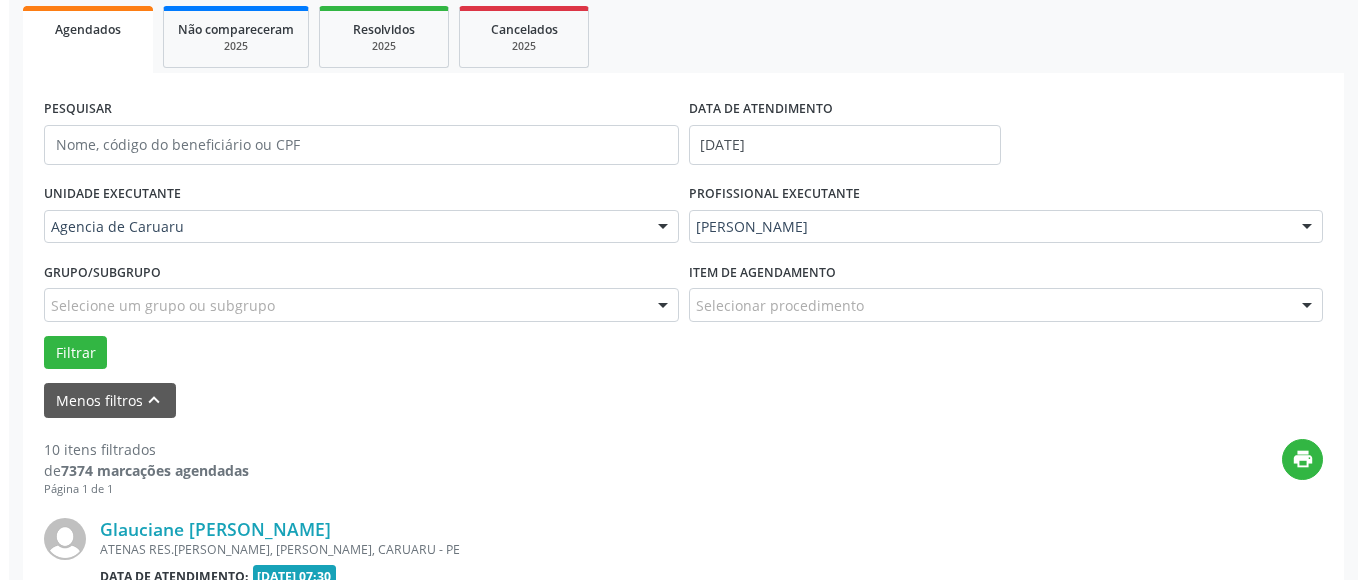 scroll, scrollTop: 593, scrollLeft: 0, axis: vertical 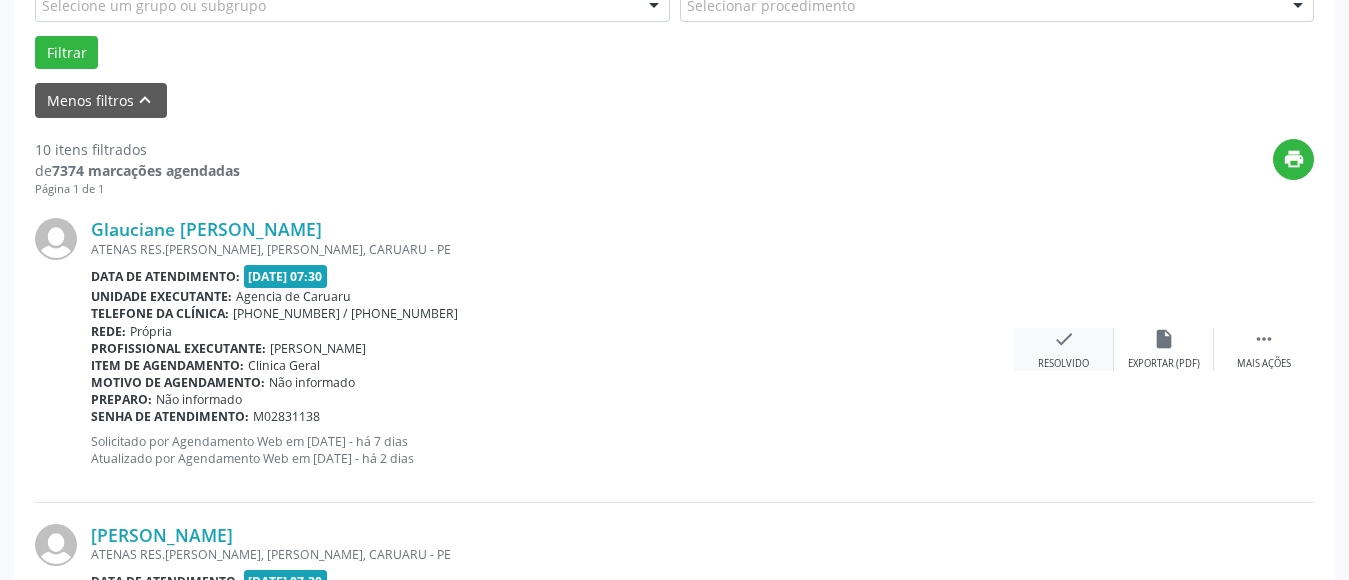 click on "check" at bounding box center [1064, 339] 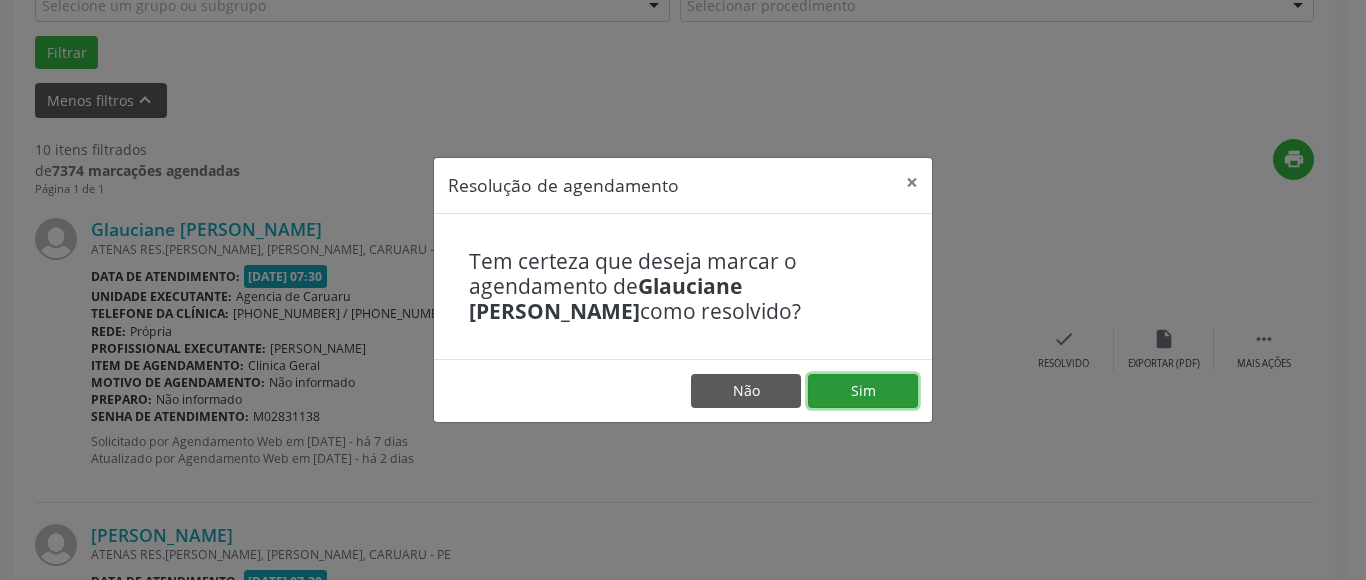 click on "Sim" at bounding box center (863, 391) 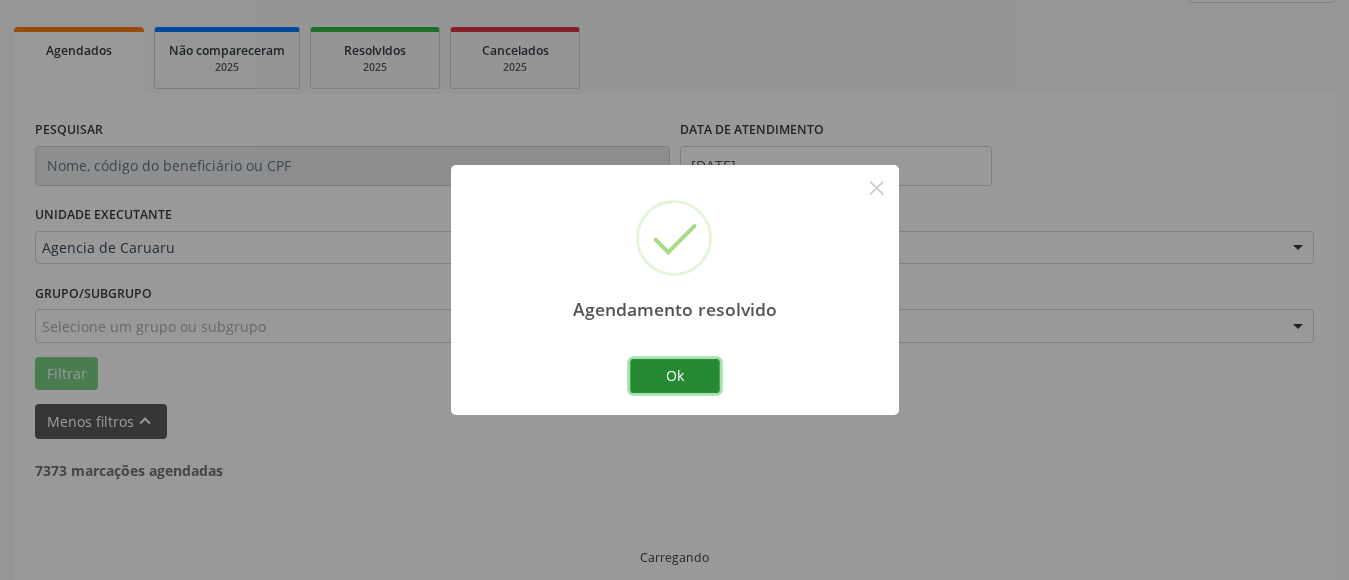 click on "Ok" at bounding box center (675, 376) 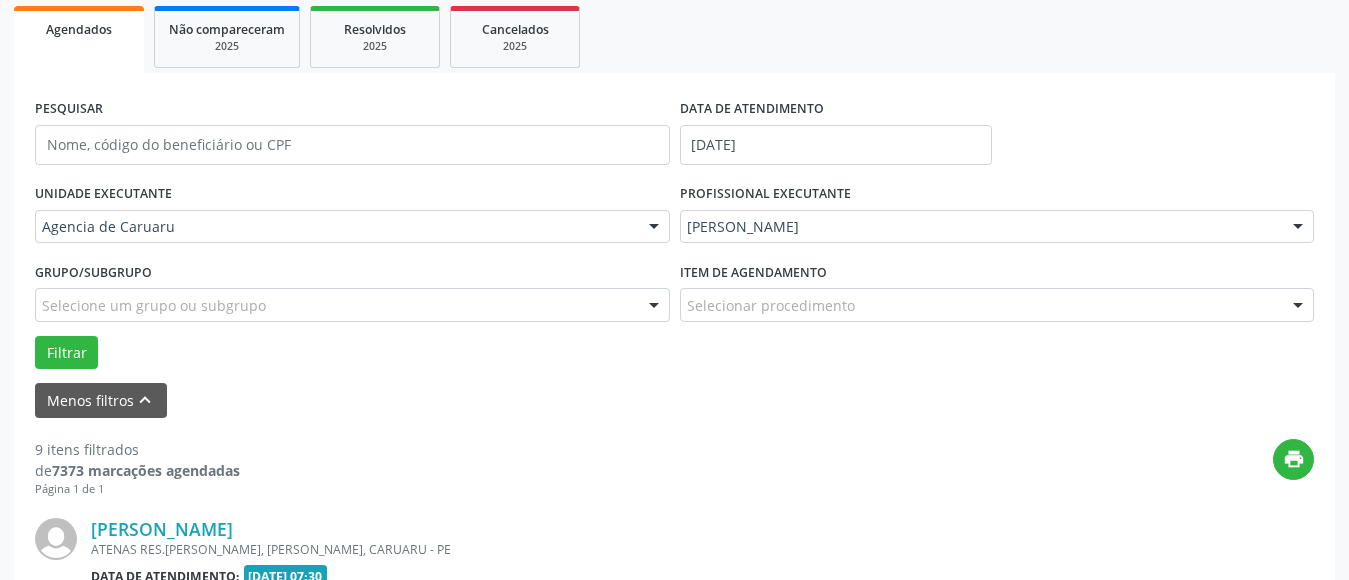 scroll, scrollTop: 493, scrollLeft: 0, axis: vertical 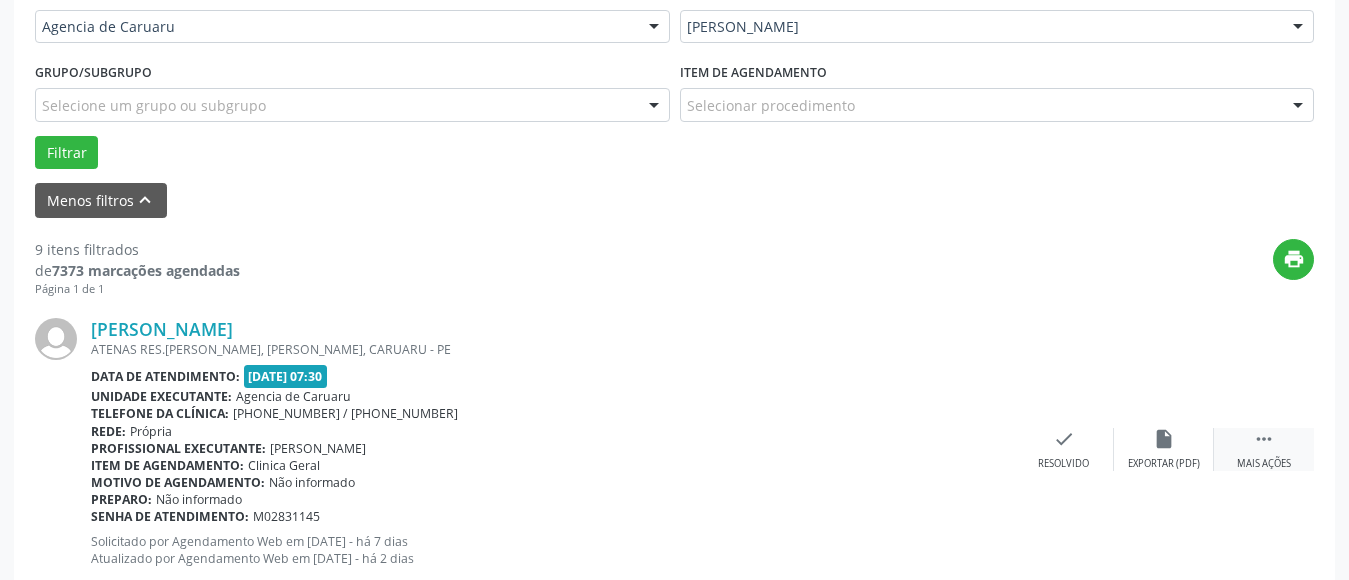 click on "" at bounding box center [1264, 439] 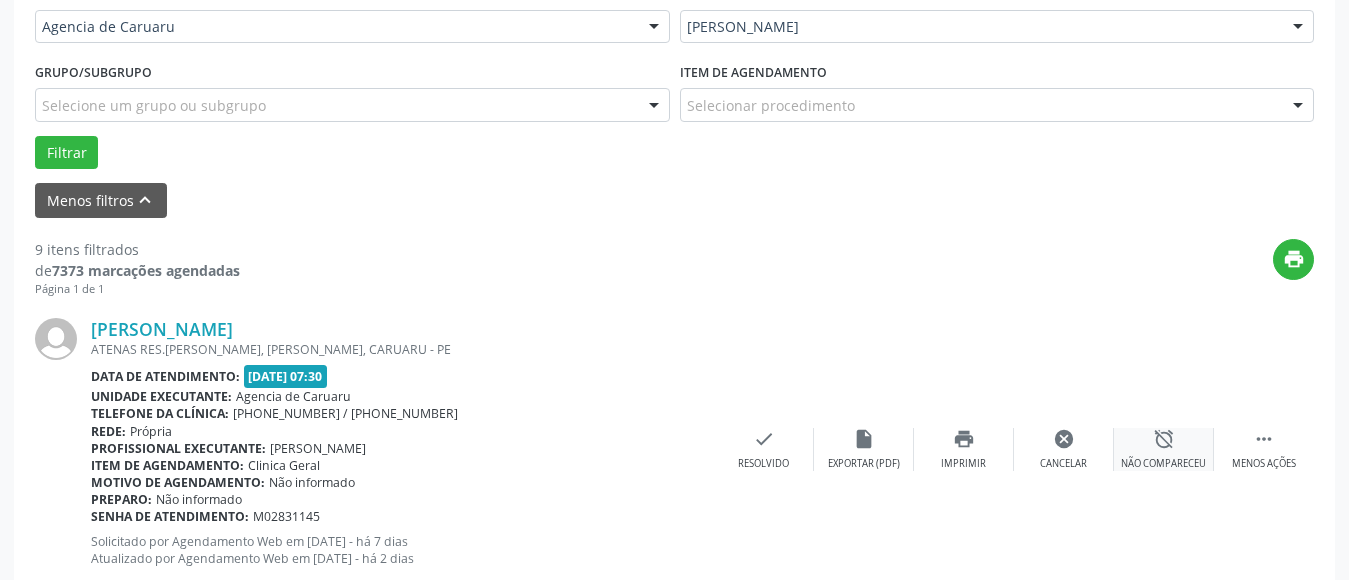 click on "alarm_off
Não compareceu" at bounding box center (1164, 449) 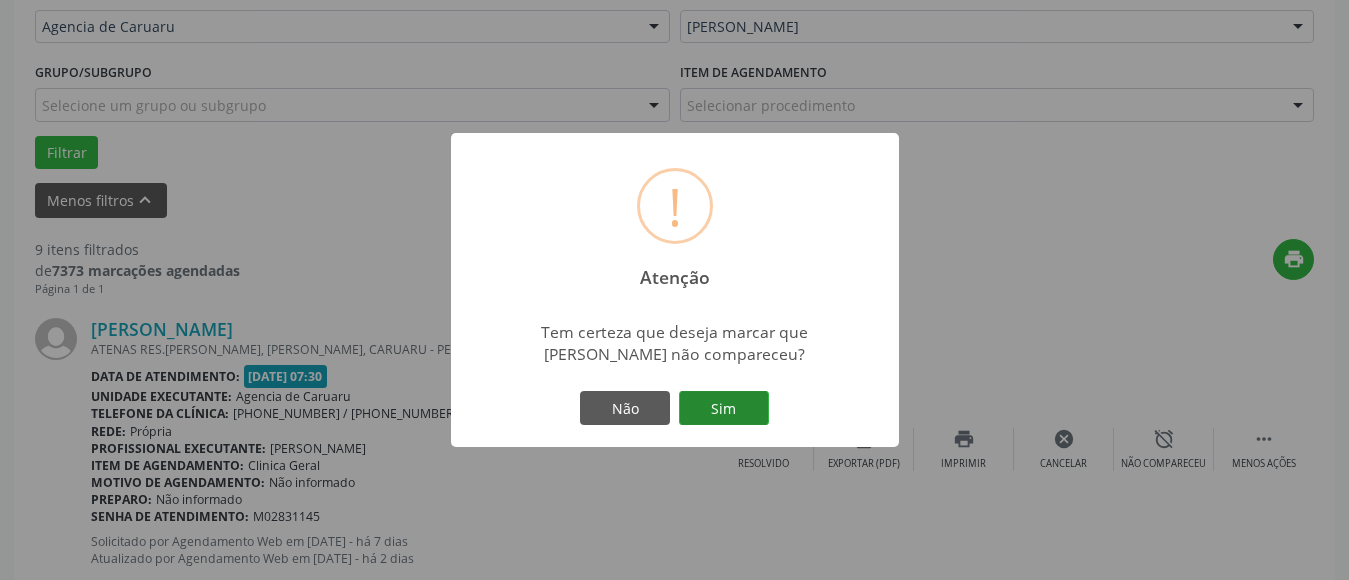 click on "Sim" at bounding box center [724, 408] 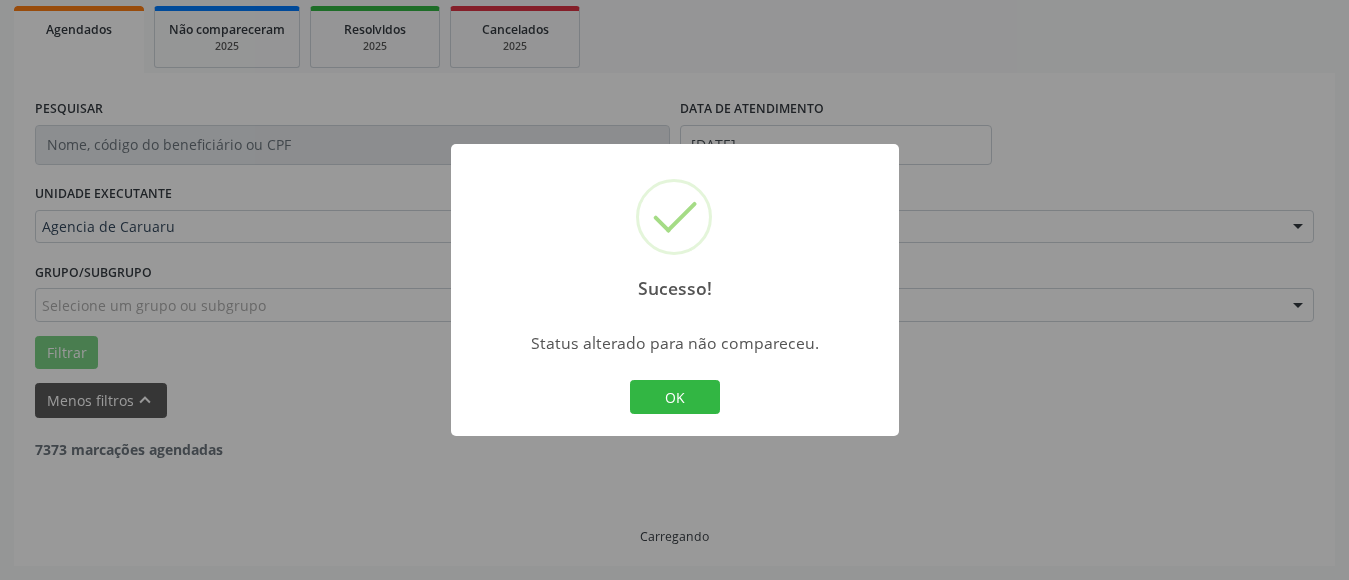 scroll, scrollTop: 293, scrollLeft: 0, axis: vertical 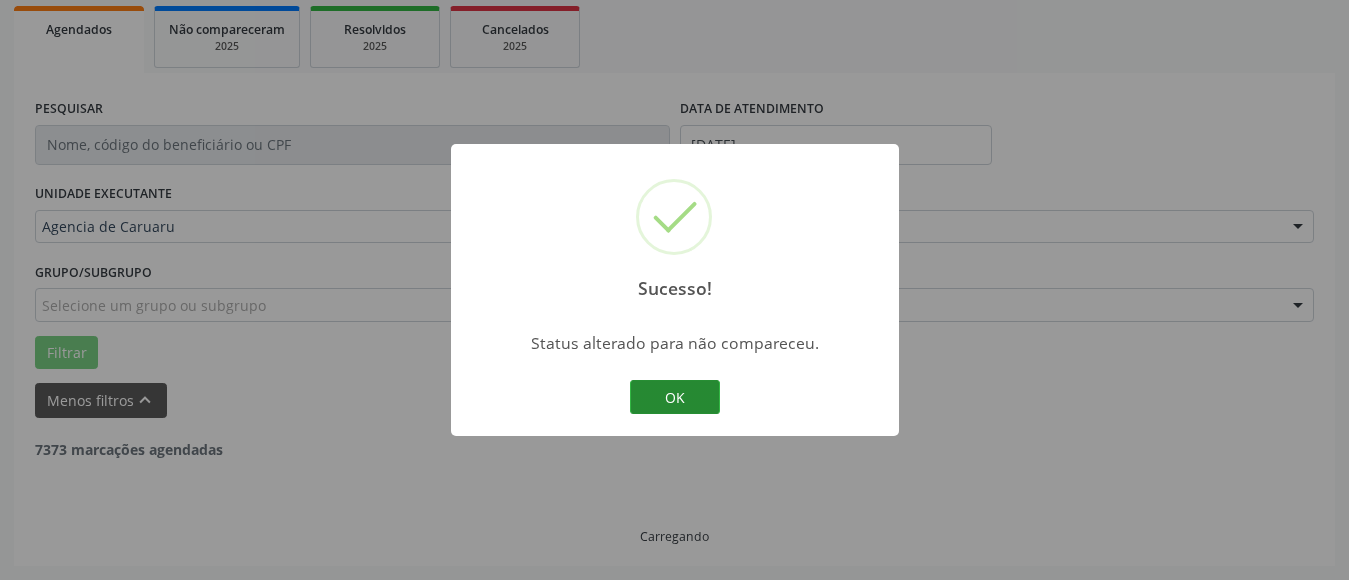 click on "OK" at bounding box center [675, 397] 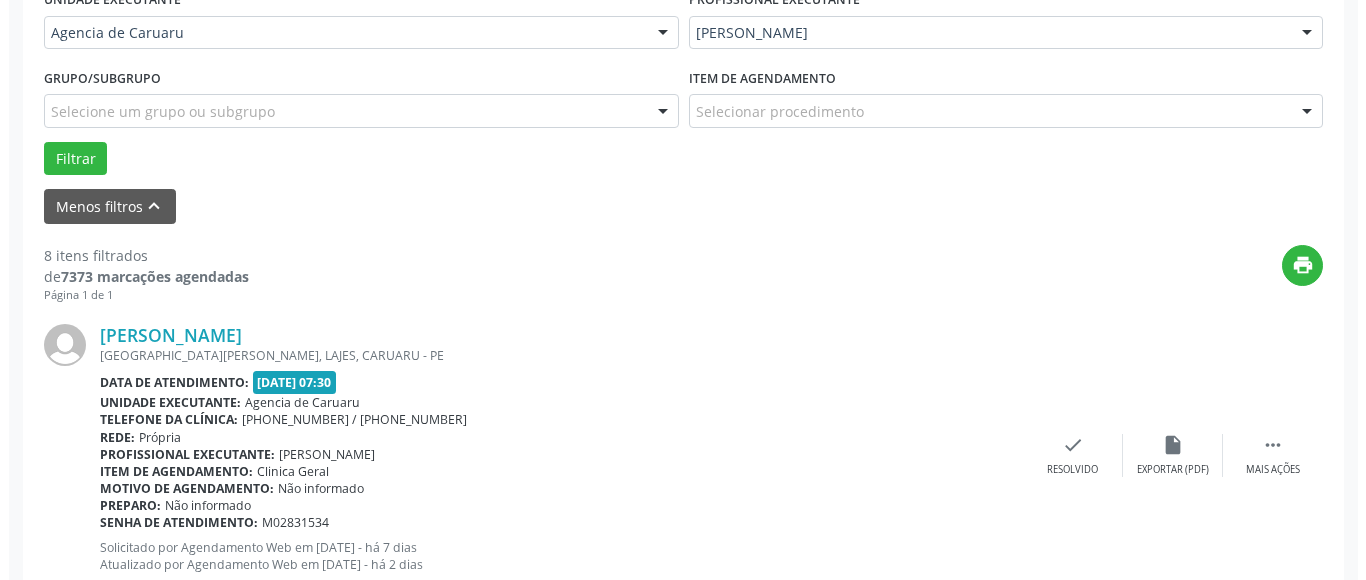 scroll, scrollTop: 593, scrollLeft: 0, axis: vertical 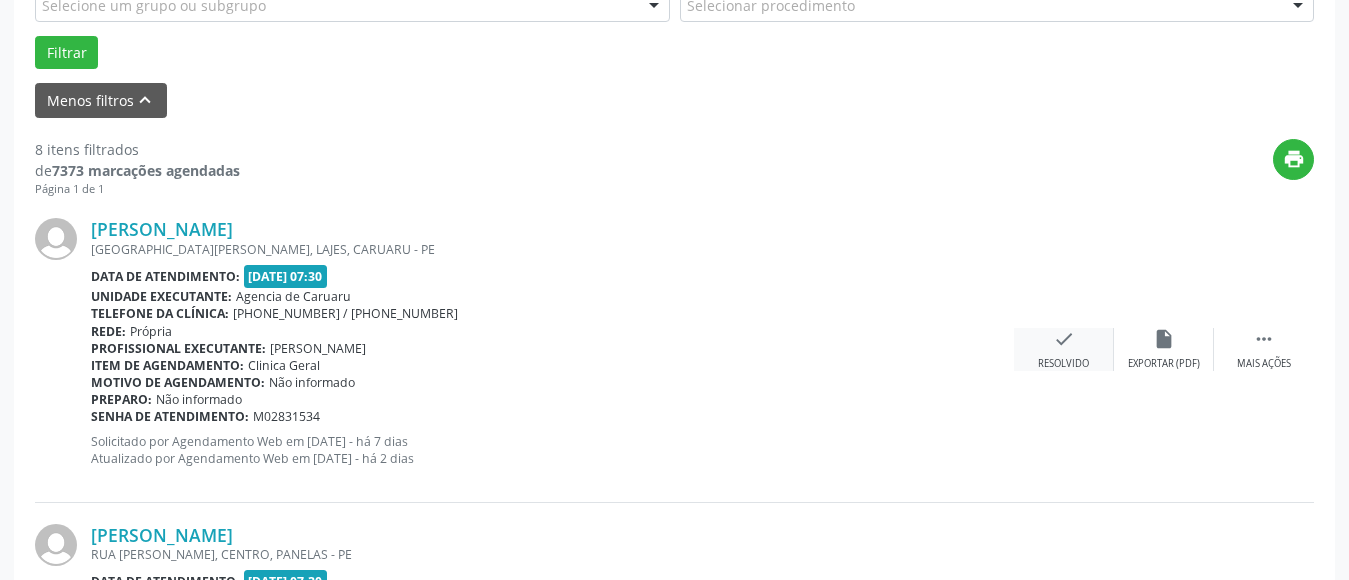click on "Resolvido" at bounding box center [1063, 364] 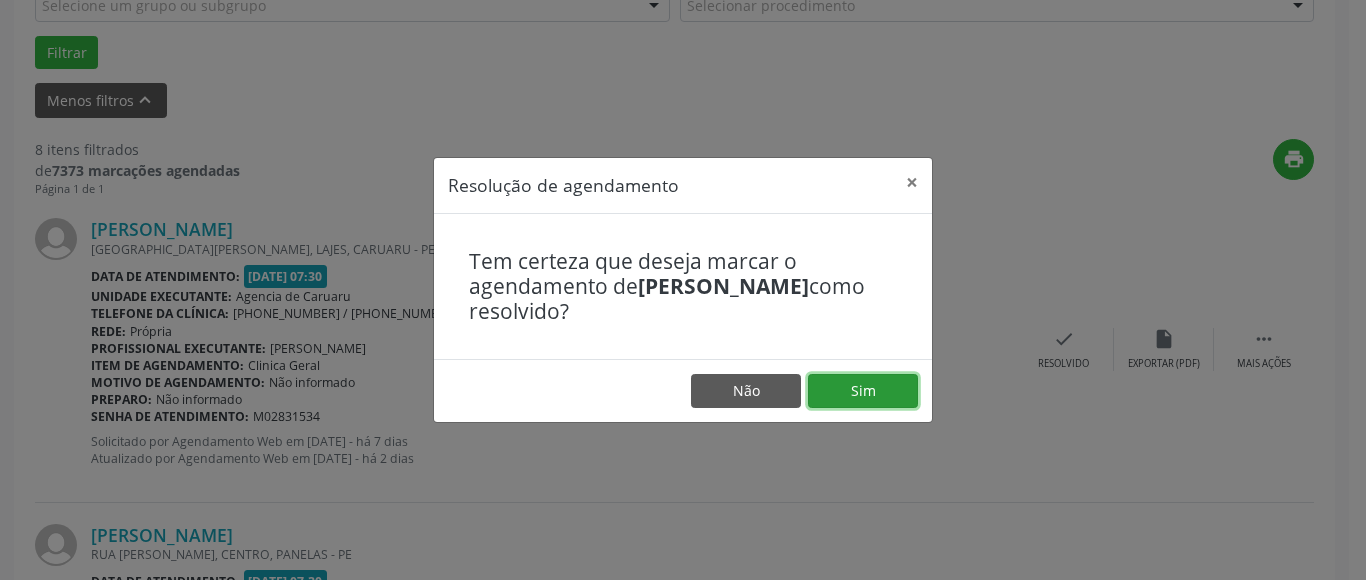 click on "Sim" at bounding box center (863, 391) 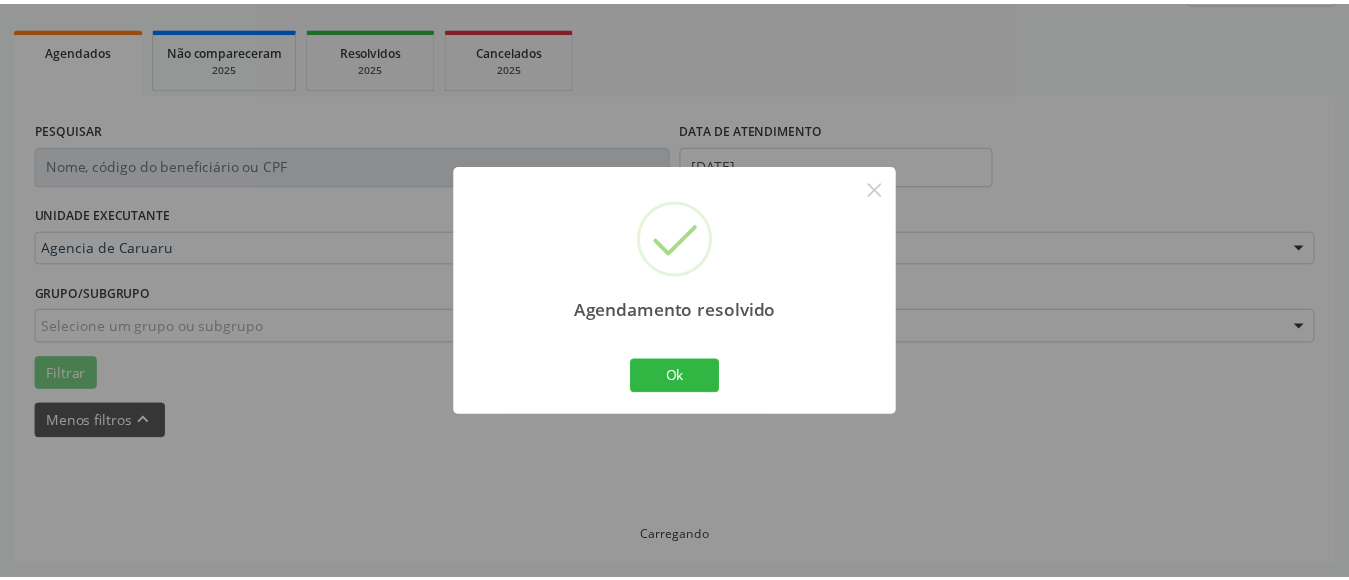 scroll, scrollTop: 272, scrollLeft: 0, axis: vertical 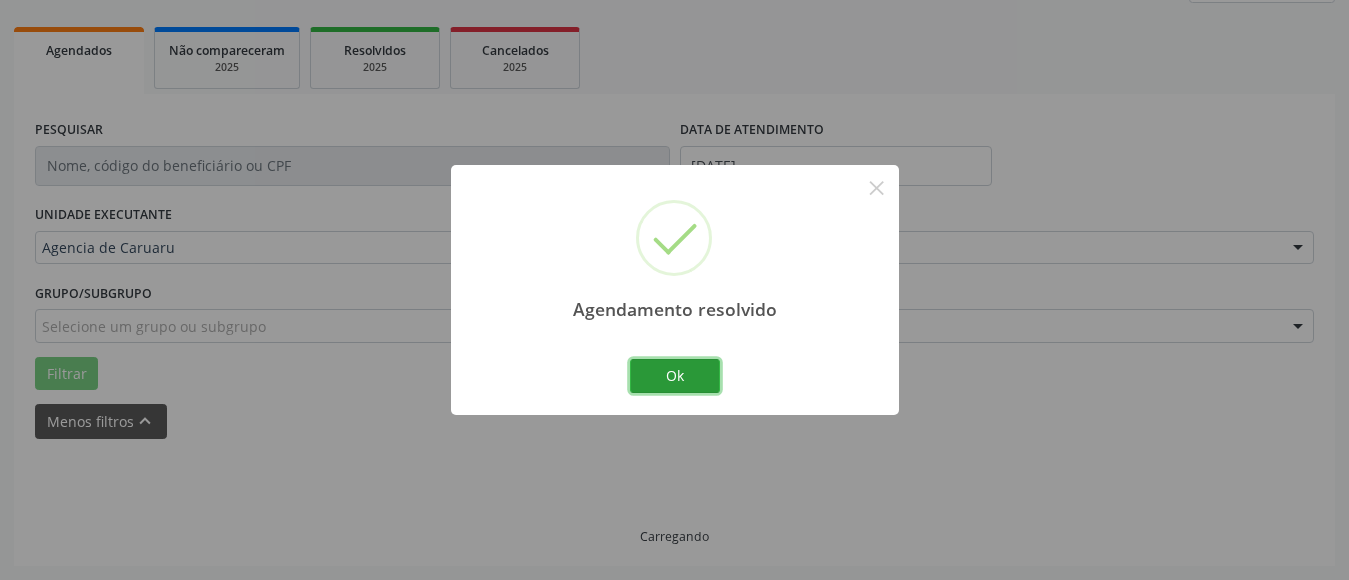 click on "Ok" at bounding box center (675, 376) 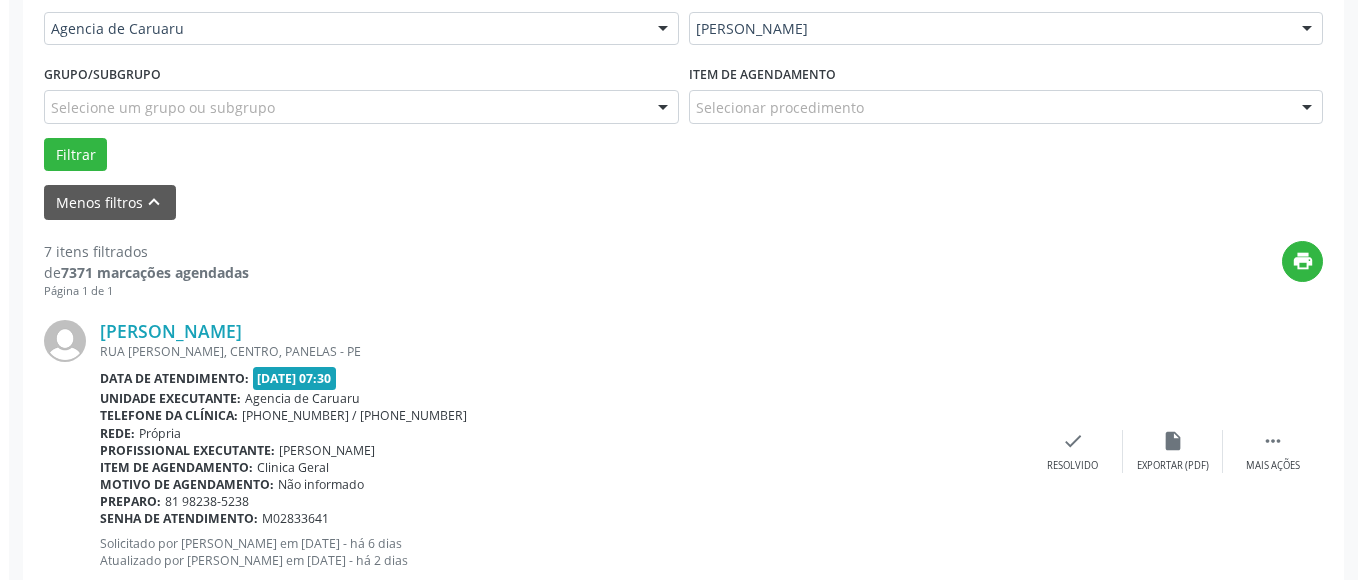 scroll, scrollTop: 493, scrollLeft: 0, axis: vertical 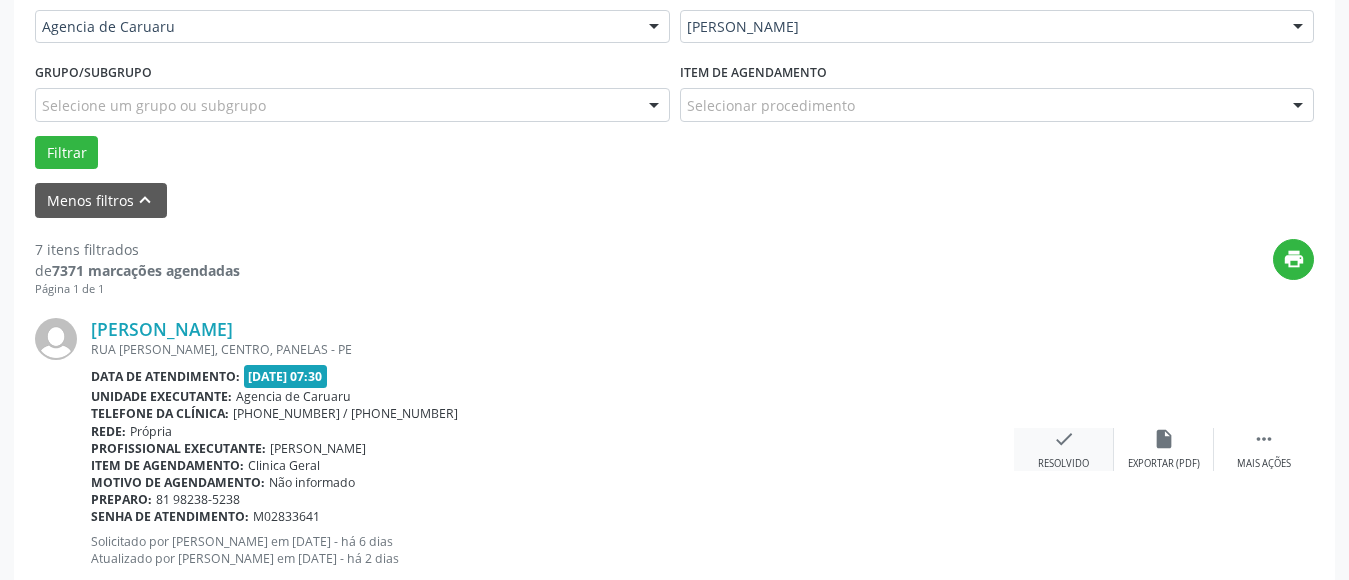 click on "check
Resolvido" at bounding box center (1064, 449) 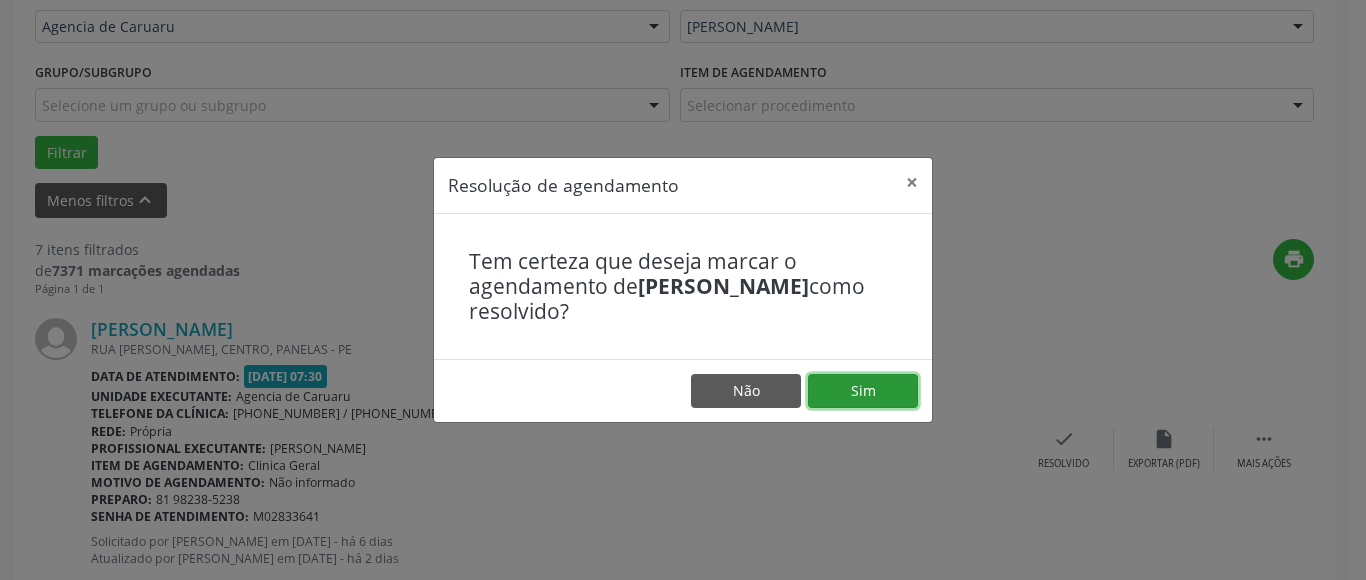 click on "Sim" at bounding box center (863, 391) 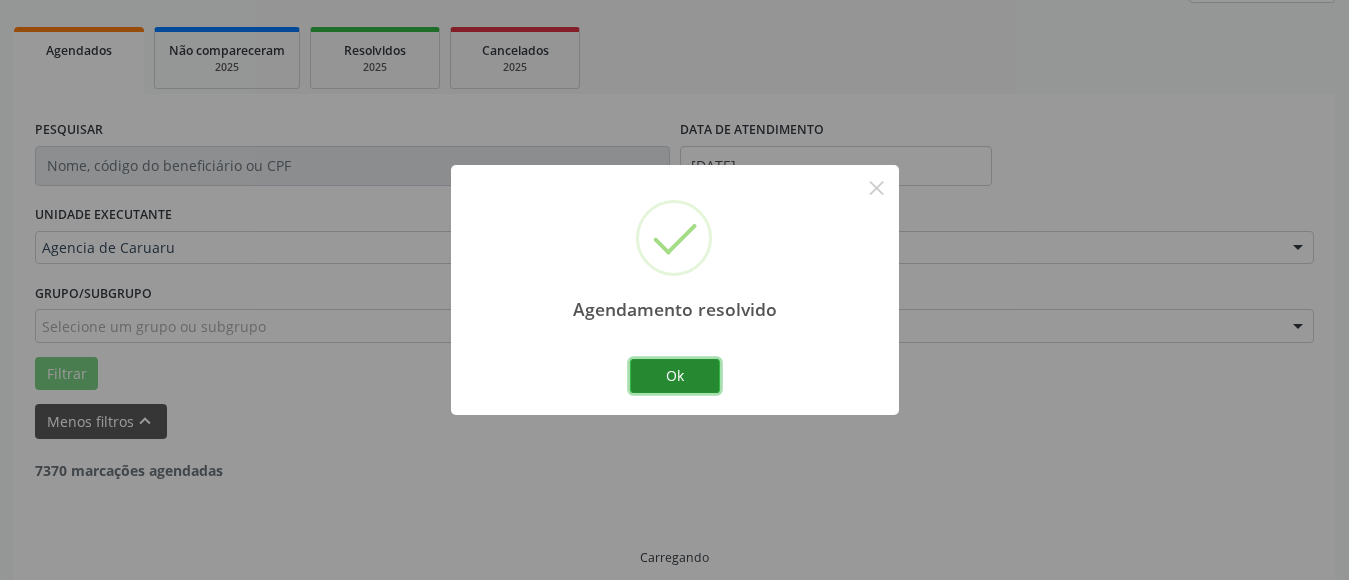 scroll, scrollTop: 293, scrollLeft: 0, axis: vertical 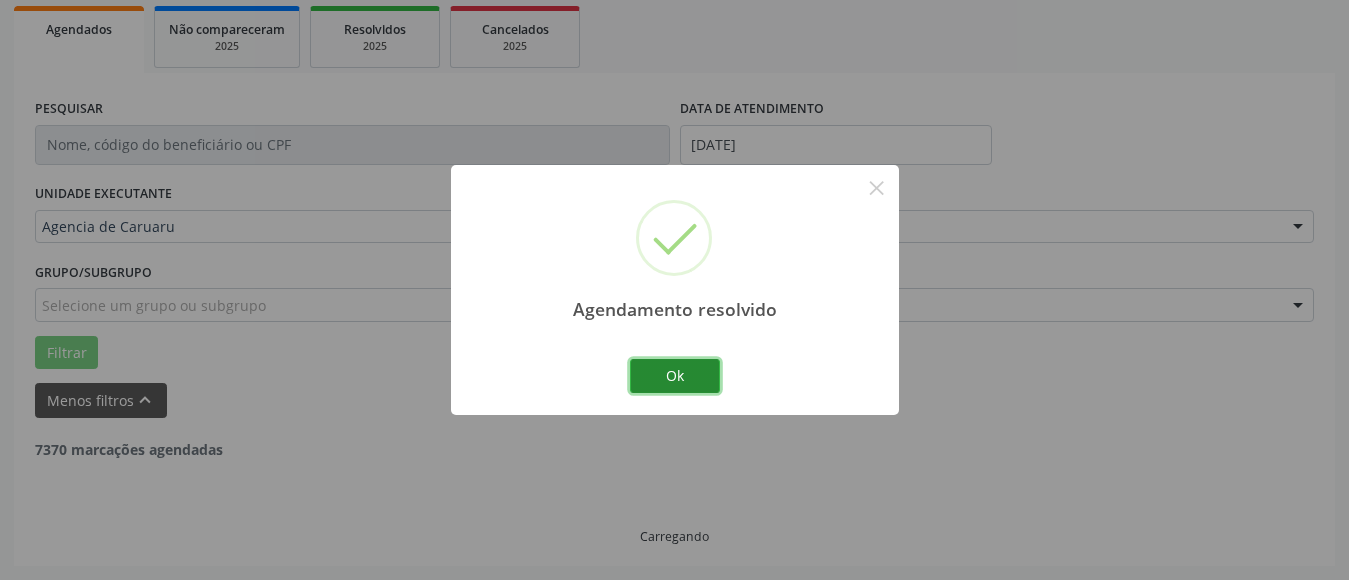 click on "Ok" at bounding box center [675, 376] 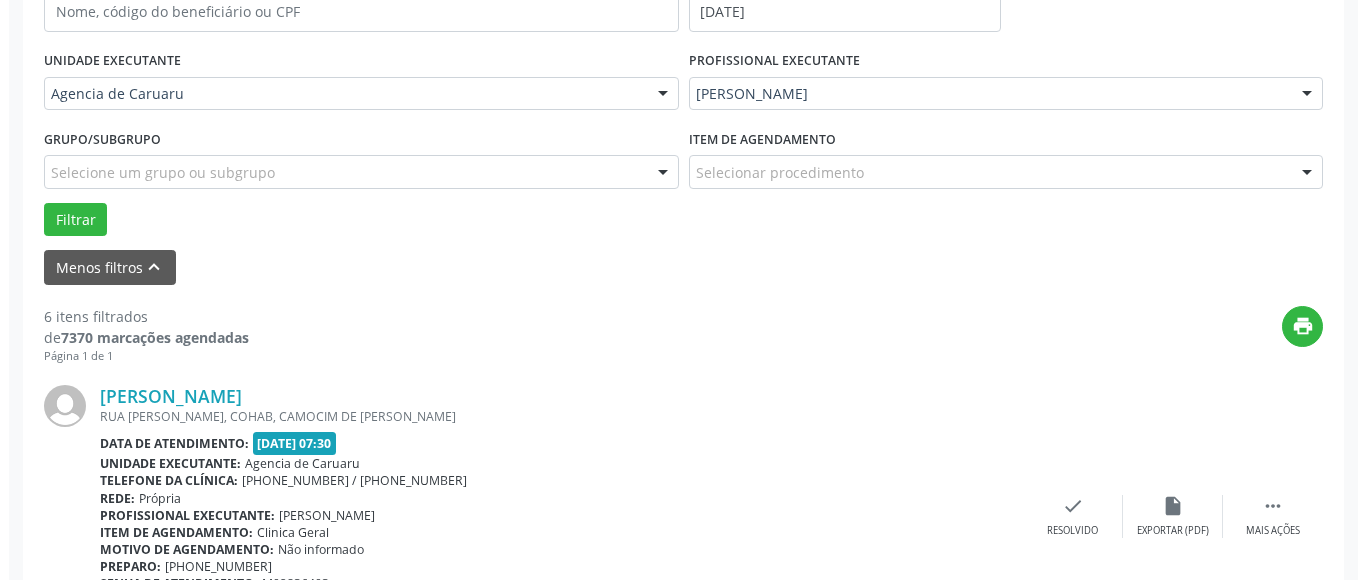 scroll, scrollTop: 493, scrollLeft: 0, axis: vertical 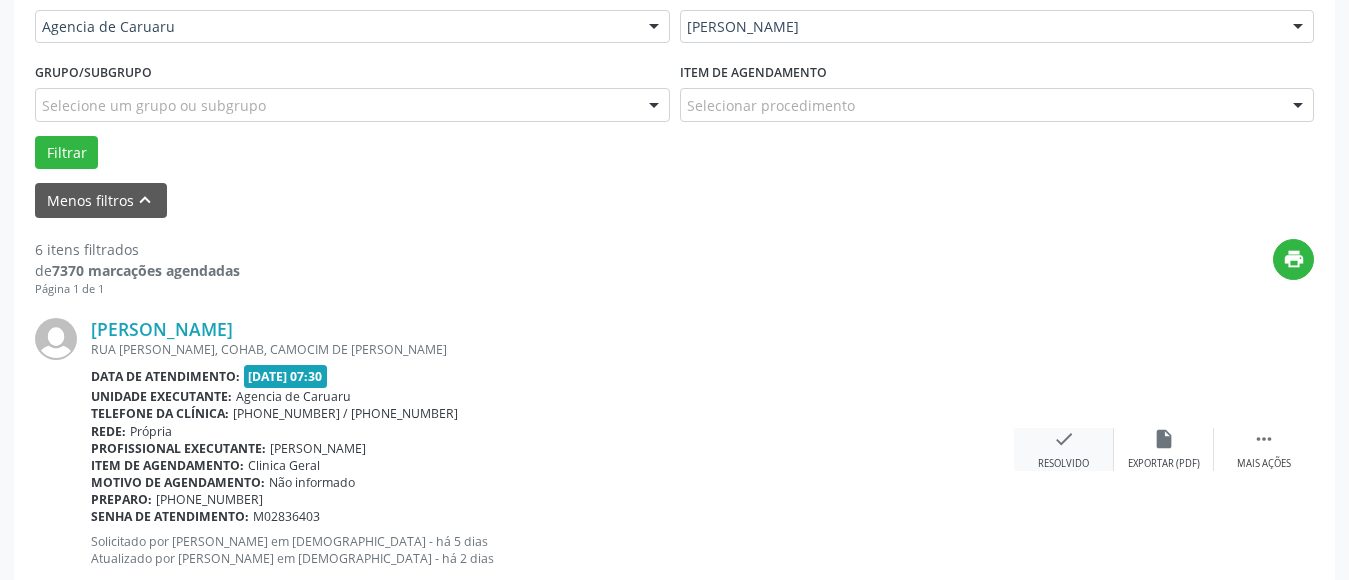 click on "Resolvido" at bounding box center [1063, 464] 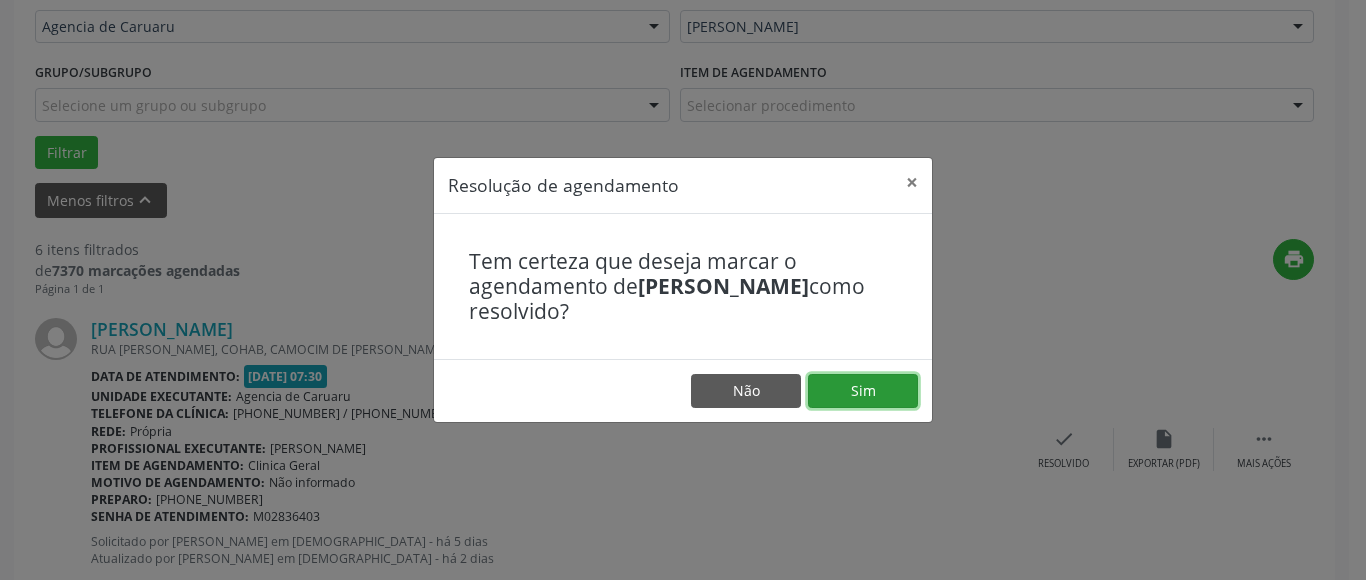 click on "Sim" at bounding box center (863, 391) 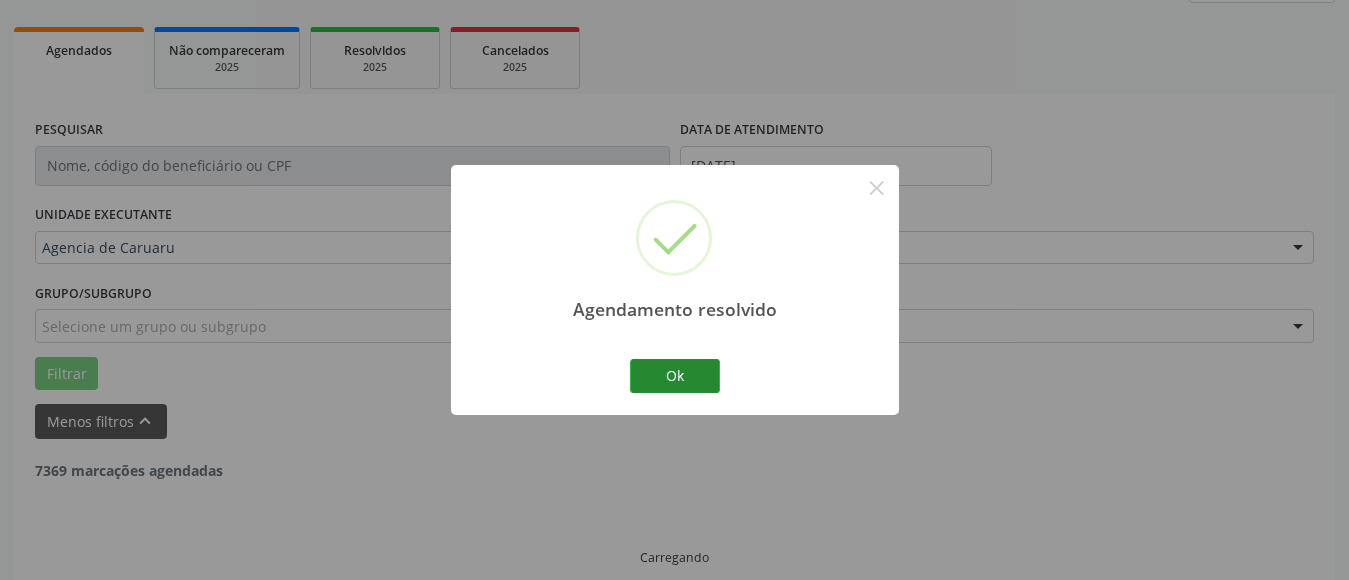 scroll, scrollTop: 293, scrollLeft: 0, axis: vertical 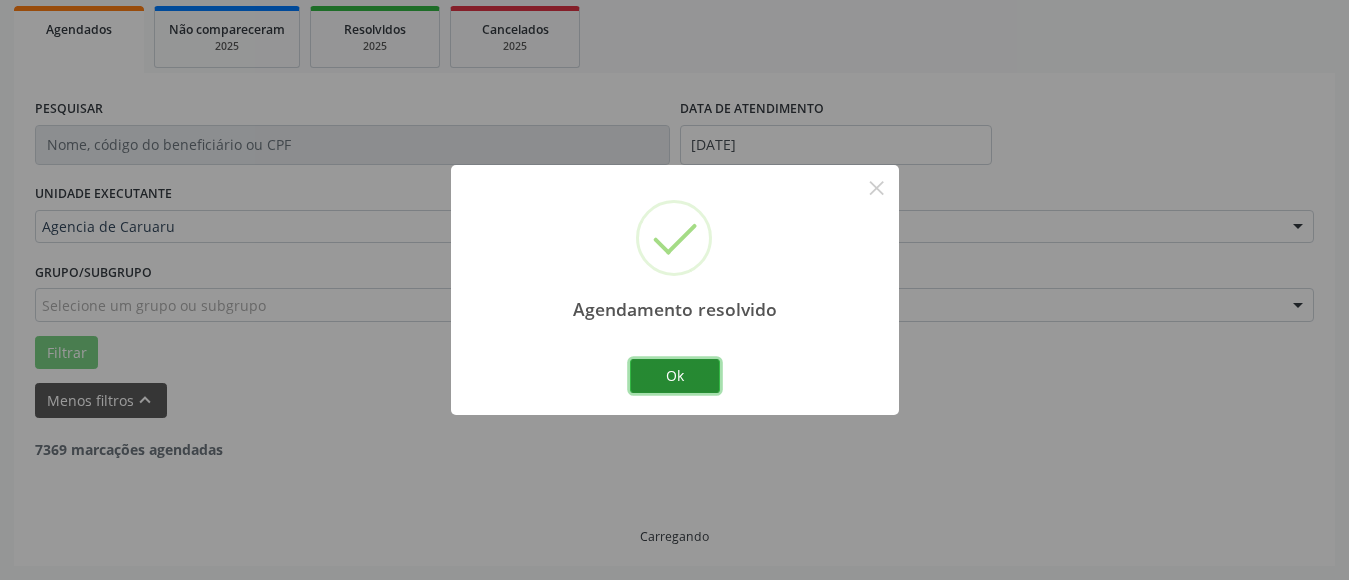 click on "Ok" at bounding box center [675, 376] 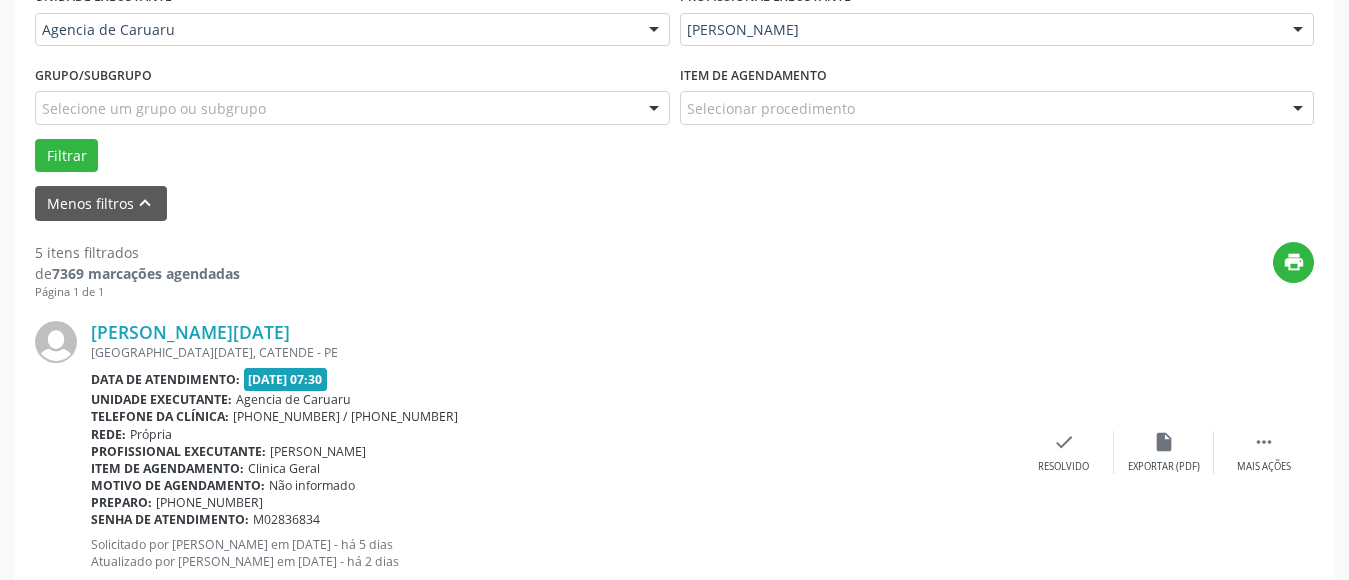 scroll, scrollTop: 493, scrollLeft: 0, axis: vertical 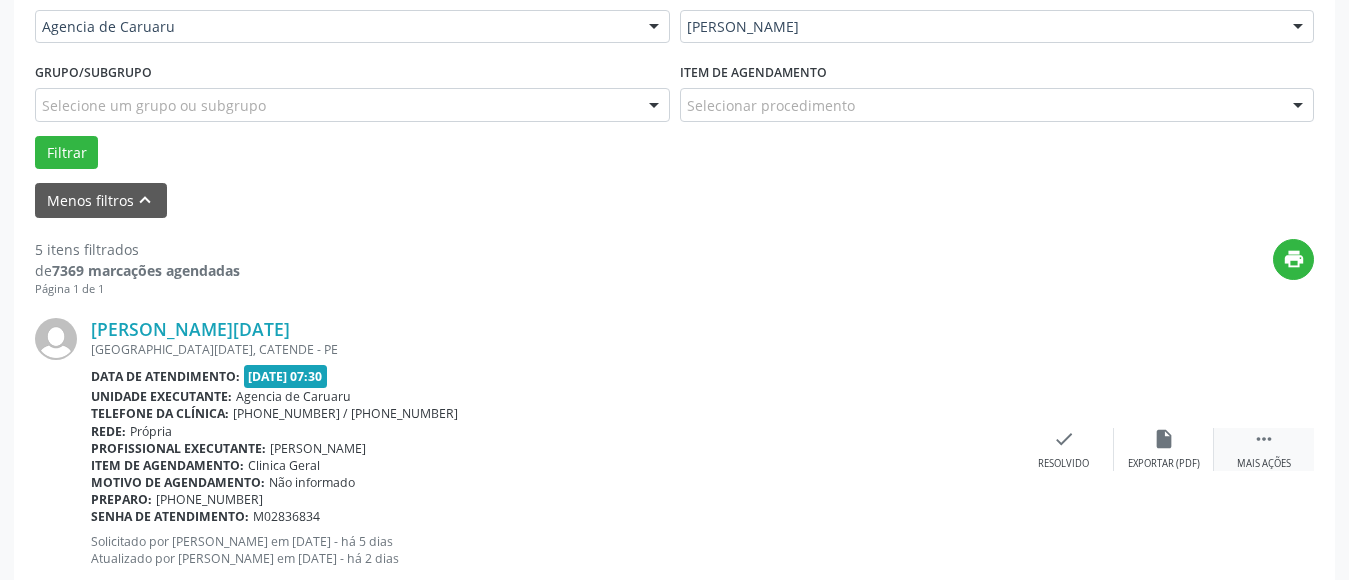 click on "
Mais ações" at bounding box center (1264, 449) 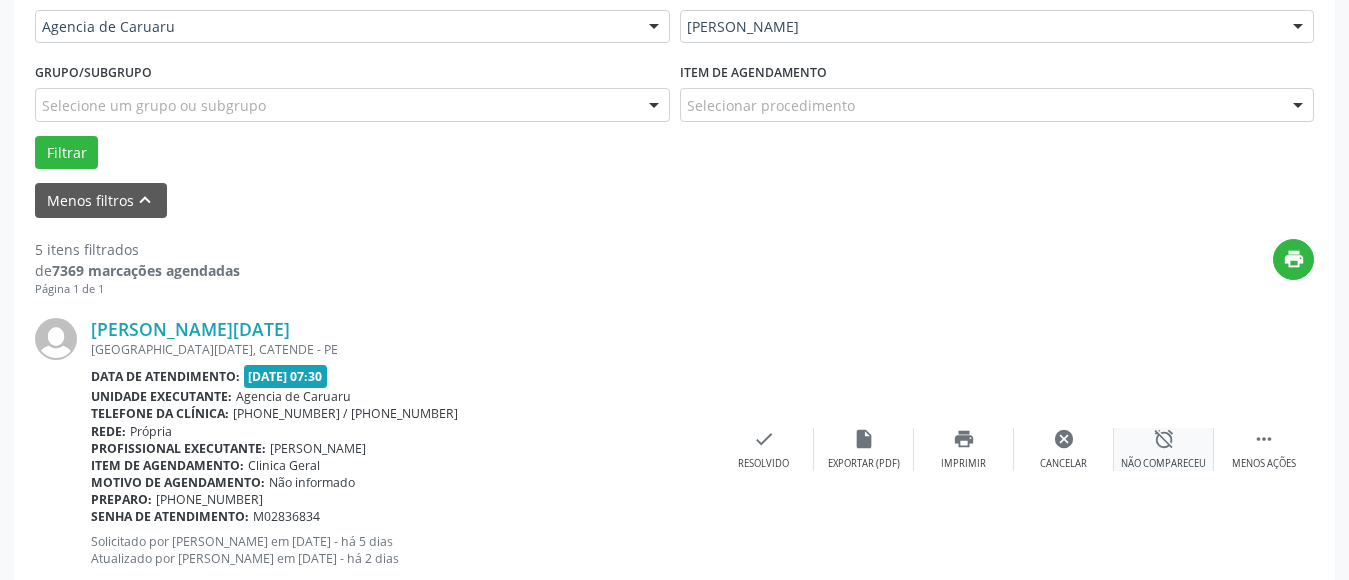 click on "alarm_off" at bounding box center (1164, 439) 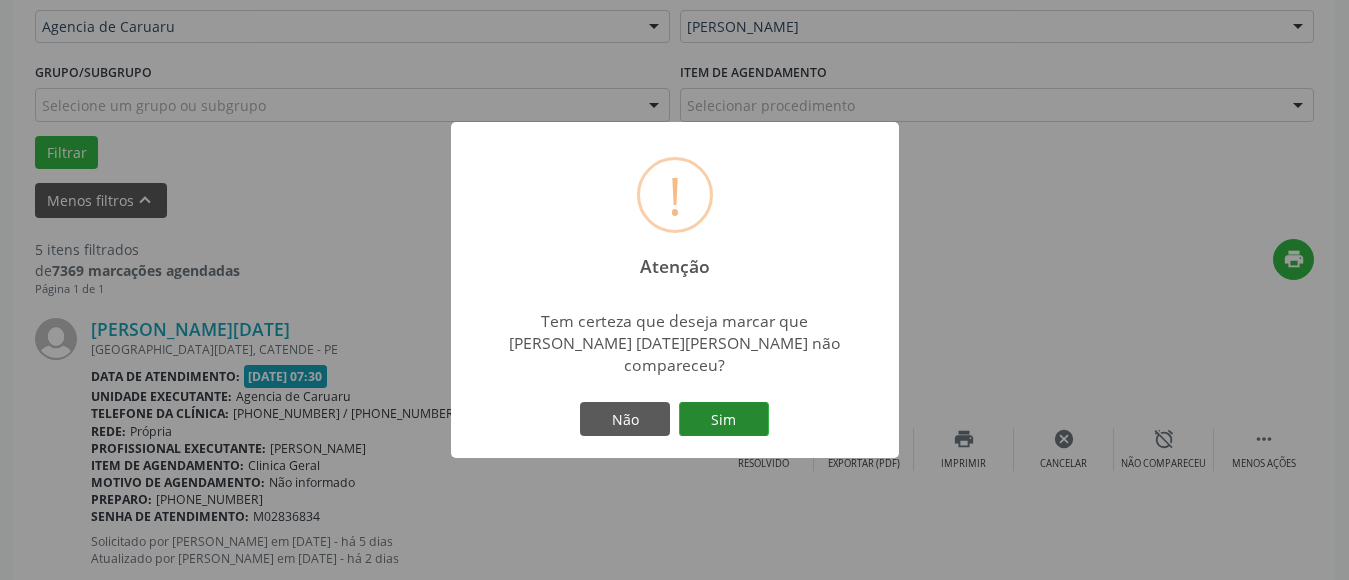 click on "Sim" at bounding box center (724, 419) 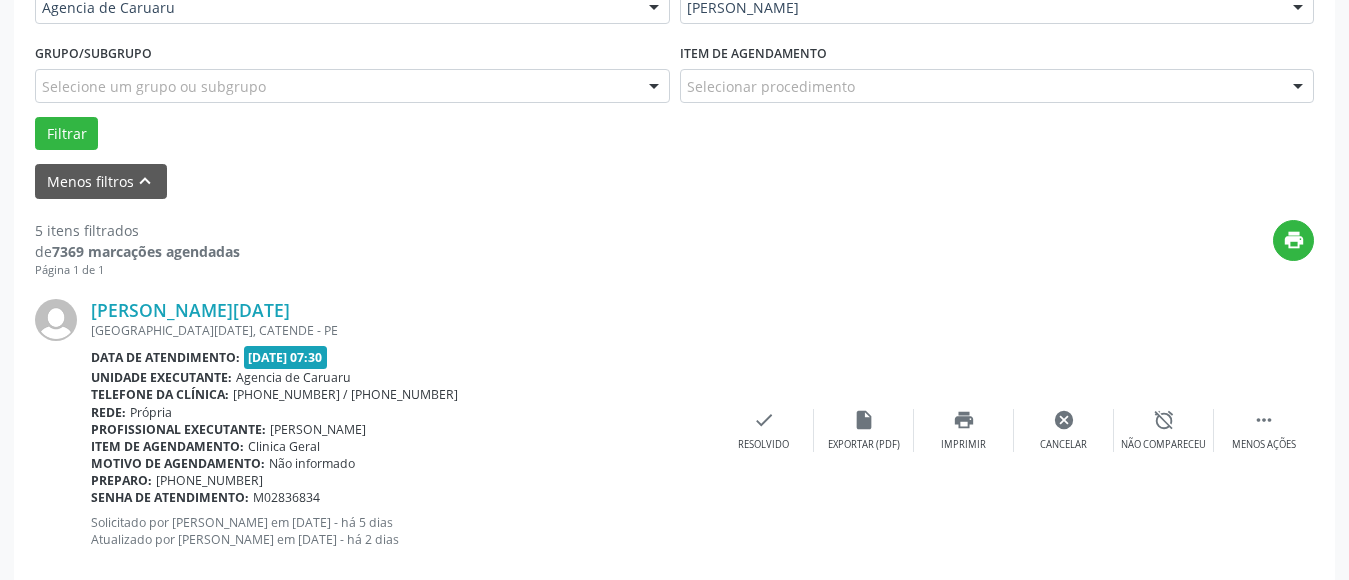 scroll, scrollTop: 493, scrollLeft: 0, axis: vertical 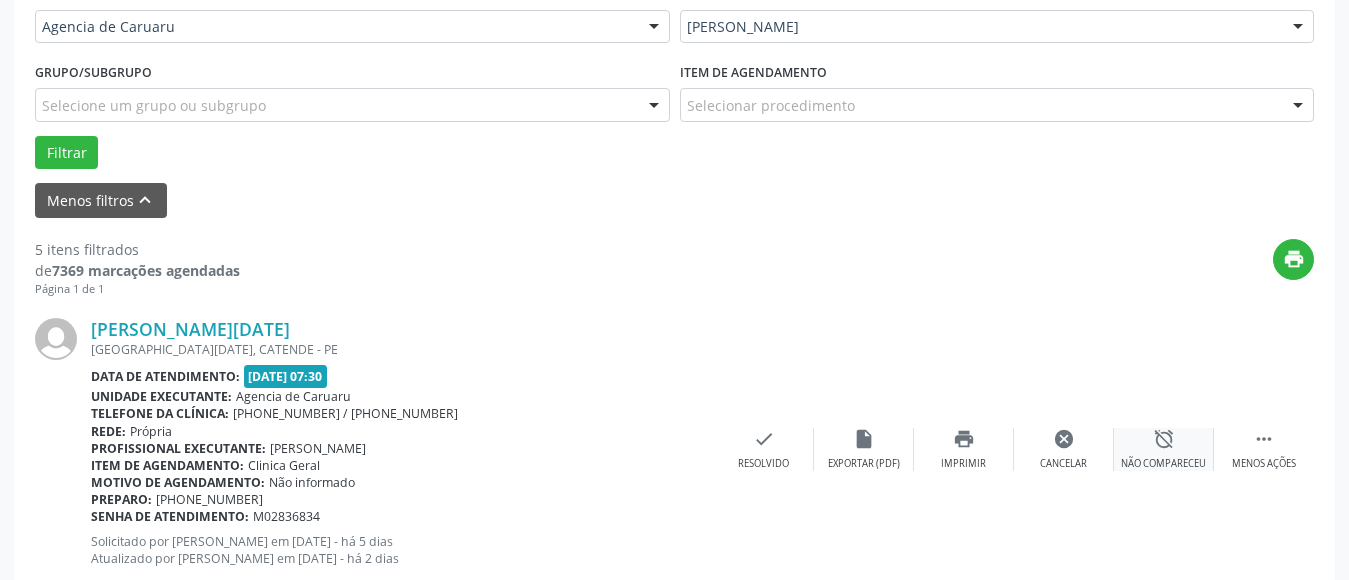 click on "alarm_off
Não compareceu" at bounding box center [1164, 449] 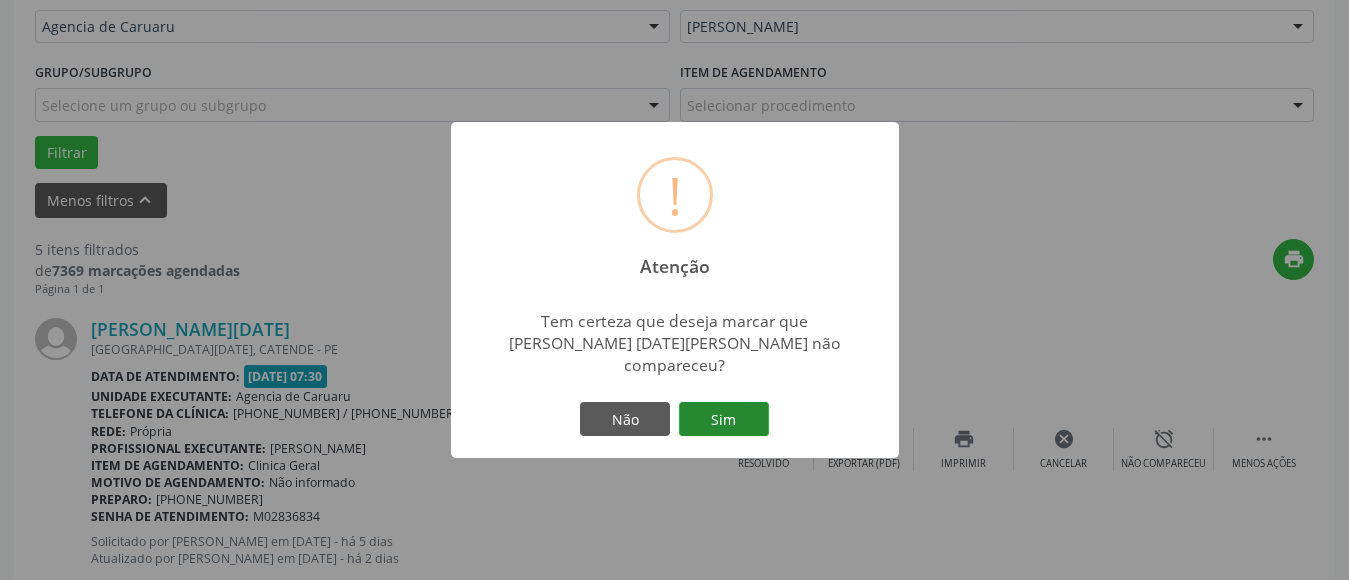 click on "Sim" at bounding box center [724, 419] 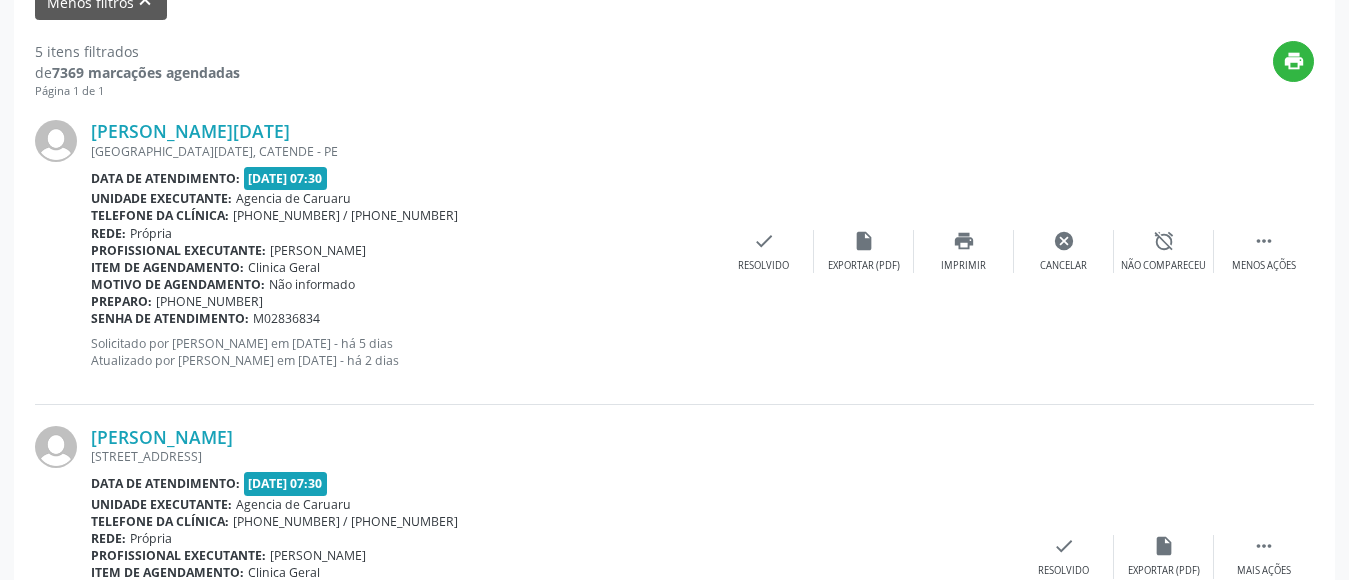 scroll, scrollTop: 693, scrollLeft: 0, axis: vertical 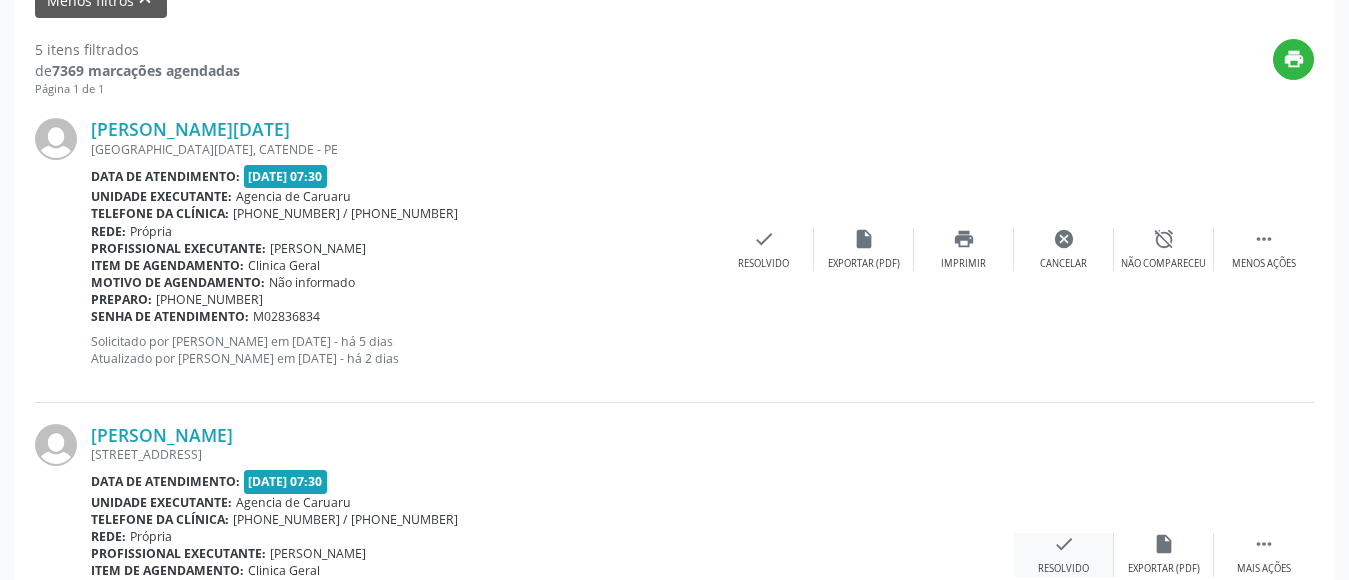 click on "check
Resolvido" at bounding box center [1064, 554] 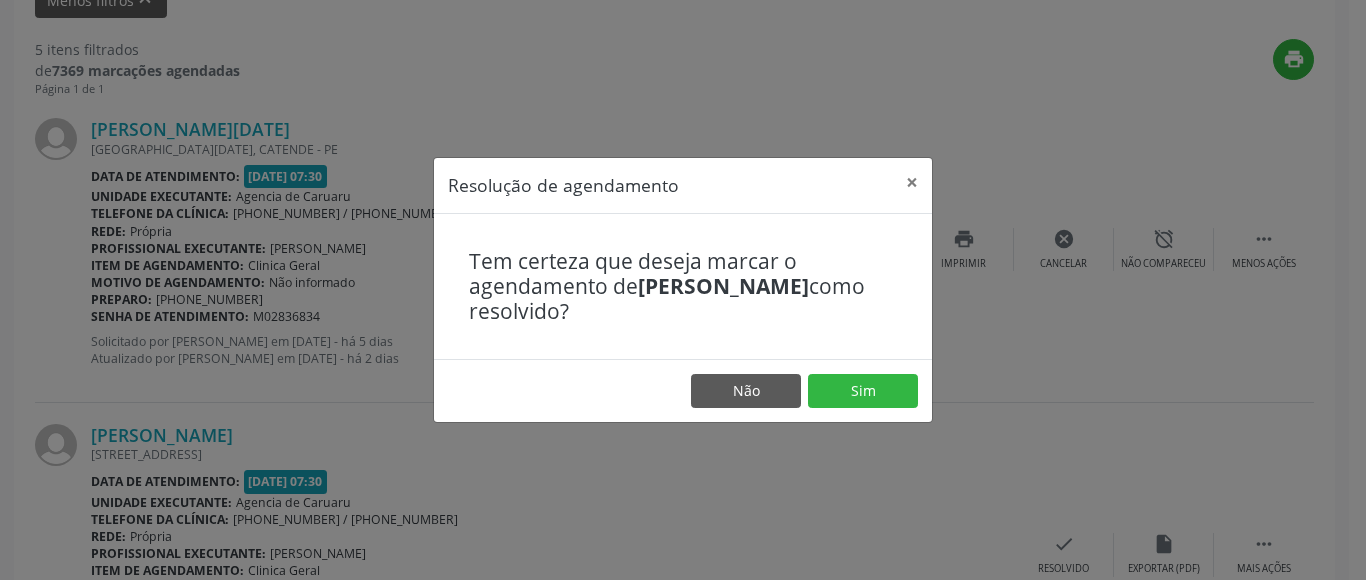 click on "Não Sim" at bounding box center (683, 390) 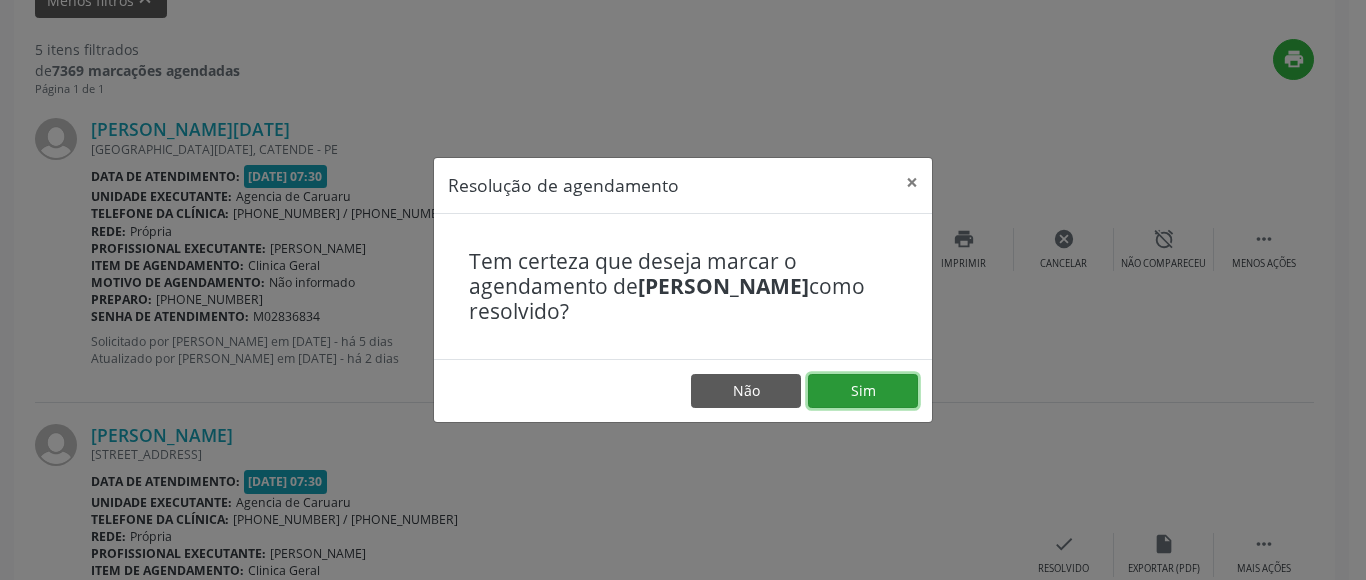 click on "Sim" at bounding box center (863, 391) 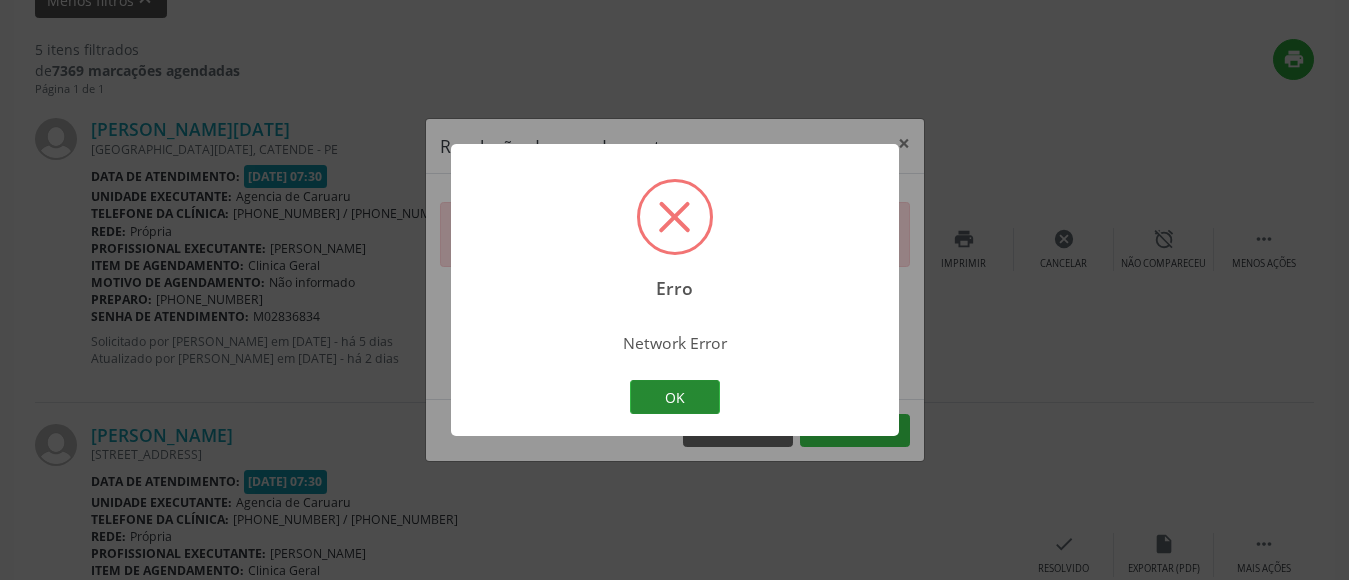 click on "OK" at bounding box center [675, 397] 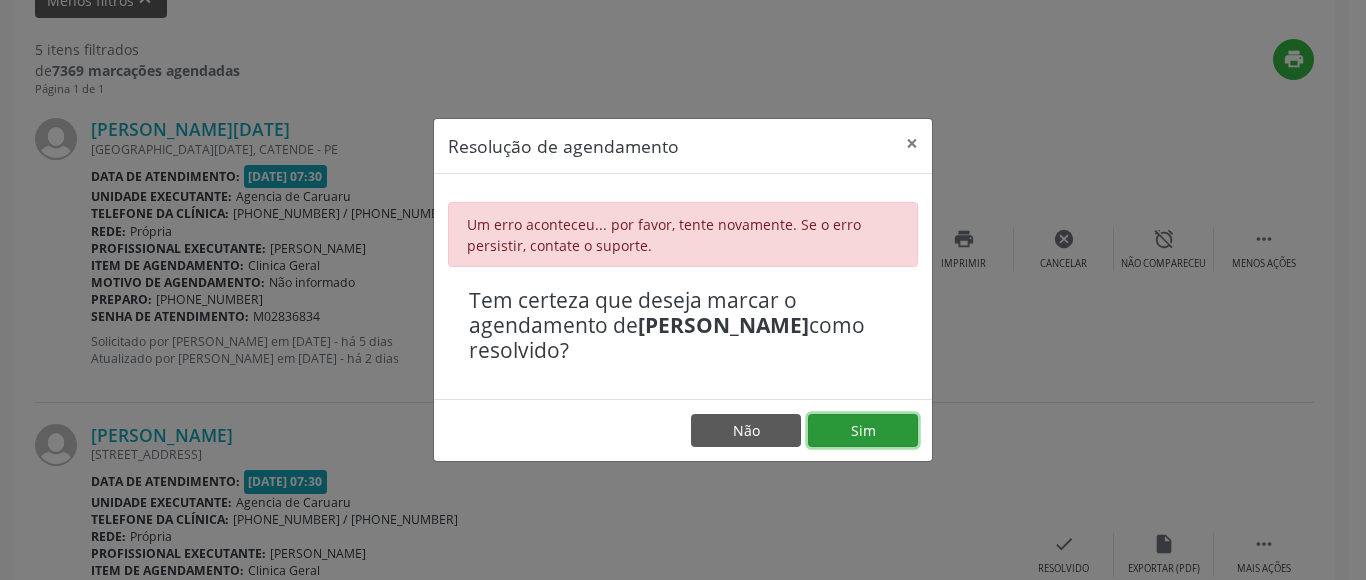 click on "Sim" at bounding box center (863, 431) 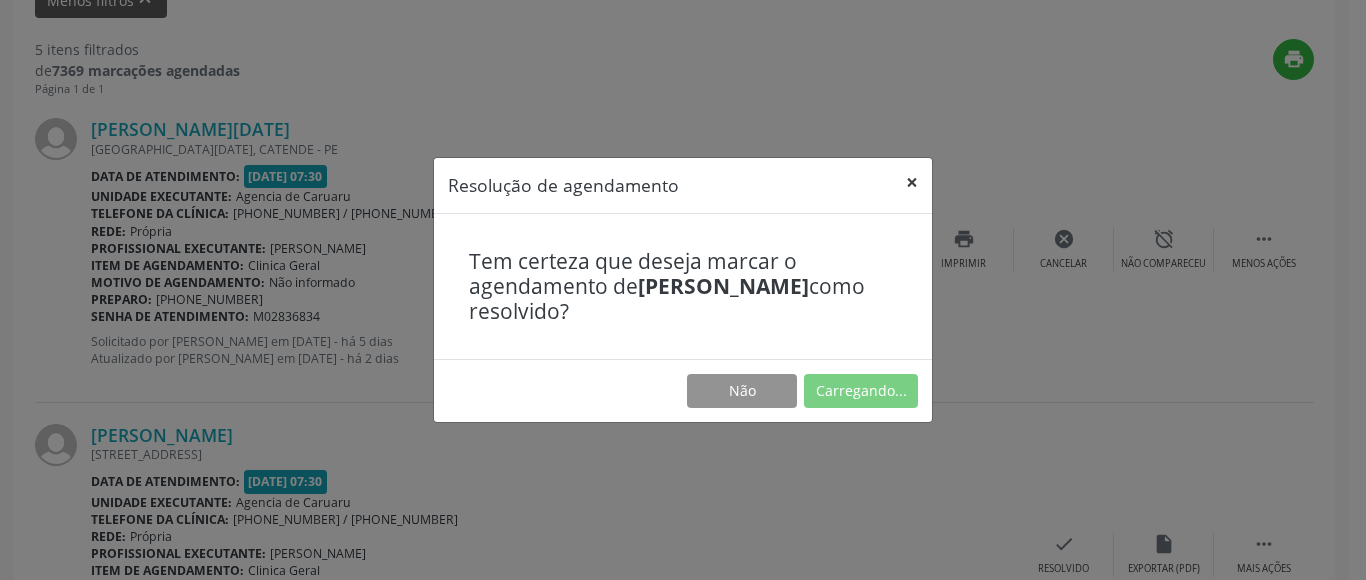 click on "Central de Marcação
Agencia de [GEOGRAPHIC_DATA]
Recepcionista da clínica

Configurações
Sair
apps
Acompanhamento
Beneficiários
Acompanhamento
Acompanhe a situação das marcações correntes e finalizadas
Relatórios
Agendamentos
Procedimentos realizados
Ano de acompanhamento
2025 2024 2023 2022 2021   Agendados   Não compareceram
2025
Resolvidos
2025
Cancelados
2025
PESQUISAR
DATA DE ATENDIMENTO
[DATE]
UNIDADE EXECUTANTE
Agencia de Caruaru         Todos as unidades   Agencia de Caruaru
Nenhum resultado encontrado para: "   "
Não há nenhuma opção para ser exibida.
PROFISSIONAL EXECUTANTE
[PERSON_NAME]         Todos os profissionais   [PERSON_NAME][GEOGRAPHIC_DATA]" at bounding box center [683, -403] 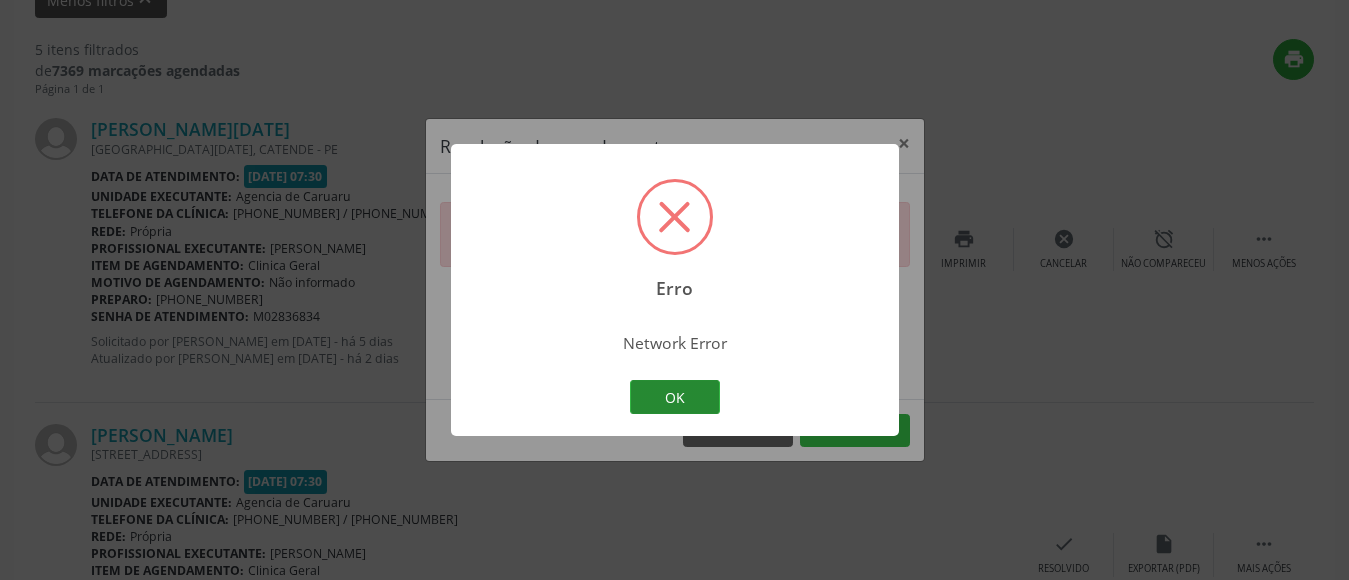 click on "OK" at bounding box center [675, 397] 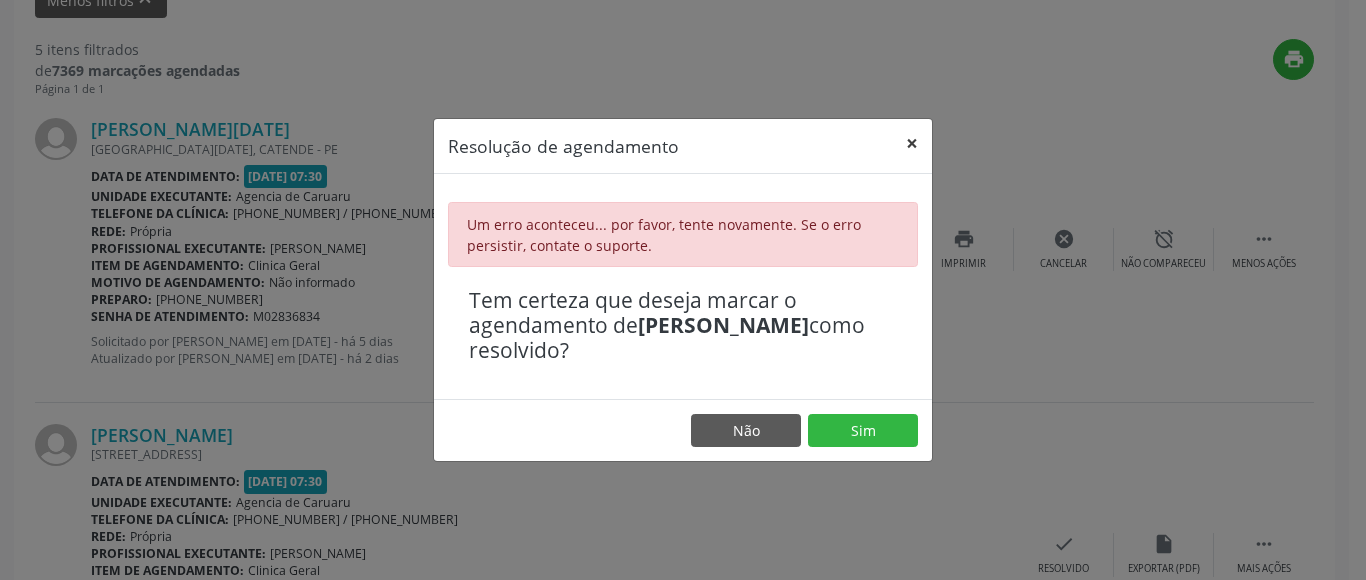 click on "×" at bounding box center (912, 143) 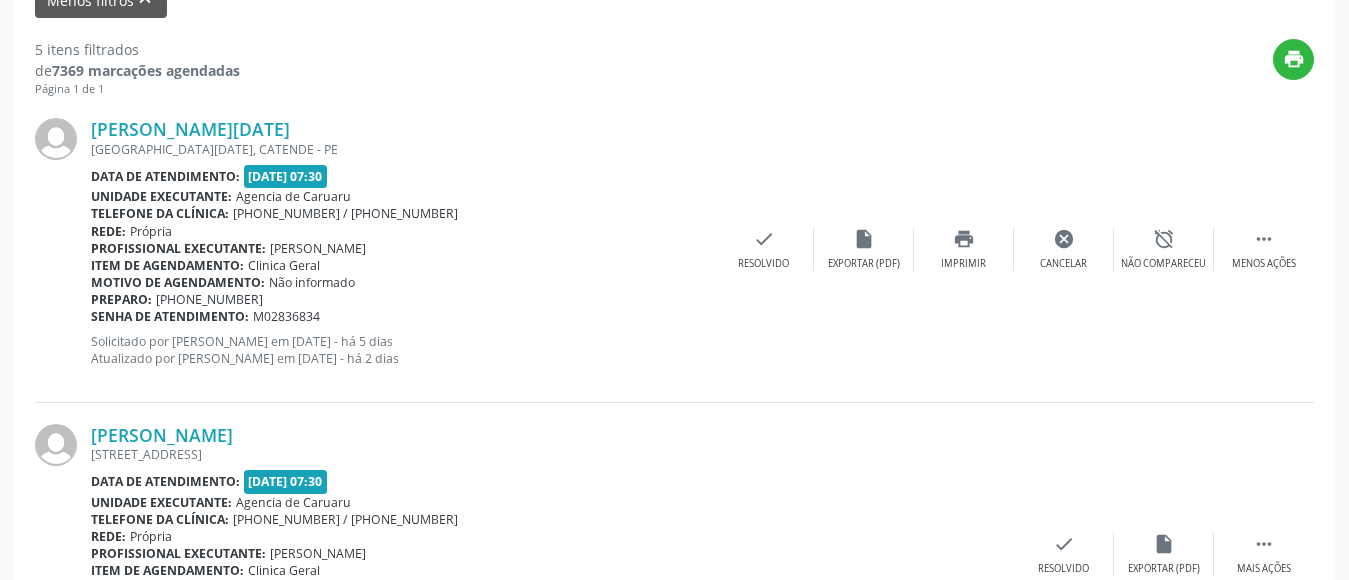 click on "[PERSON_NAME]
[STREET_ADDRESS]
Data de atendimento:
[DATE] 07:30
Unidade executante:
Agencia de [GEOGRAPHIC_DATA]
Telefone da clínica:
[PHONE_NUMBER] / [PHONE_NUMBER]
Rede:
[GEOGRAPHIC_DATA]
Profissional executante:
[PERSON_NAME]
Item de agendamento:
Clinica Geral
Motivo de agendamento:
Não informado
Preparo:
[PHONE_NUMBER]
Senha de atendimento:
M02838374
Solicitado por [PERSON_NAME] em [DATE] - há 4 dias
Atualizado por [PERSON_NAME] em [DATE] - há 2 dias

Mais ações
insert_drive_file
Exportar (PDF)
check
Resolvido" at bounding box center [674, 555] 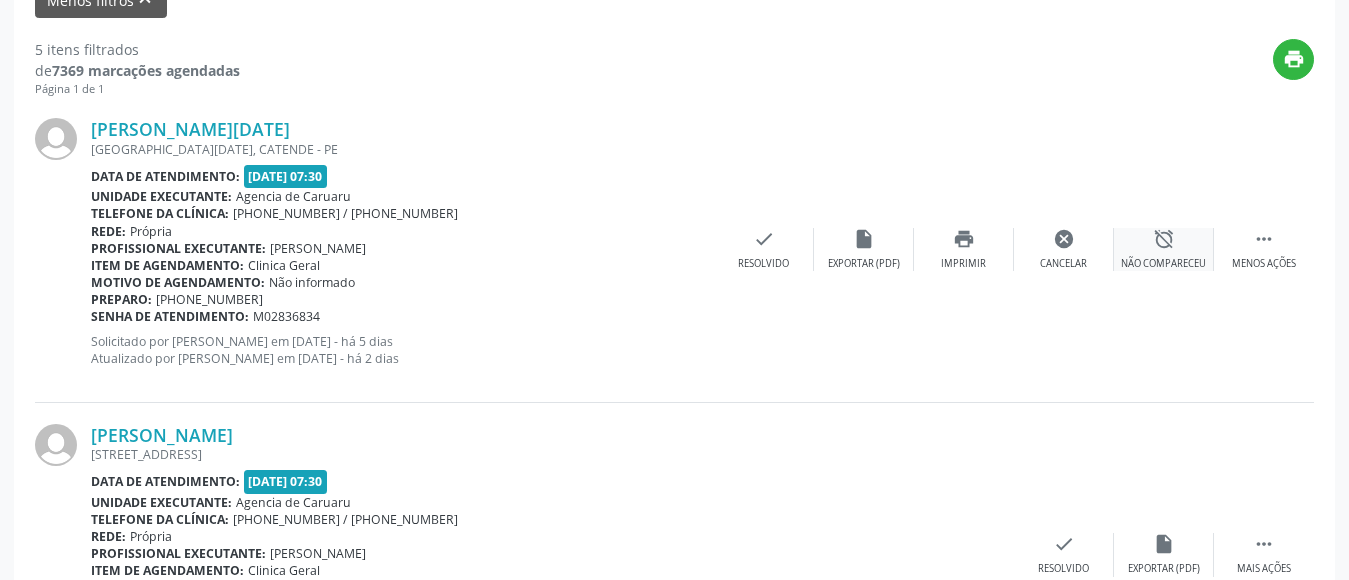 click on "alarm_off
Não compareceu" at bounding box center [1164, 249] 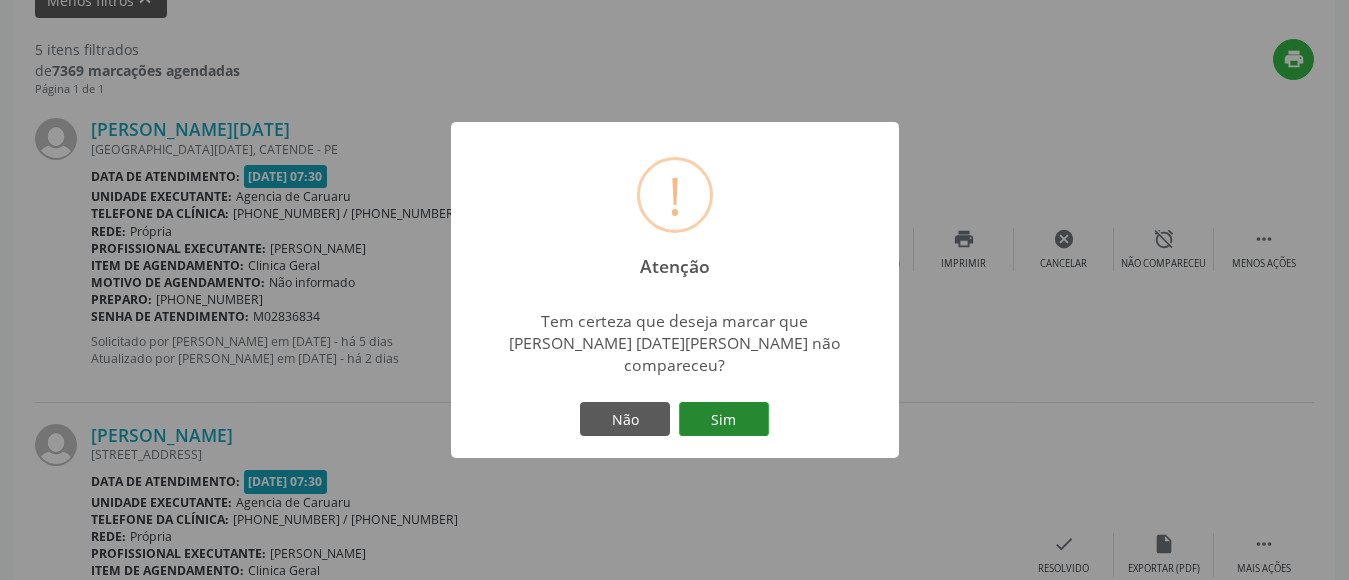 click on "Sim" at bounding box center [724, 419] 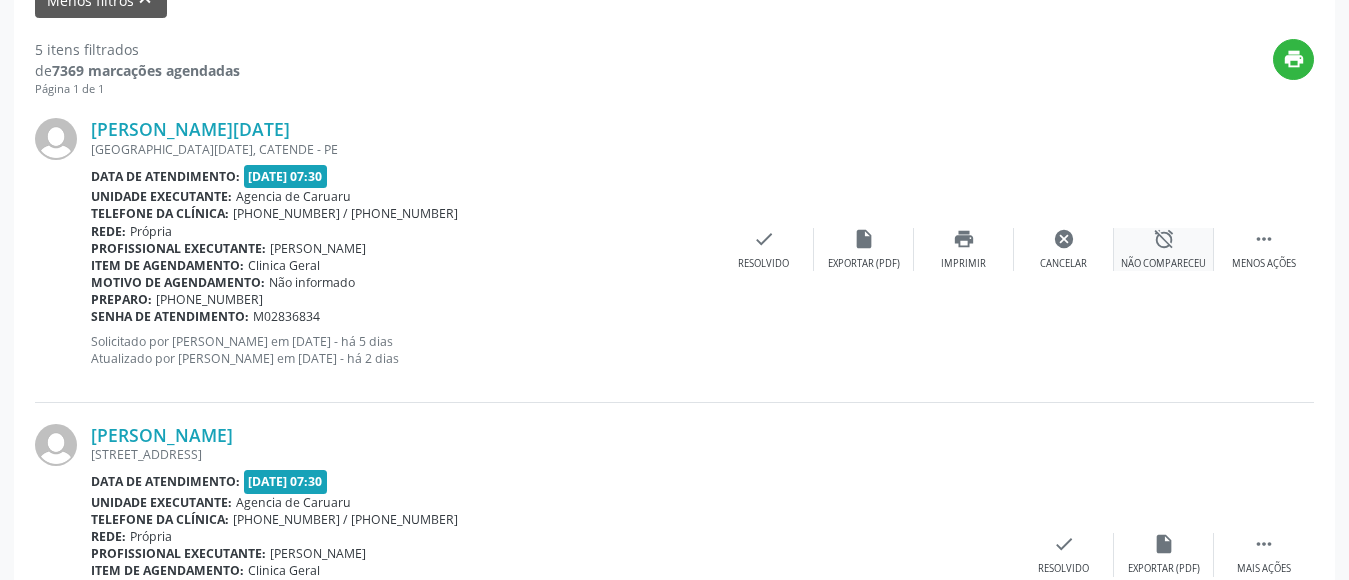 click on "alarm_off" at bounding box center [1164, 239] 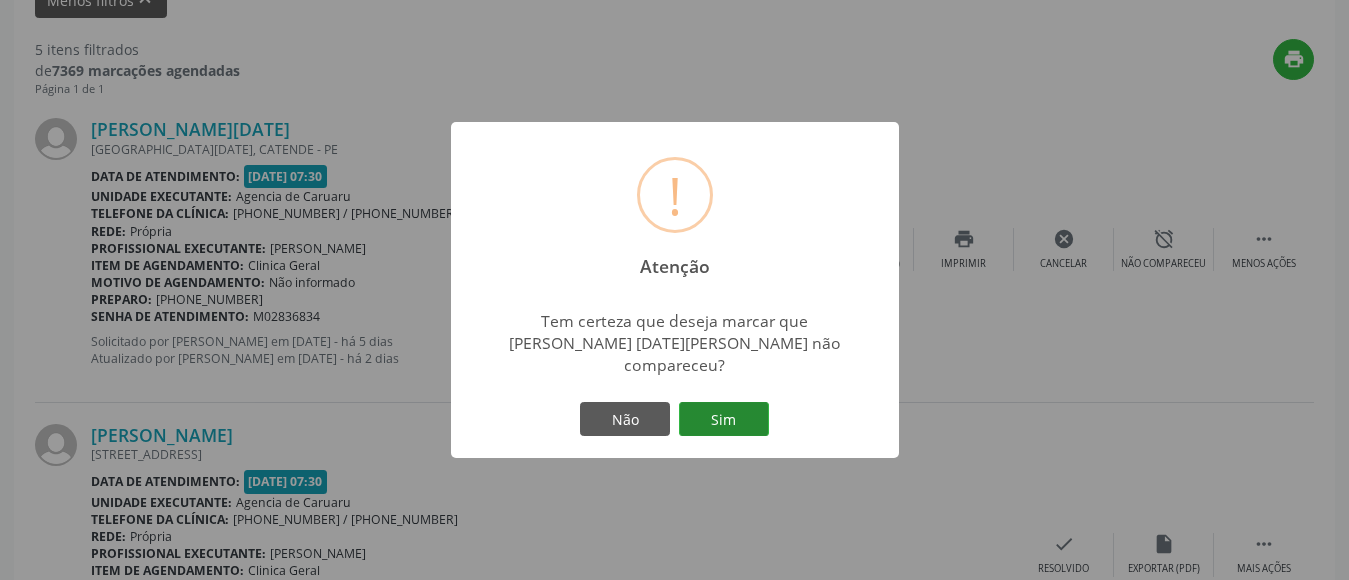 click on "Sim" at bounding box center [724, 419] 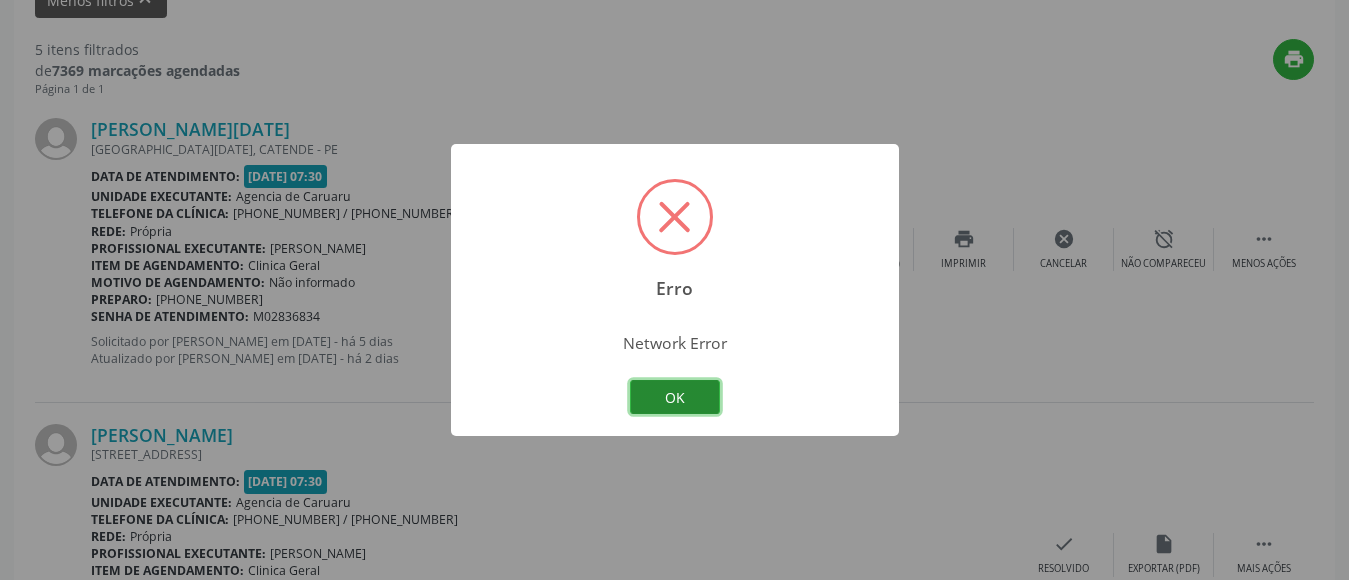 click on "OK" at bounding box center (675, 397) 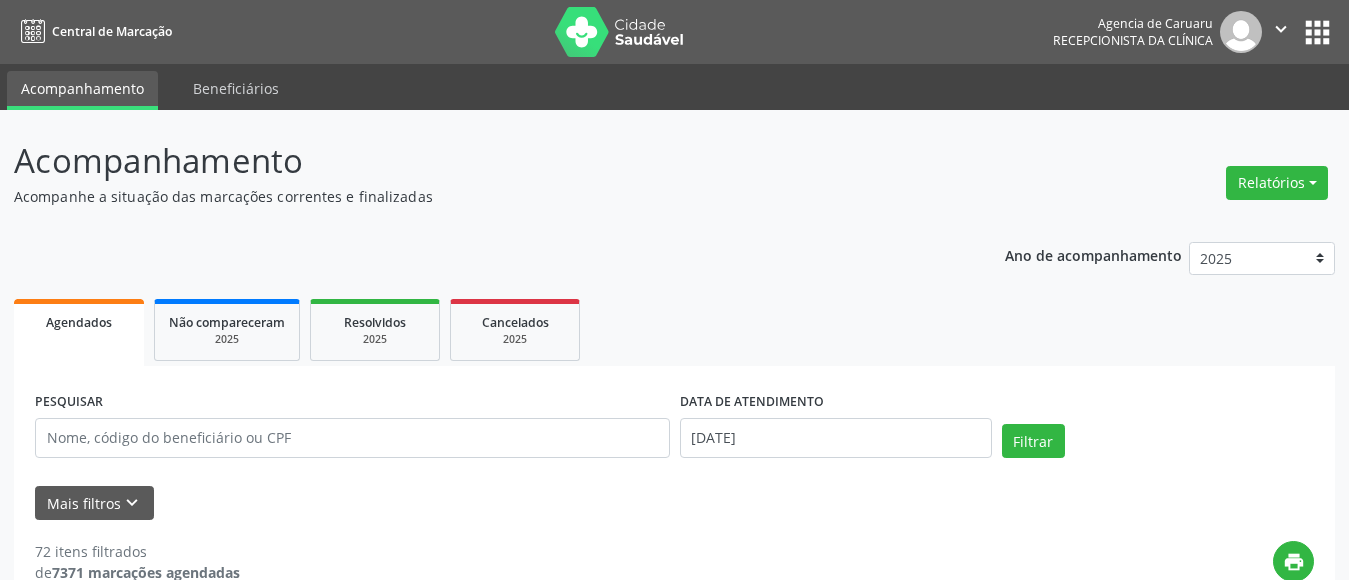 scroll, scrollTop: 0, scrollLeft: 0, axis: both 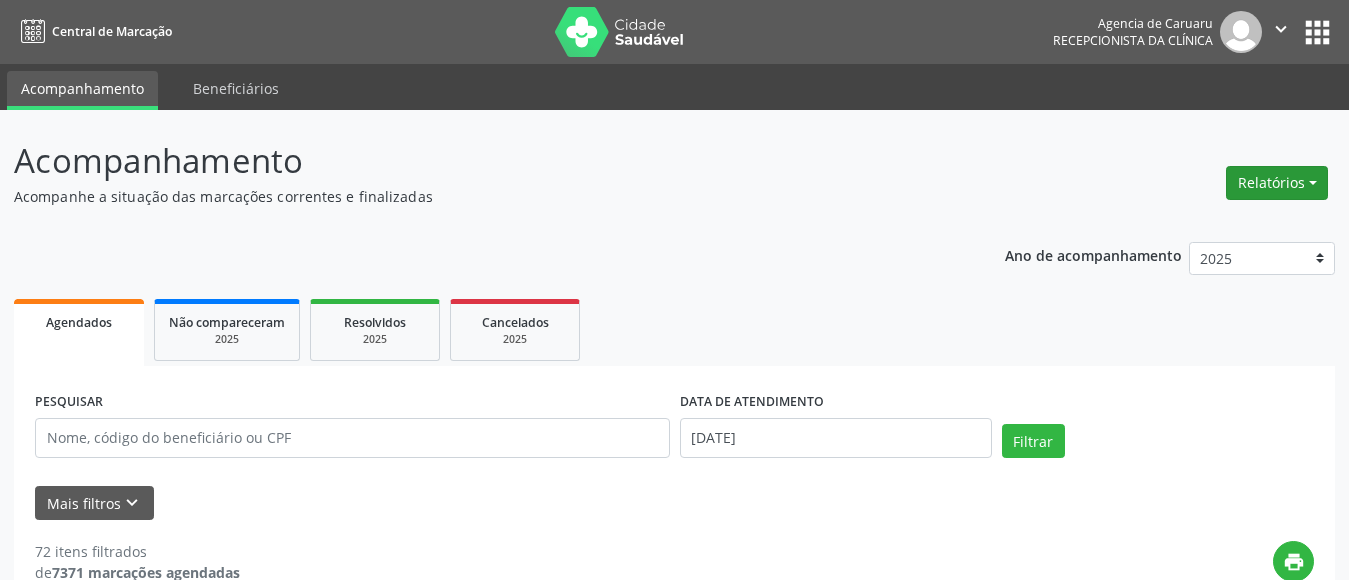 click on "Relatórios" at bounding box center [1277, 183] 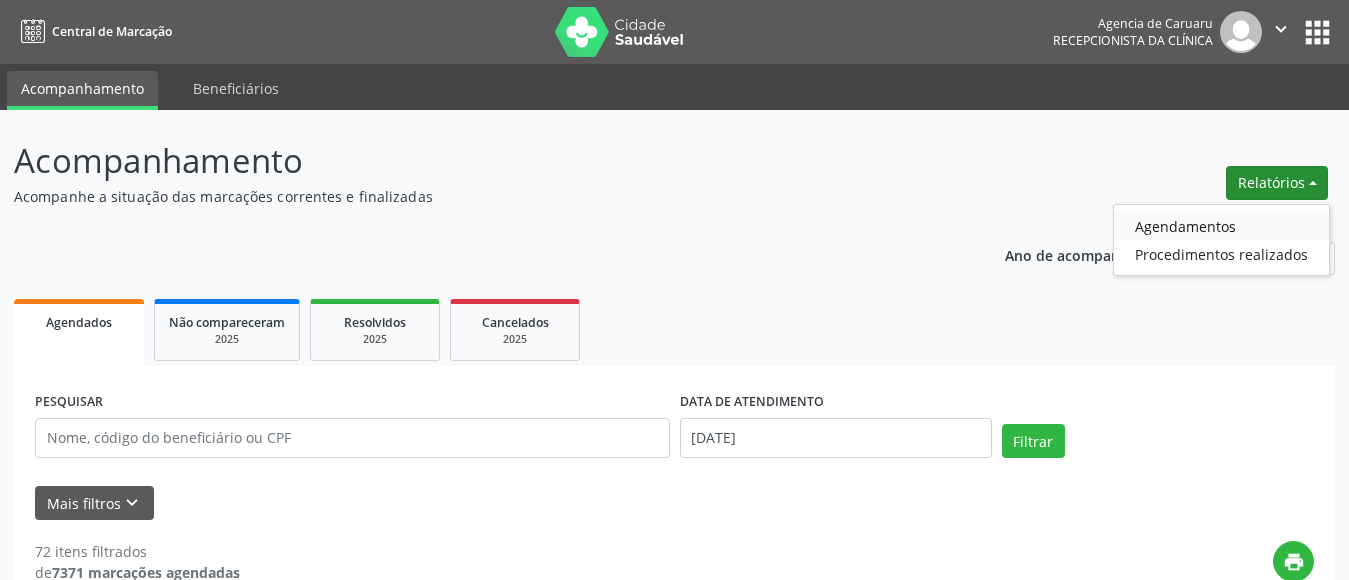 click on "Agendamentos" at bounding box center (1221, 226) 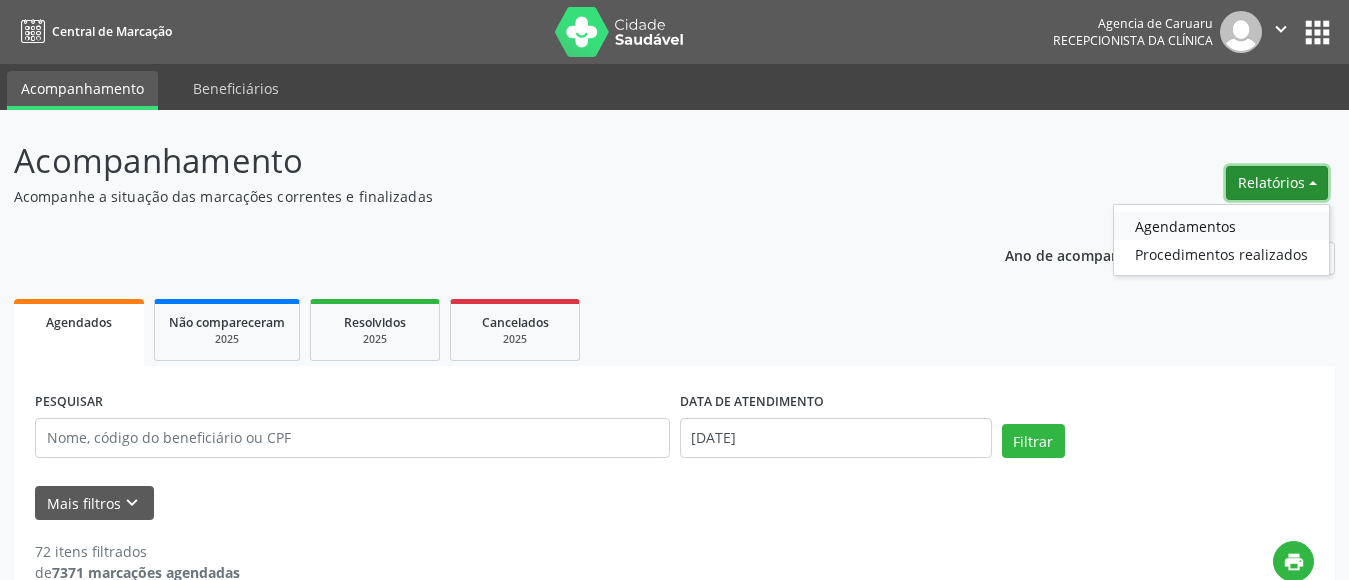 select on "6" 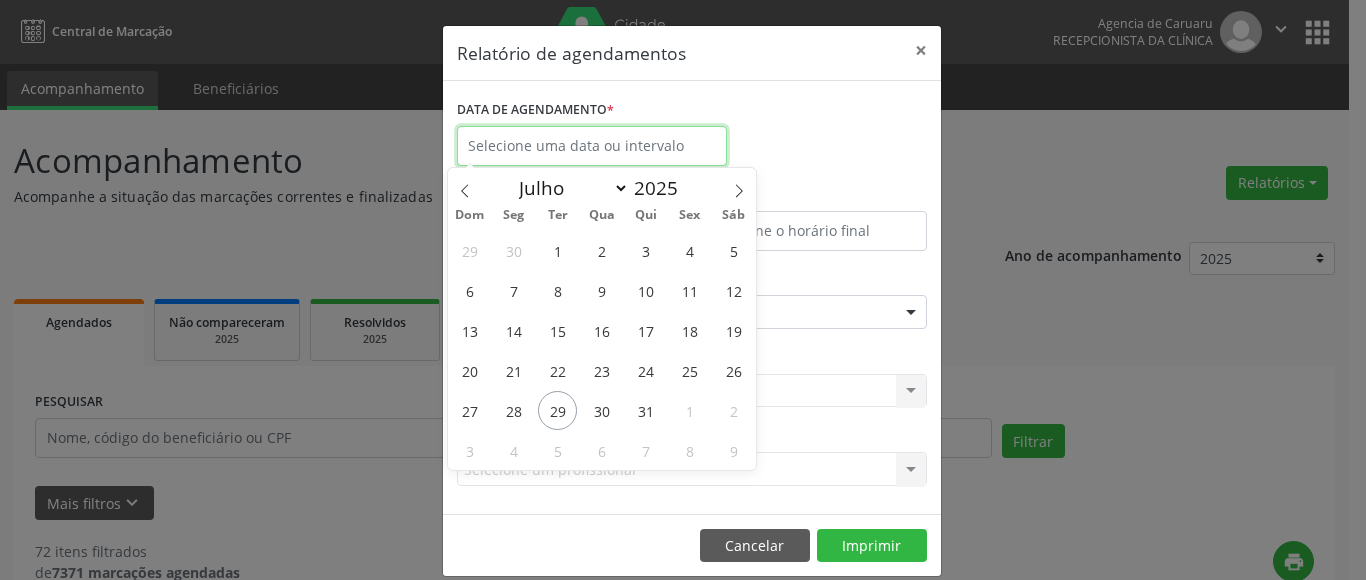 click at bounding box center (592, 146) 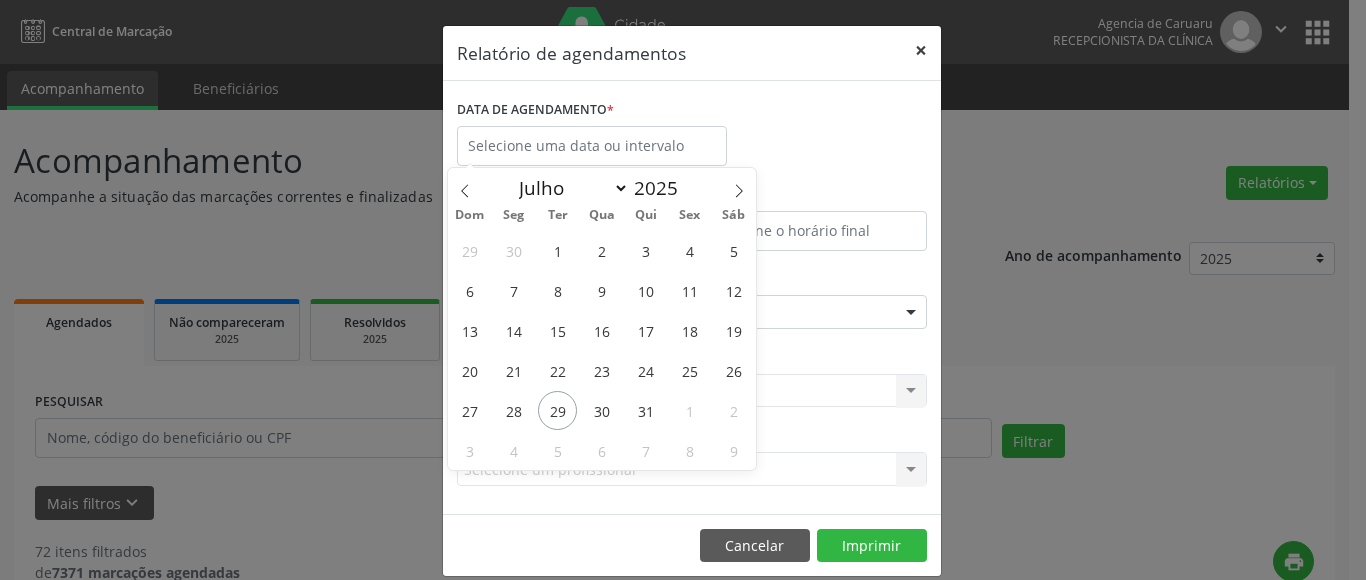 click on "×" at bounding box center (921, 50) 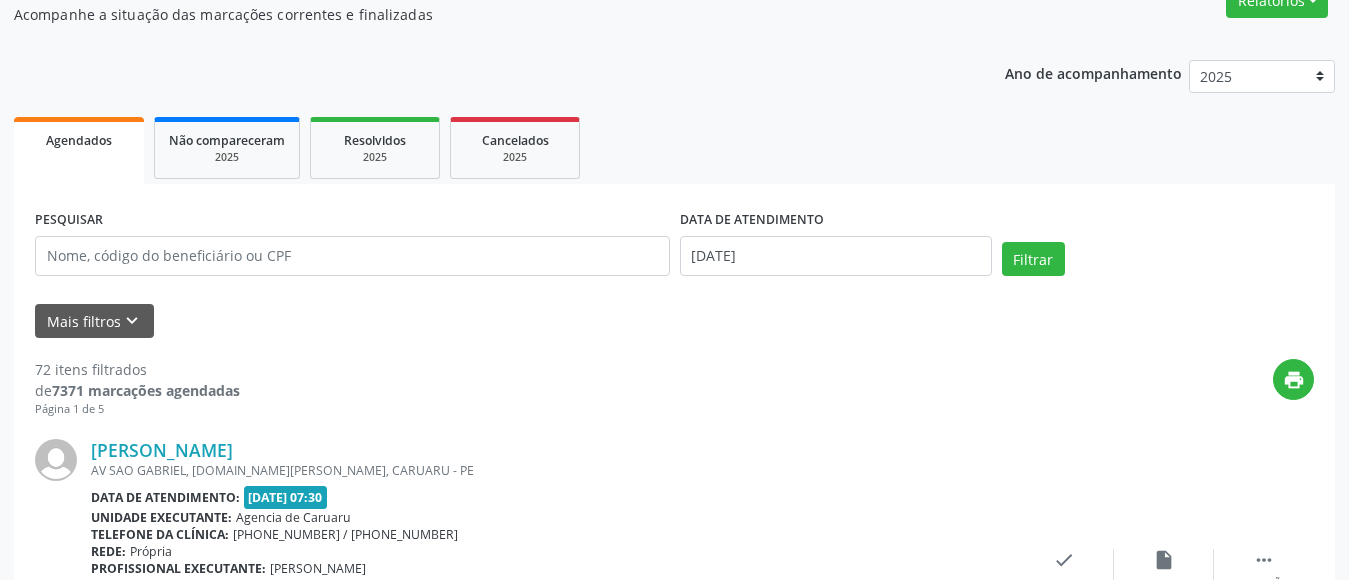 scroll, scrollTop: 200, scrollLeft: 0, axis: vertical 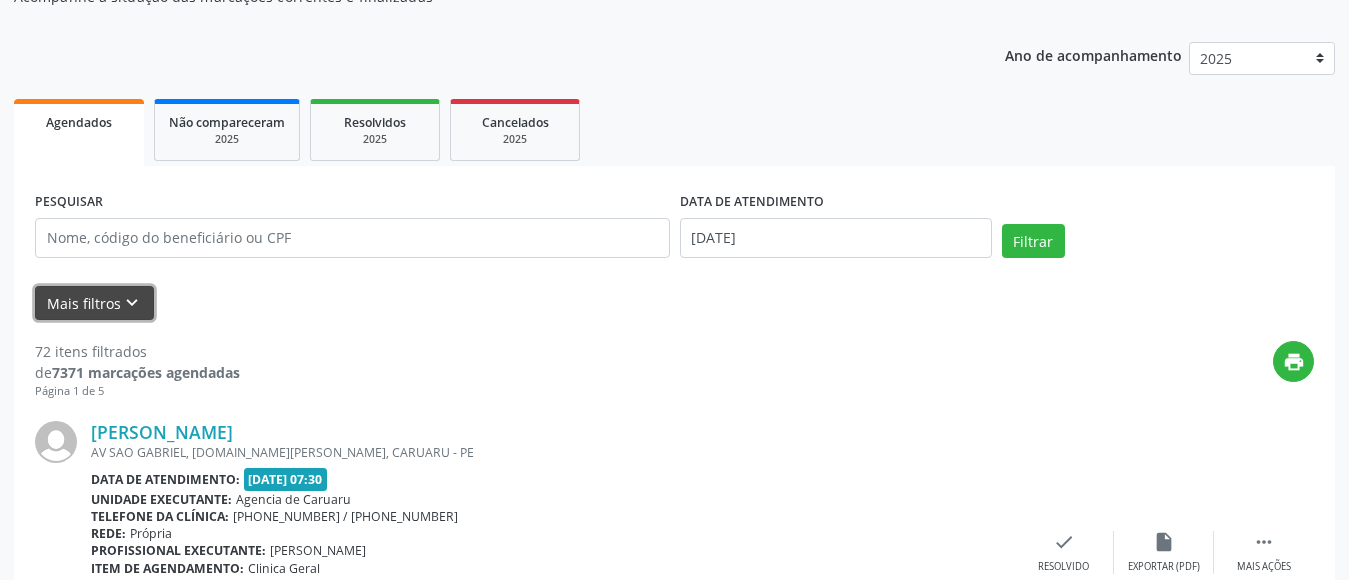 click on "keyboard_arrow_down" at bounding box center (132, 303) 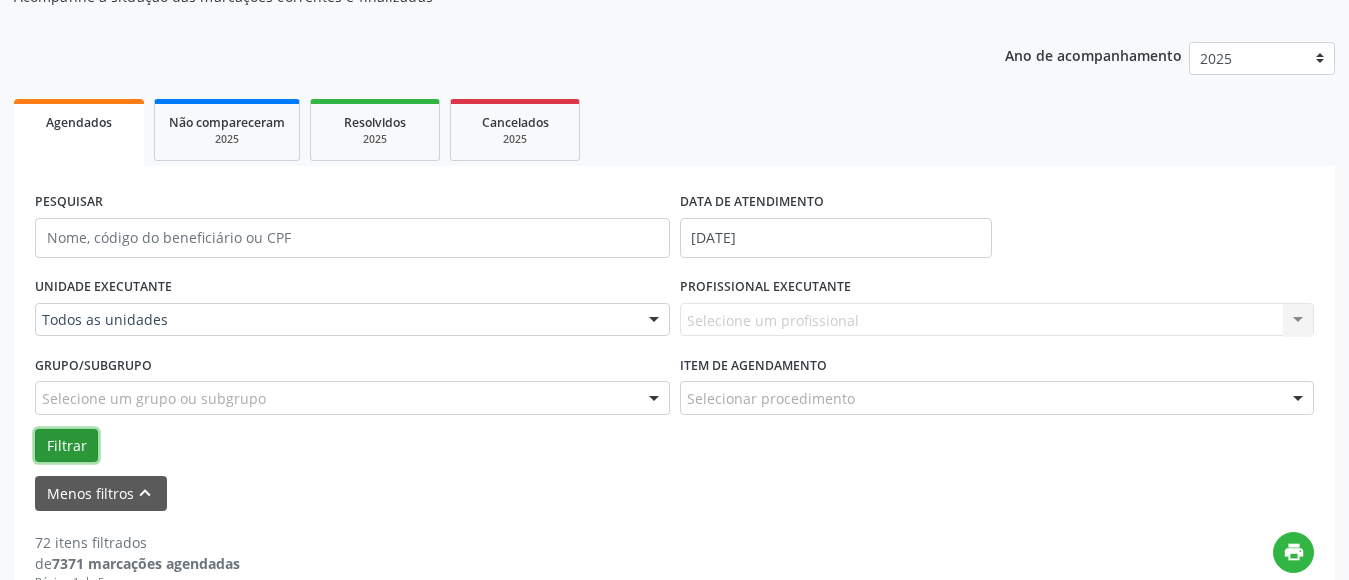 click on "Filtrar" at bounding box center [66, 446] 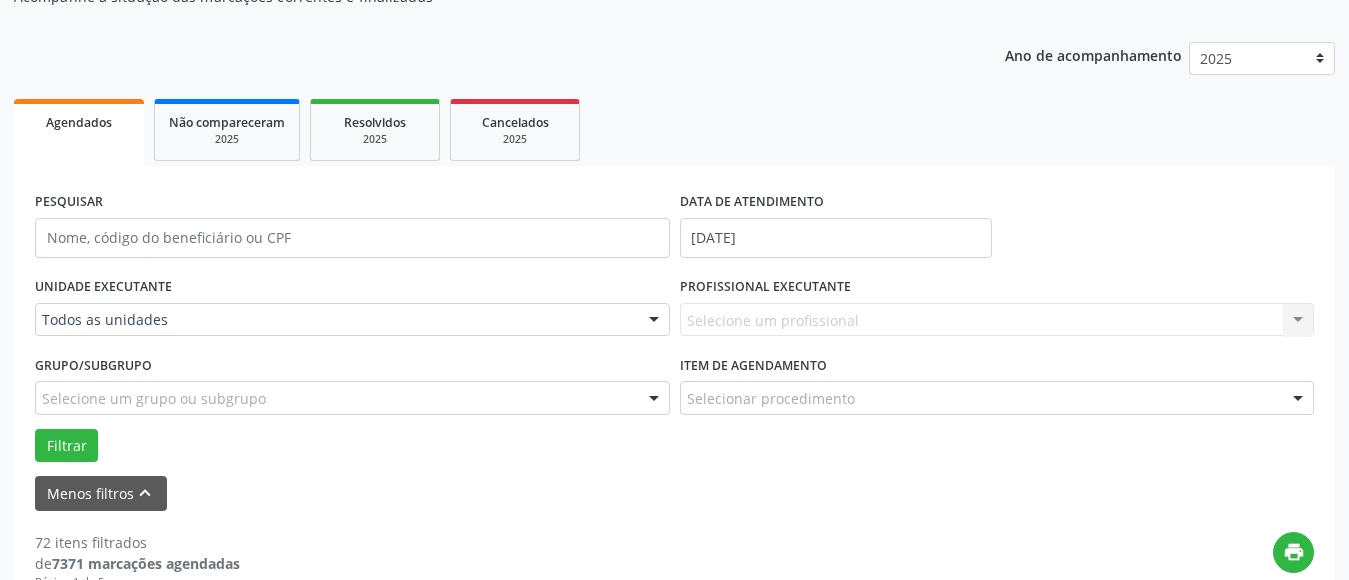 click on "Selecione um profissional
Nenhum resultado encontrado para: "   "
Não há nenhuma opção para ser exibida." at bounding box center (997, 320) 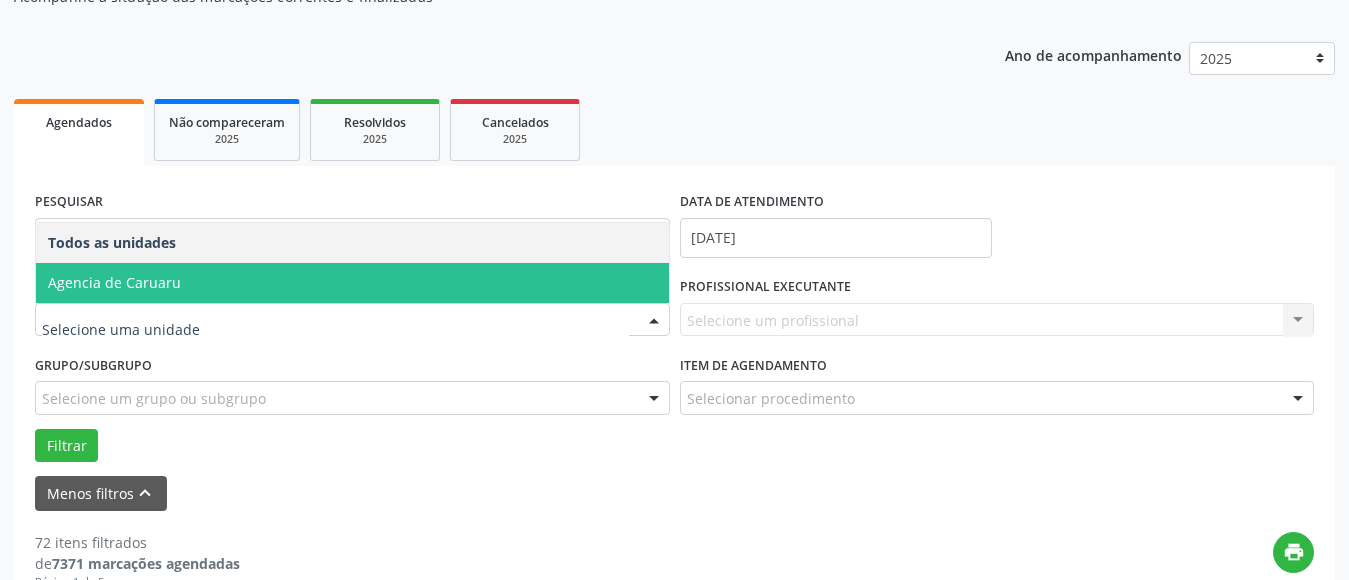 click on "Agencia de Caruaru" at bounding box center (114, 282) 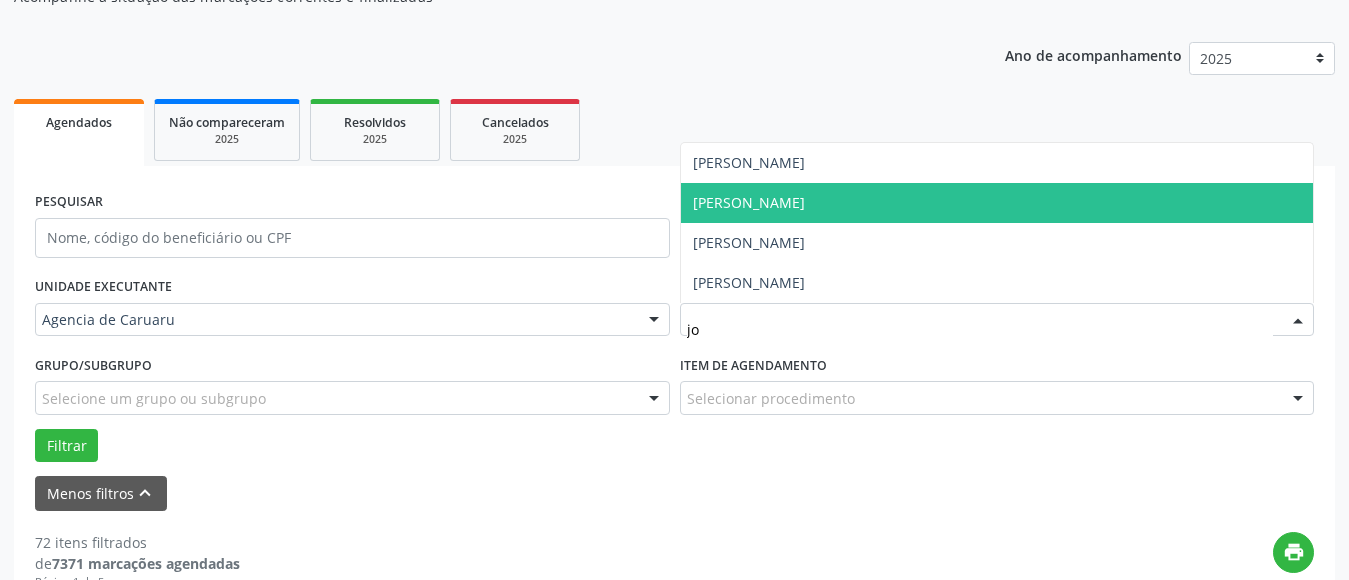 click on "[PERSON_NAME]" at bounding box center (749, 202) 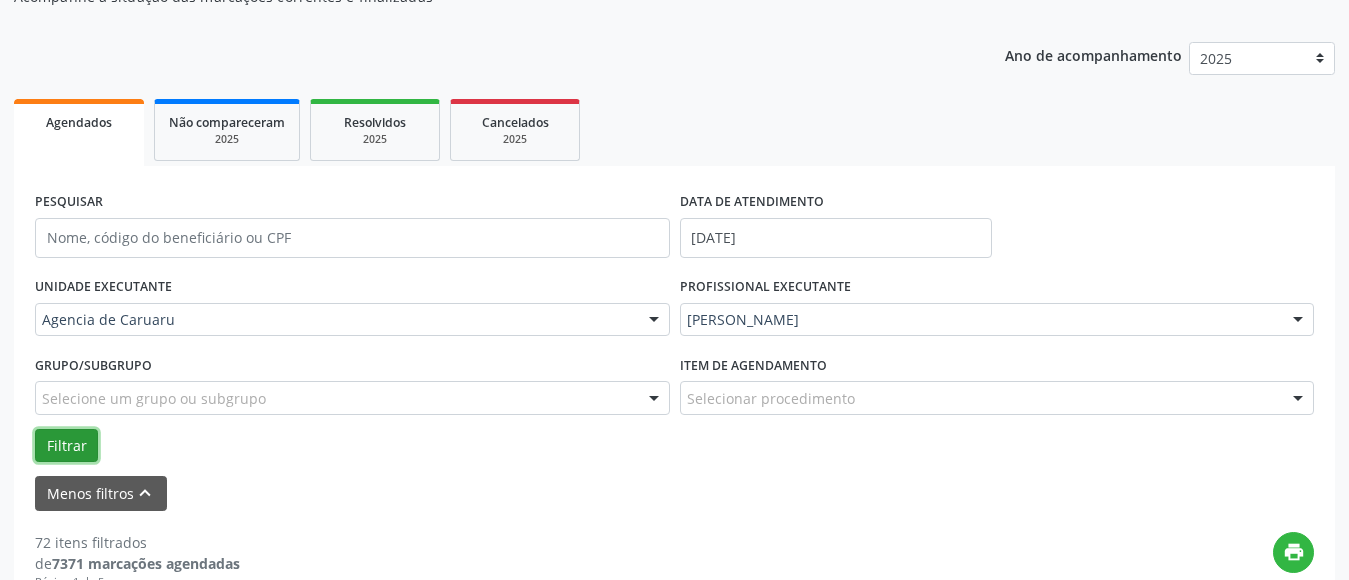 click on "Filtrar" at bounding box center (66, 446) 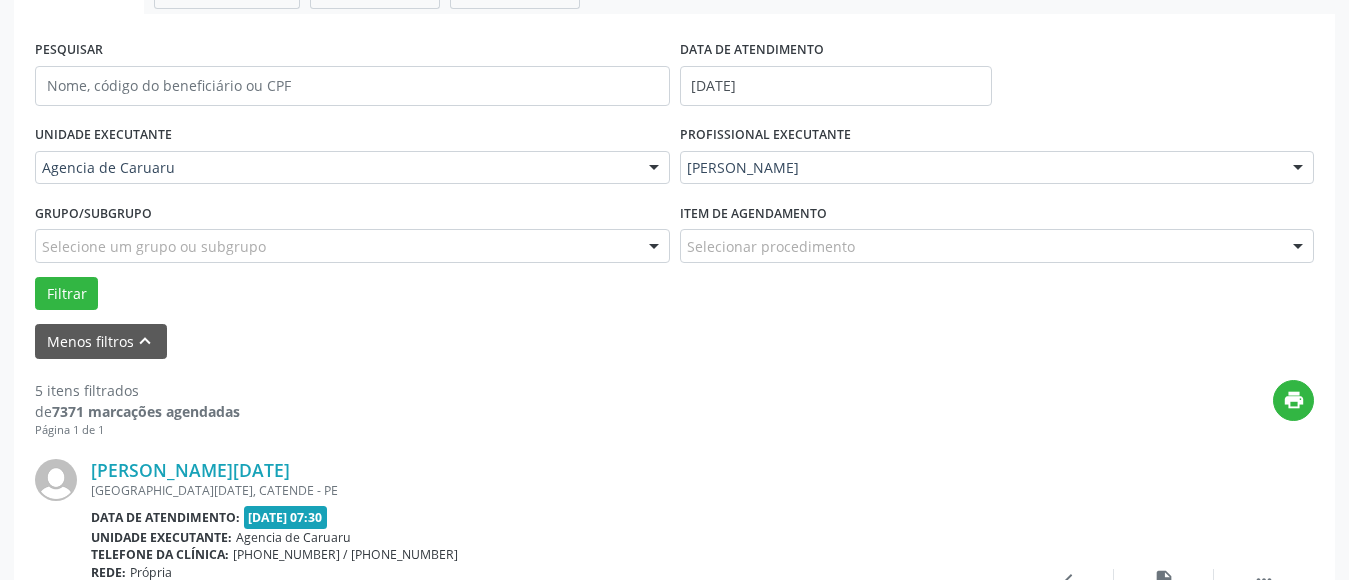 scroll, scrollTop: 400, scrollLeft: 0, axis: vertical 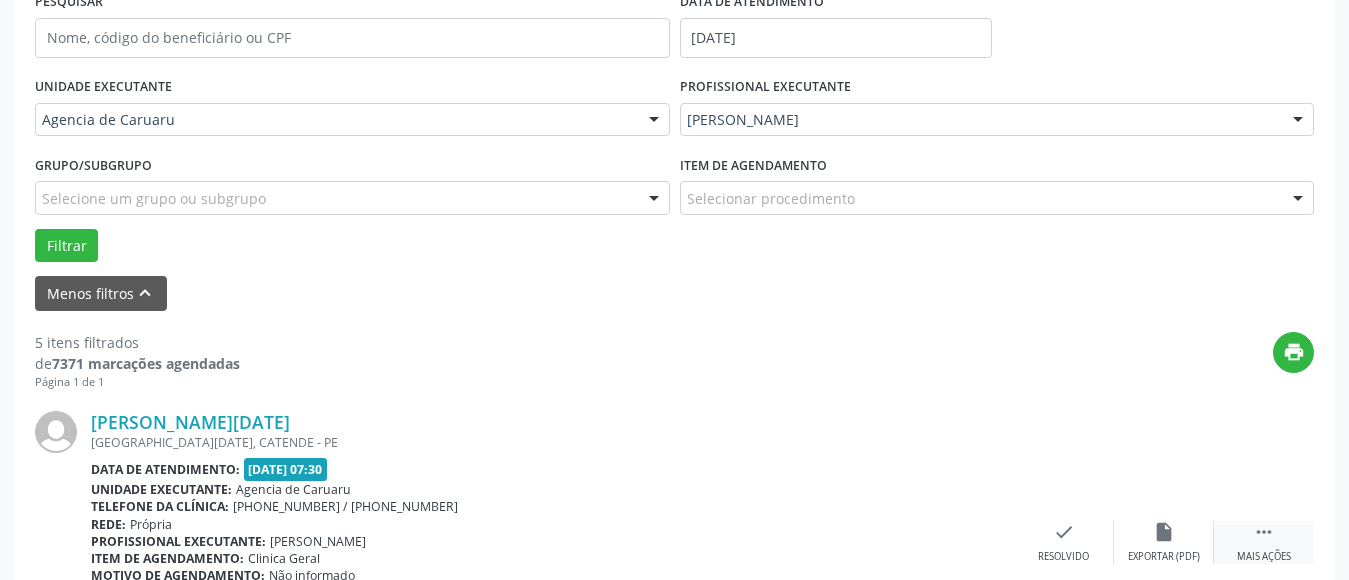 click on "" at bounding box center (1264, 532) 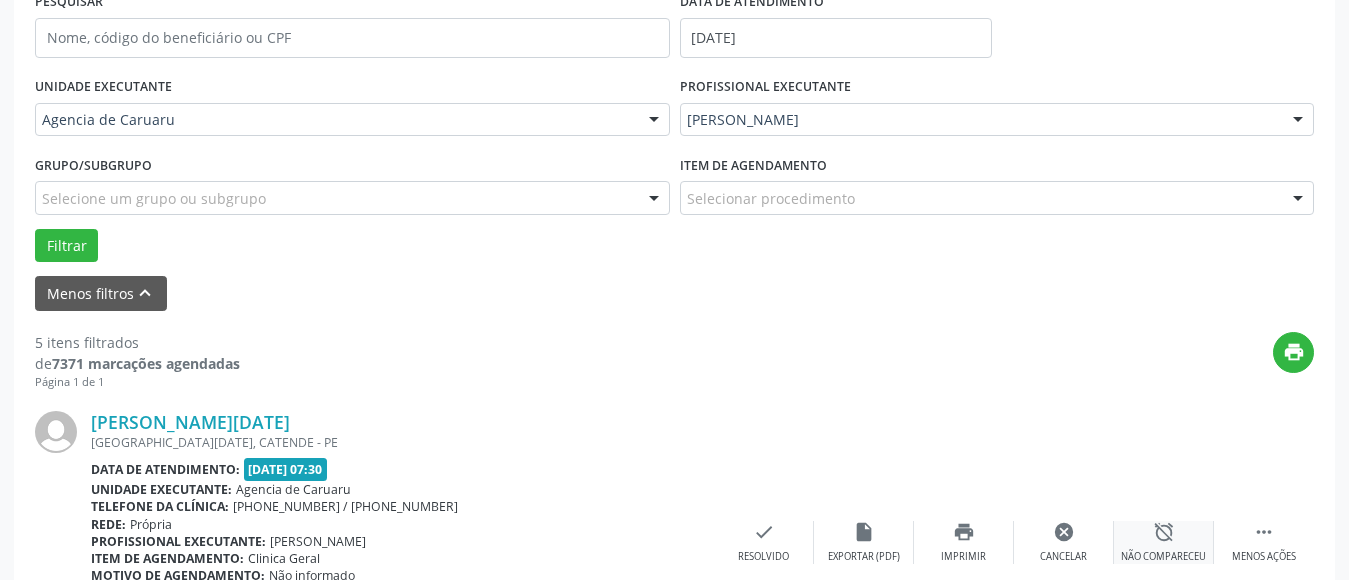 click on "alarm_off" at bounding box center (1164, 532) 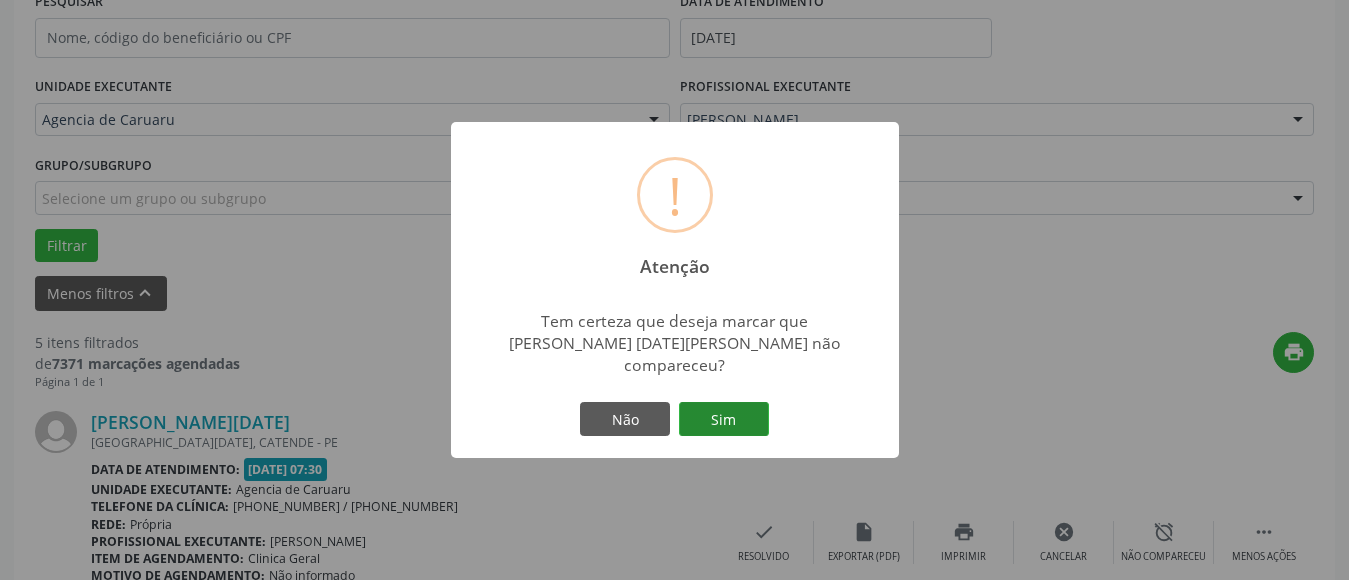 click on "Sim" at bounding box center (724, 419) 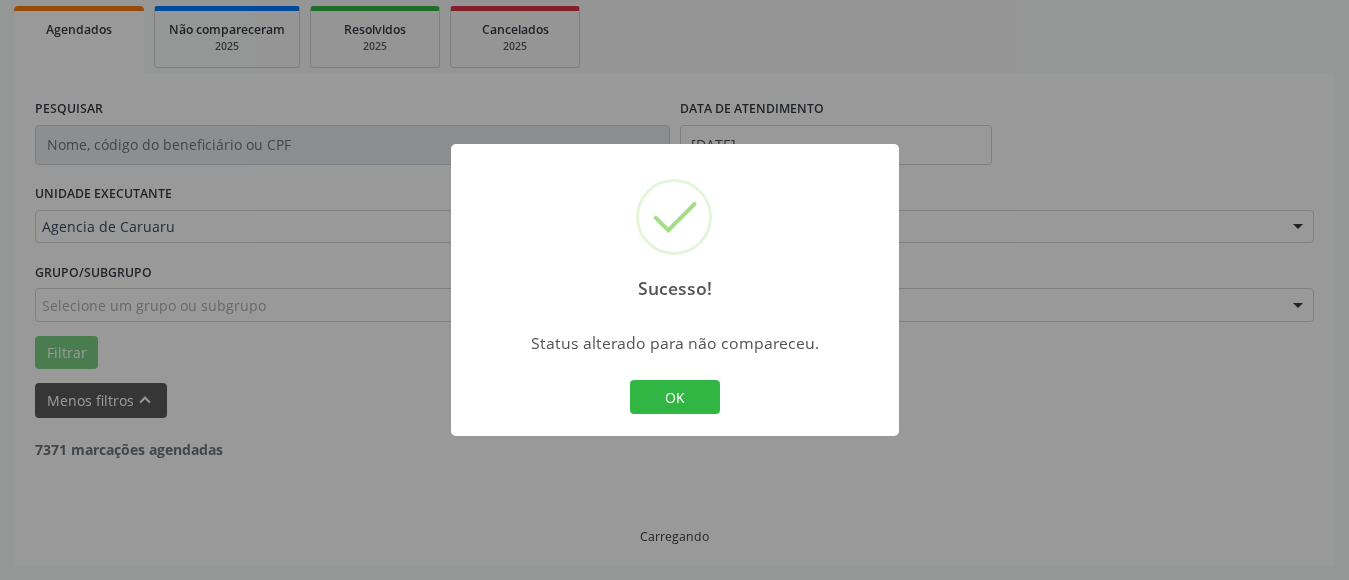 scroll, scrollTop: 293, scrollLeft: 0, axis: vertical 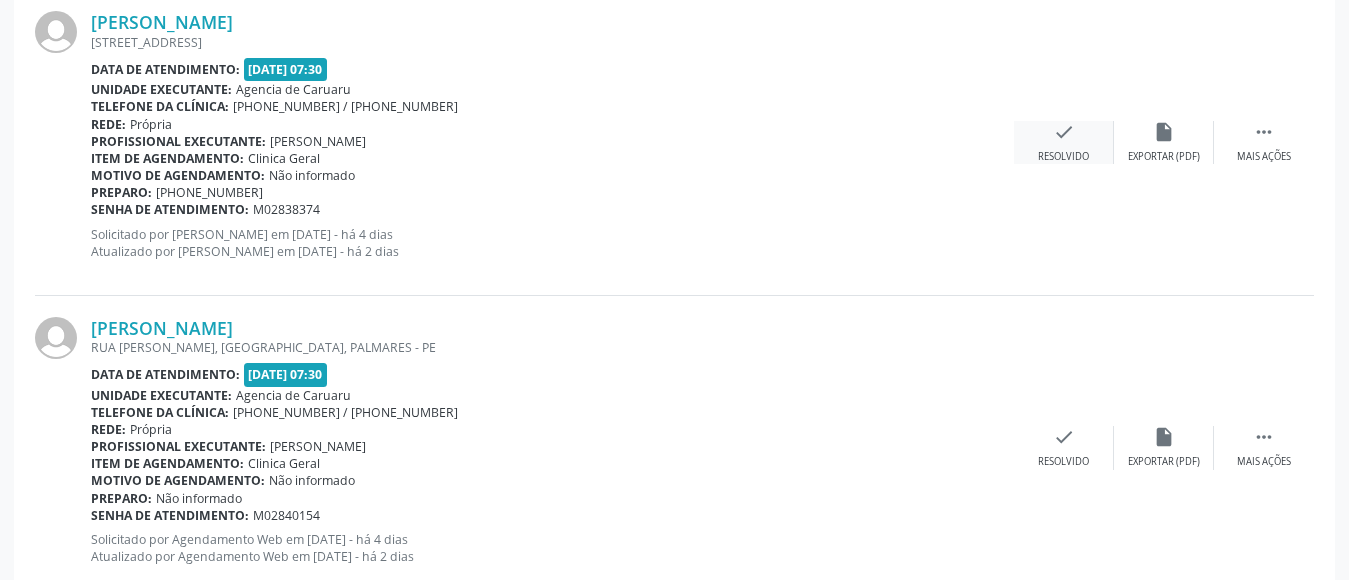 click on "check
Resolvido" at bounding box center [1064, 142] 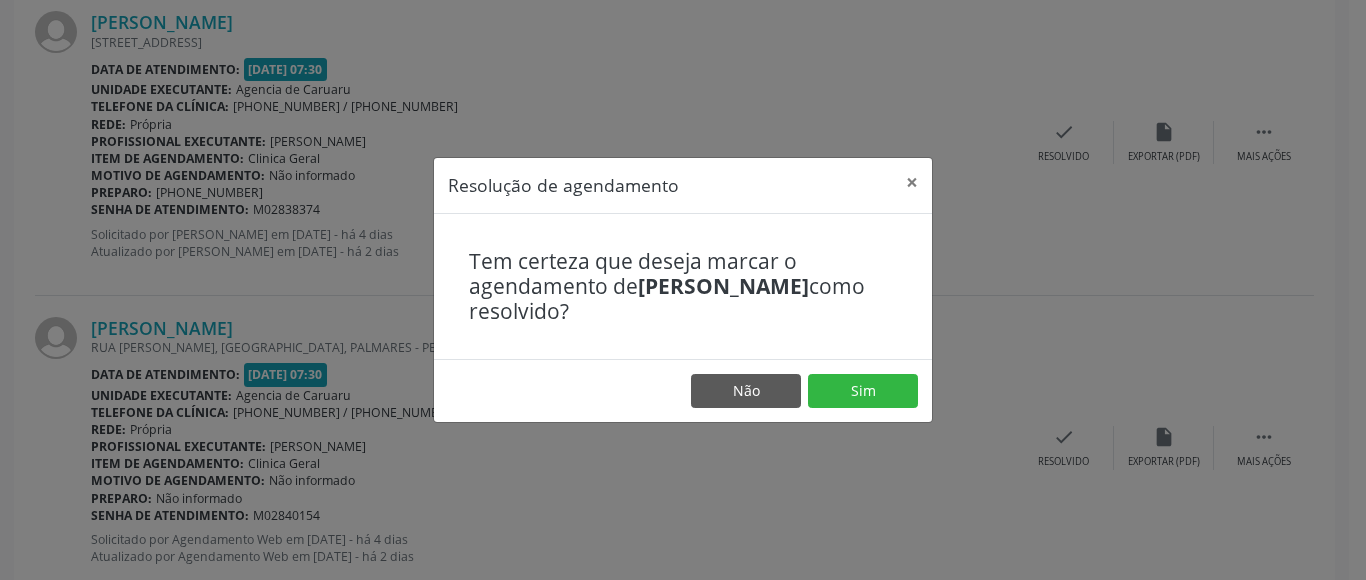 click on "Não Sim" at bounding box center [683, 390] 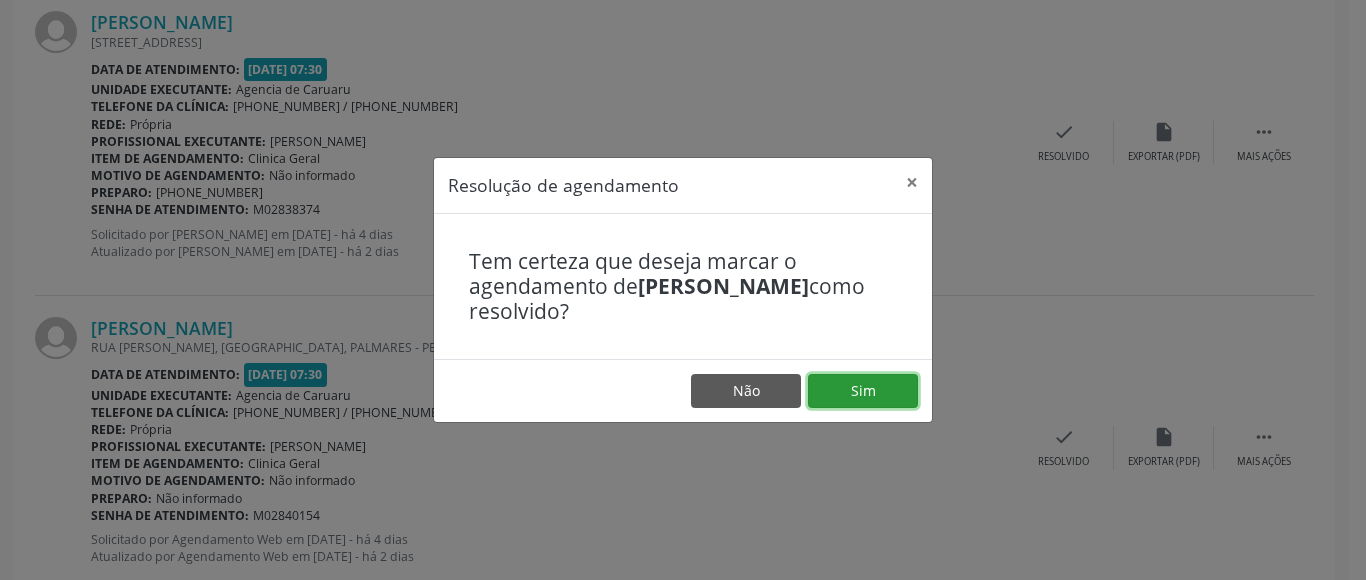 click on "Sim" at bounding box center (863, 391) 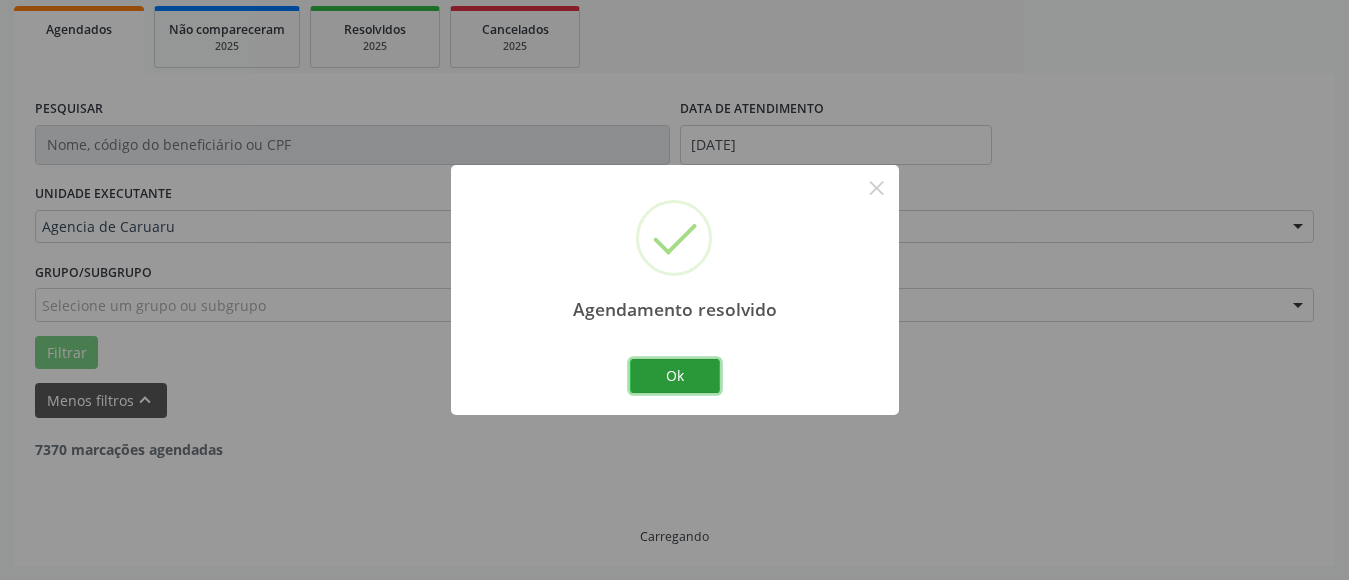 click on "Ok" at bounding box center (675, 376) 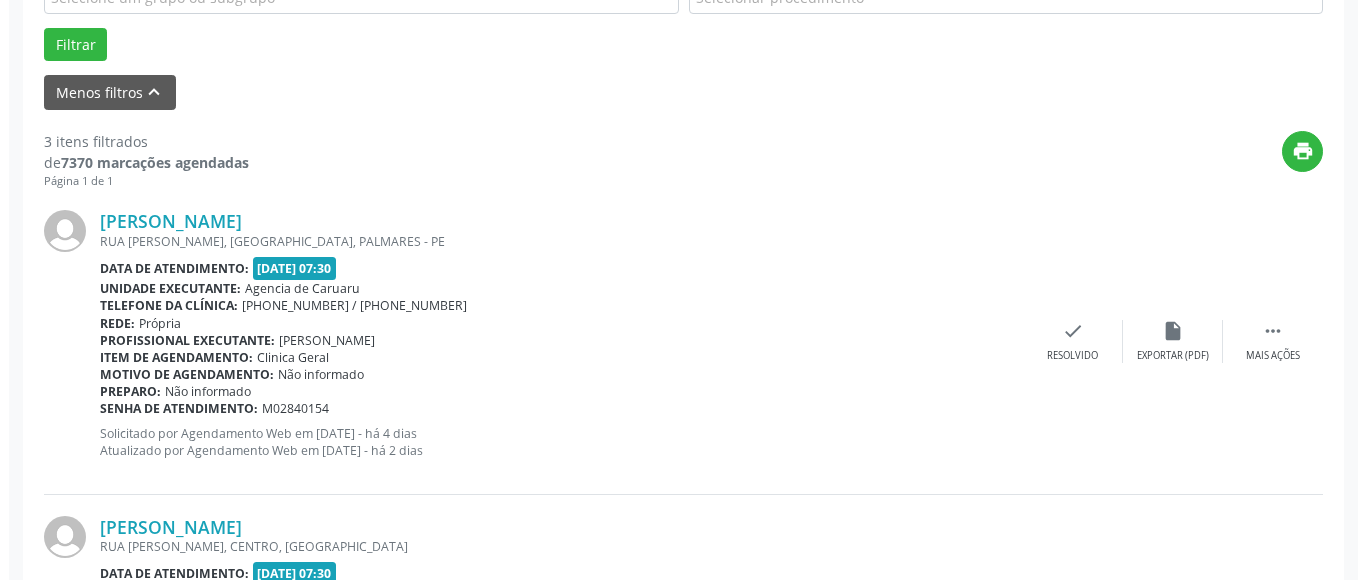 scroll, scrollTop: 600, scrollLeft: 0, axis: vertical 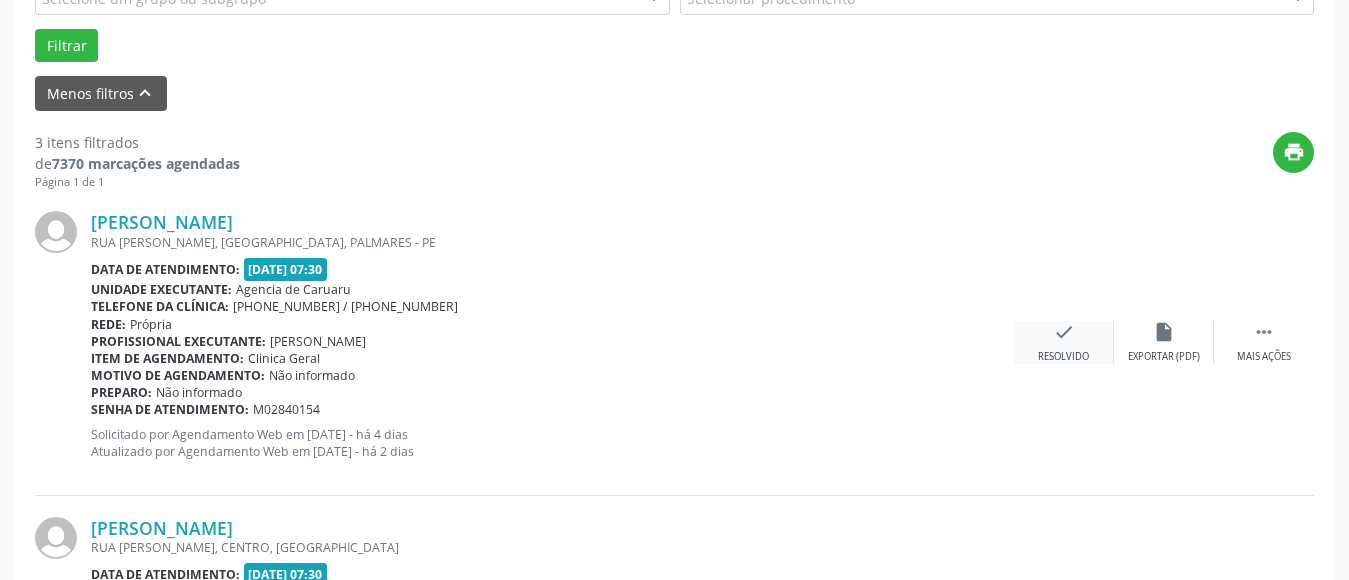 click on "Resolvido" at bounding box center [1063, 357] 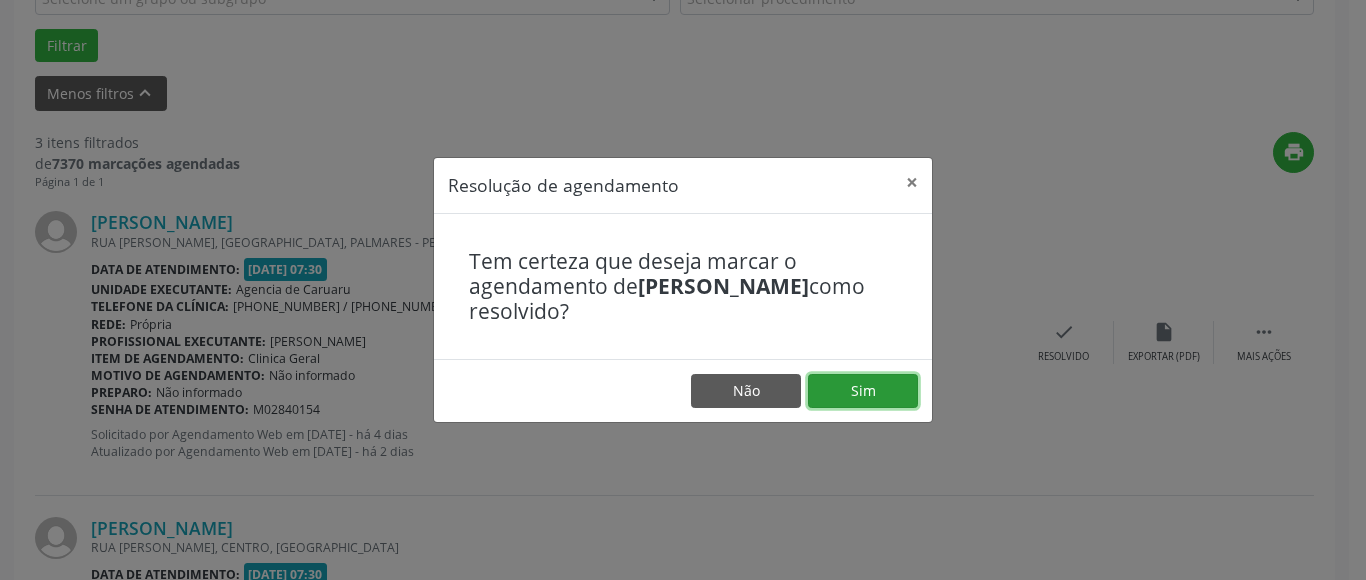 click on "Sim" at bounding box center (863, 391) 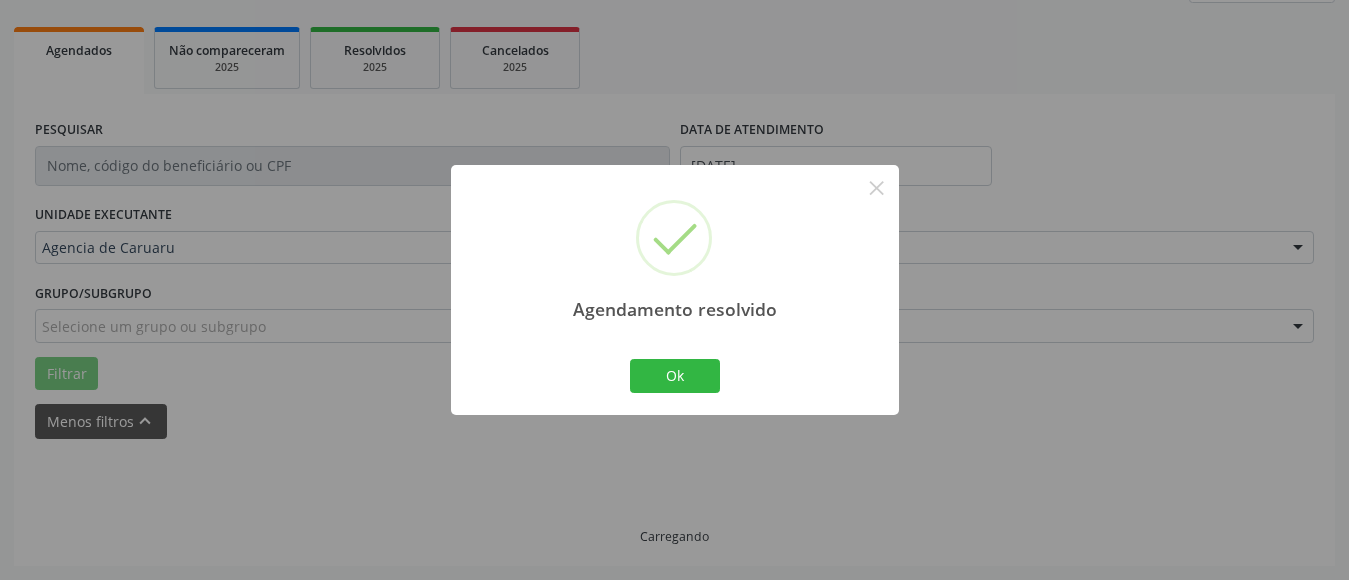 scroll, scrollTop: 293, scrollLeft: 0, axis: vertical 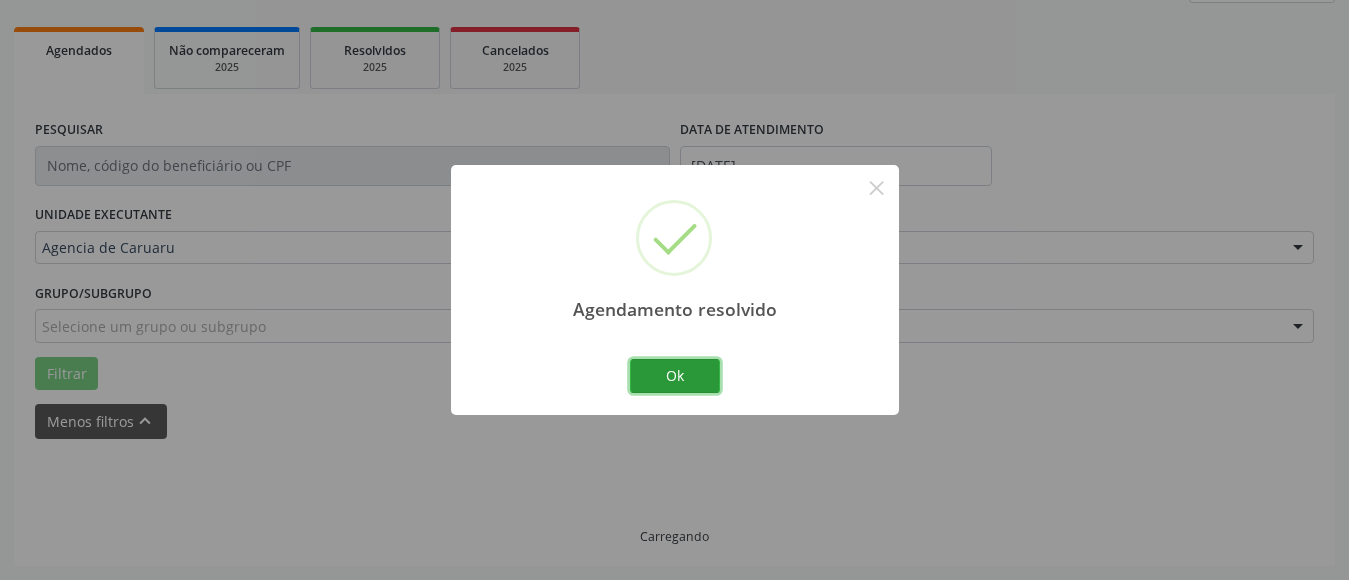 click on "Ok" at bounding box center (675, 376) 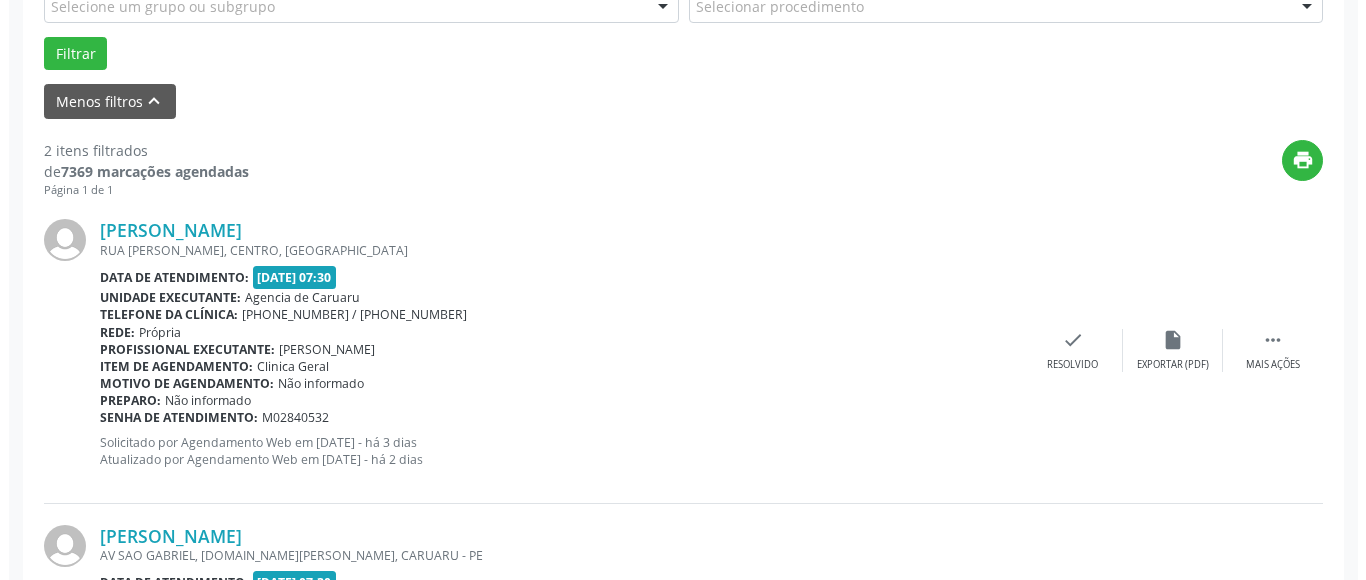 scroll, scrollTop: 593, scrollLeft: 0, axis: vertical 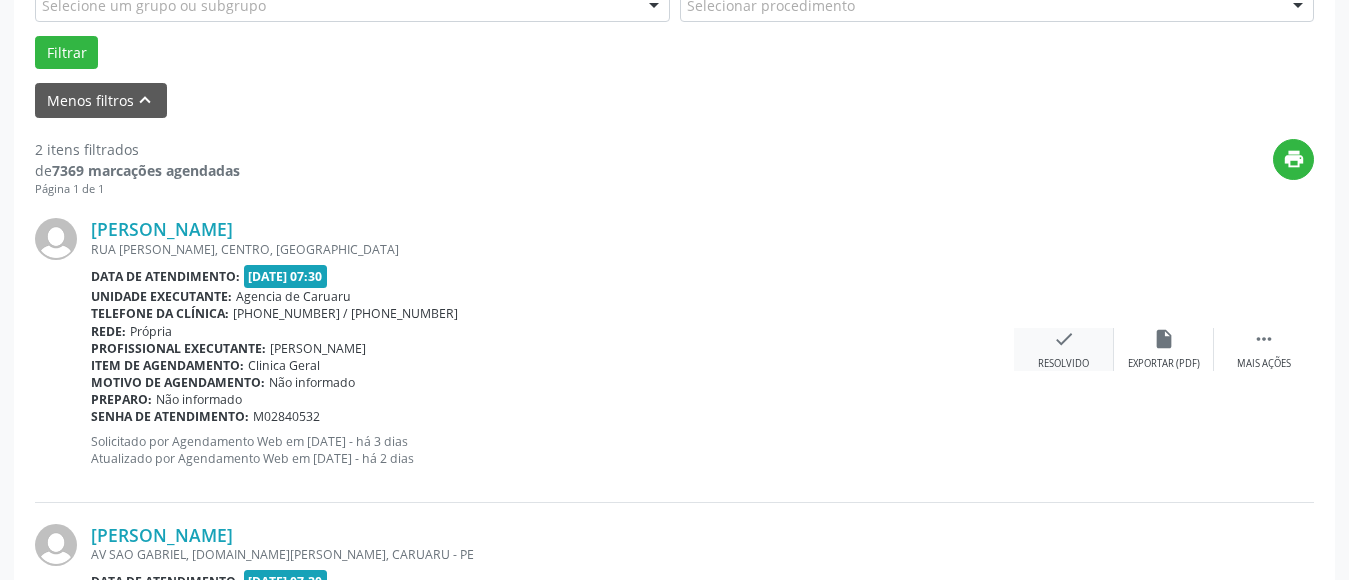 click on "check
Resolvido" at bounding box center (1064, 349) 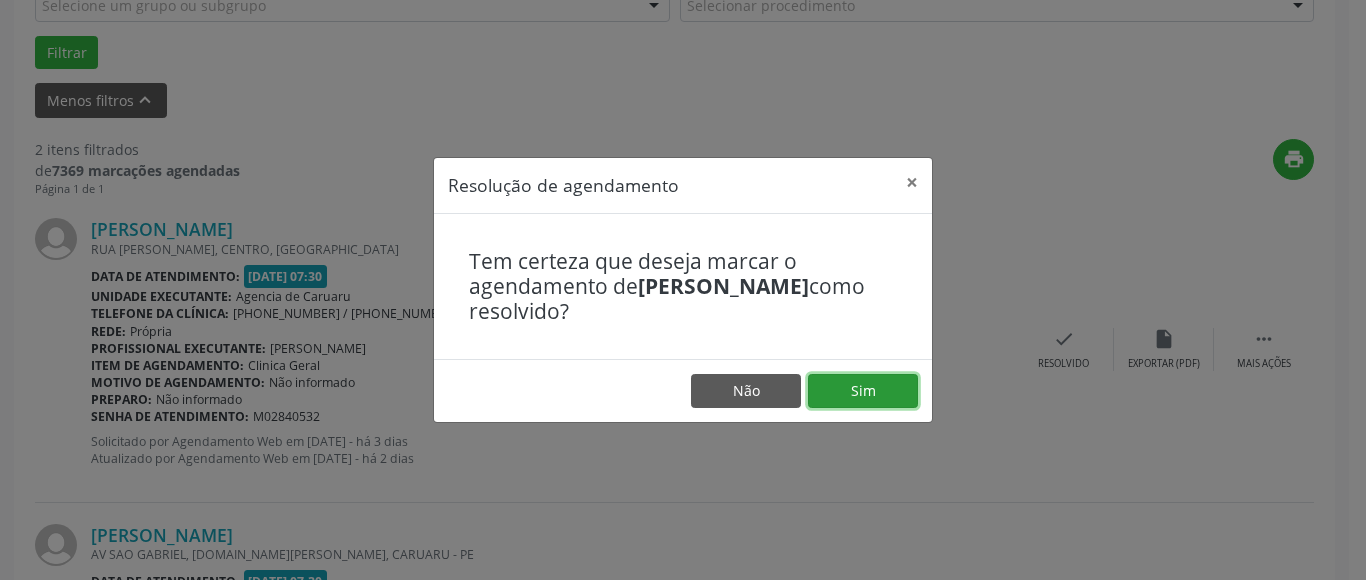 click on "Sim" at bounding box center (863, 391) 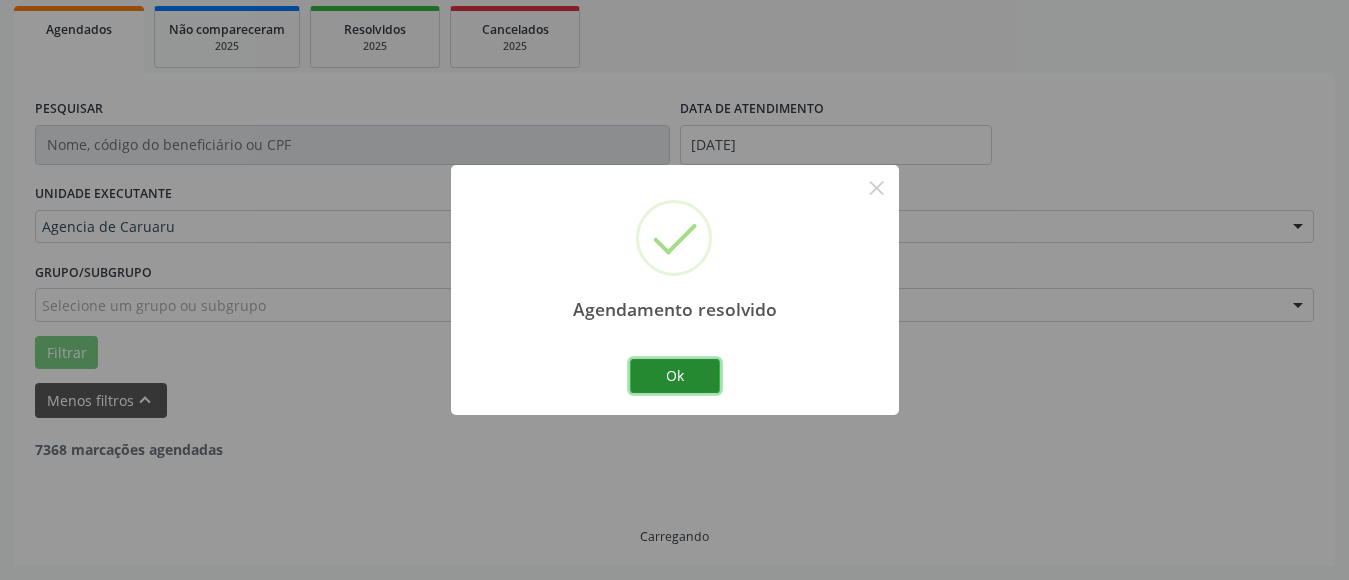 click on "Ok" at bounding box center [675, 376] 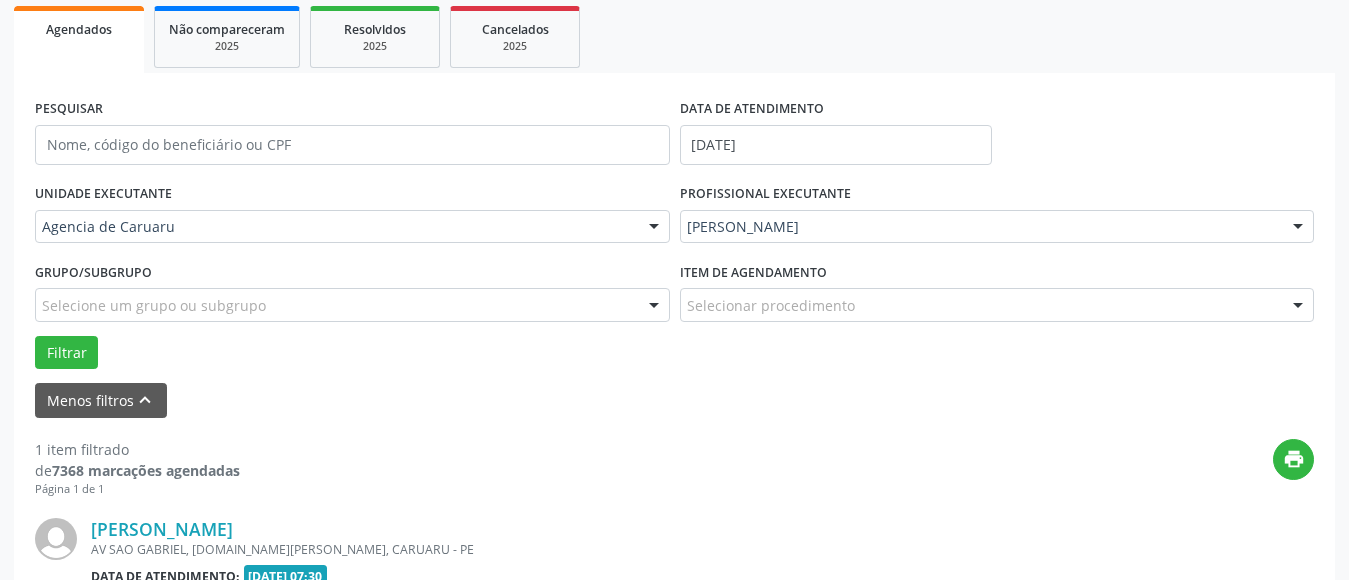 scroll, scrollTop: 550, scrollLeft: 0, axis: vertical 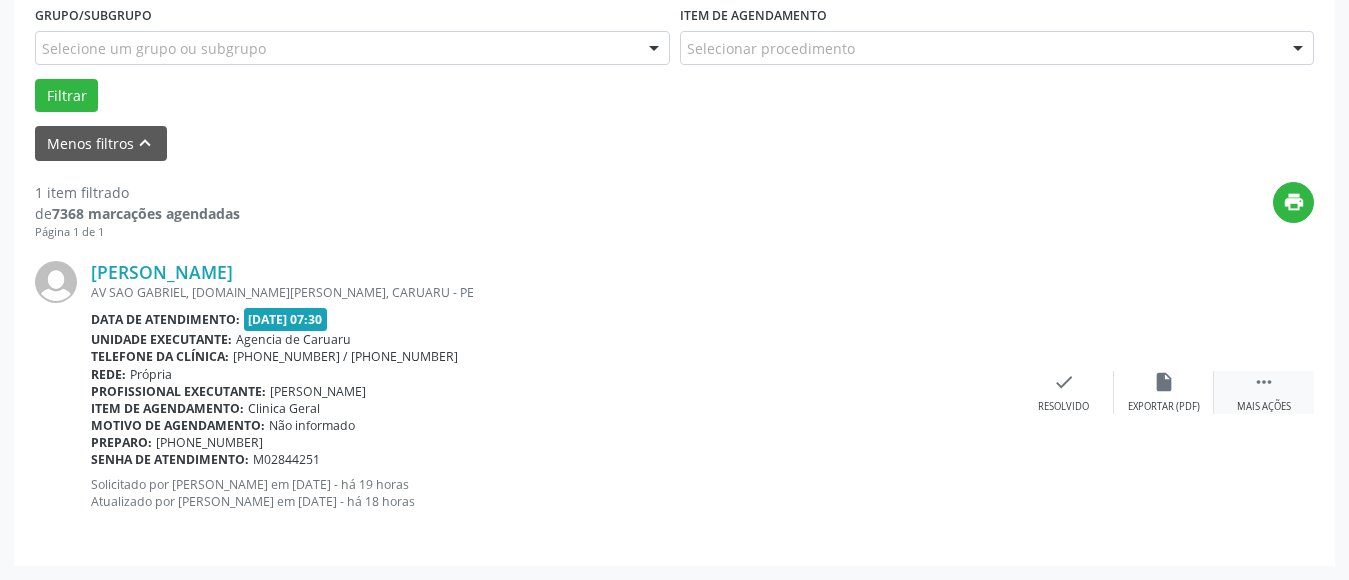click on "
Mais ações" at bounding box center (1264, 392) 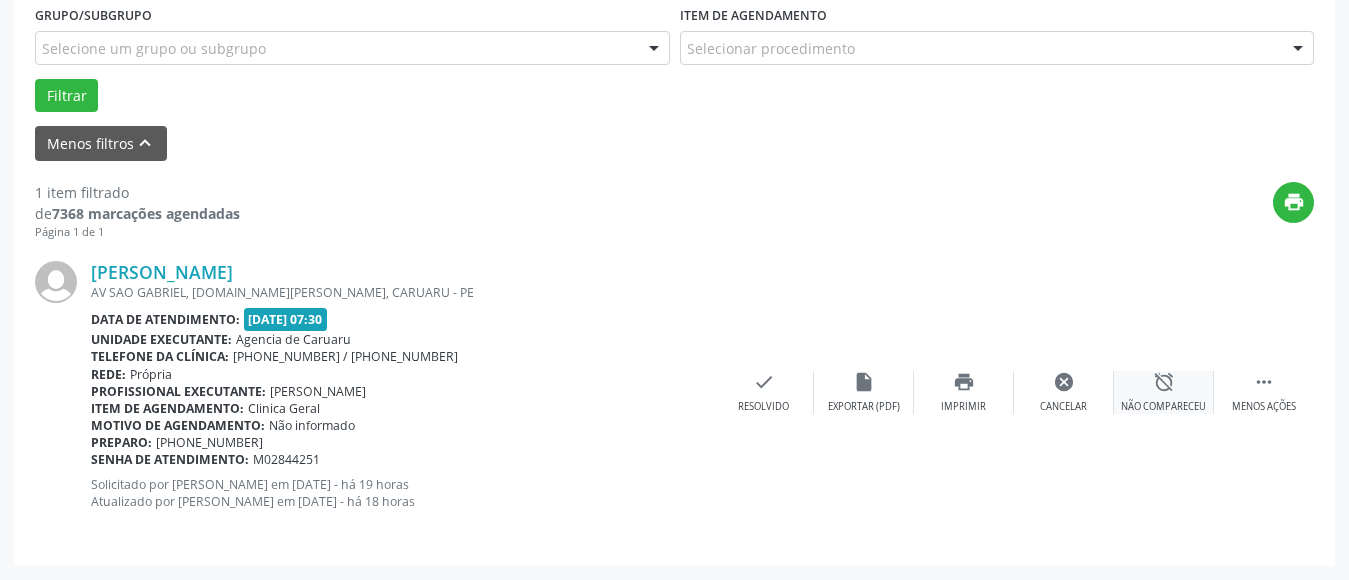 click on "alarm_off" at bounding box center (1164, 382) 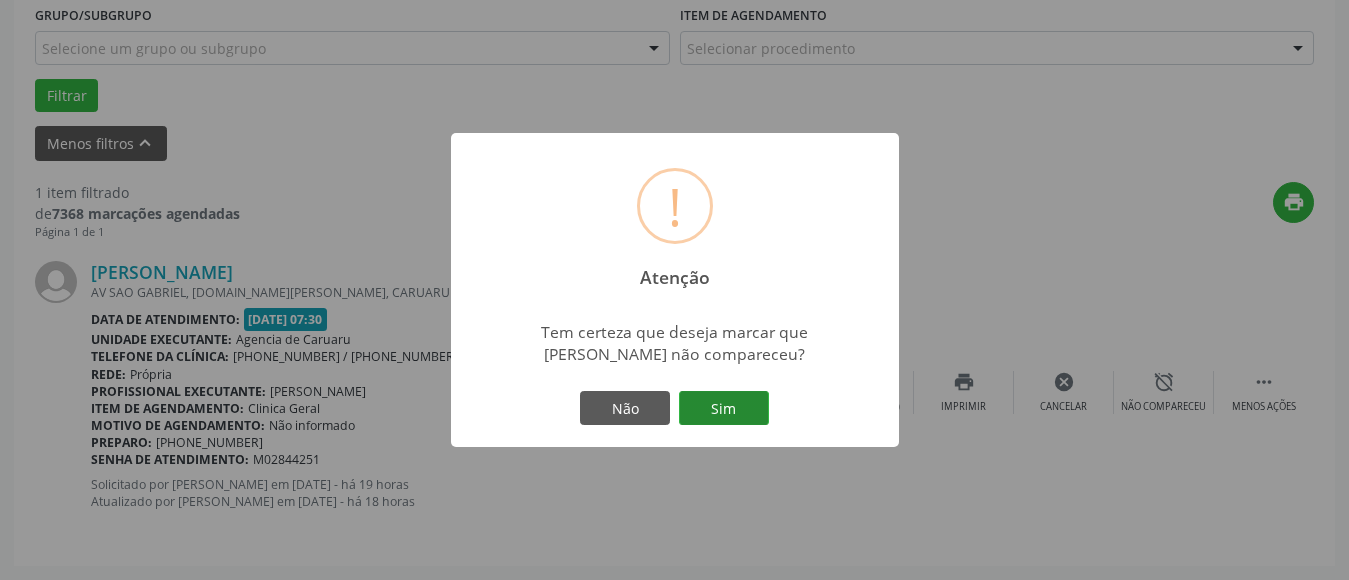 click on "Sim" at bounding box center (724, 408) 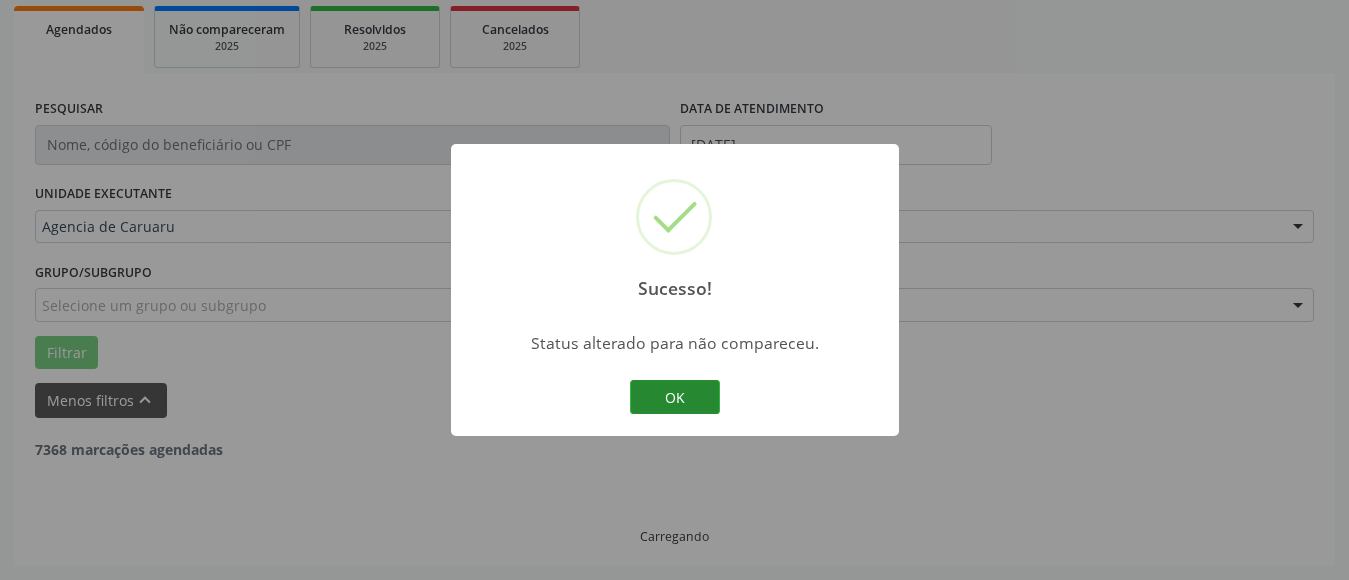 scroll, scrollTop: 229, scrollLeft: 0, axis: vertical 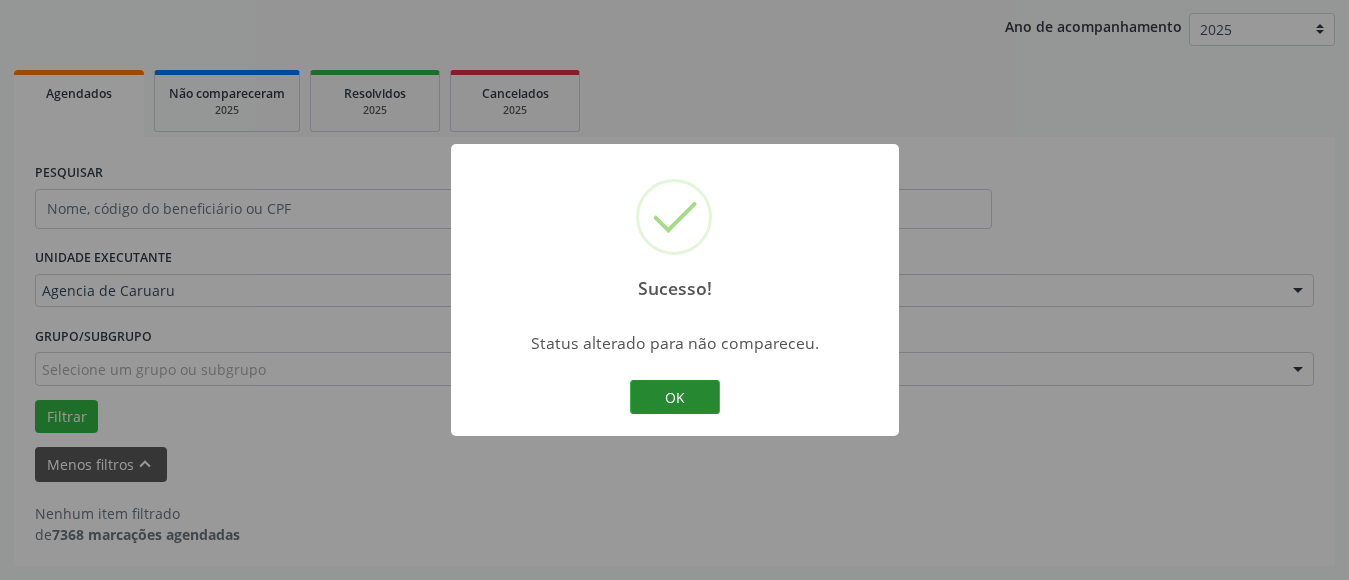 click on "OK" at bounding box center [675, 397] 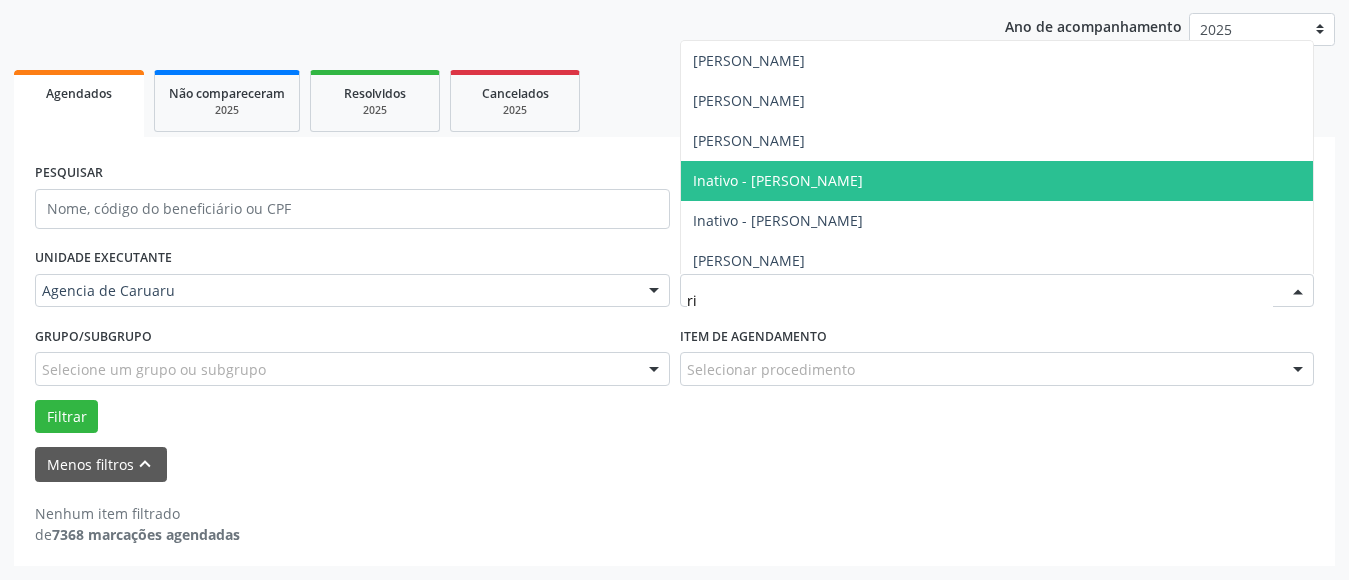 type on "ric" 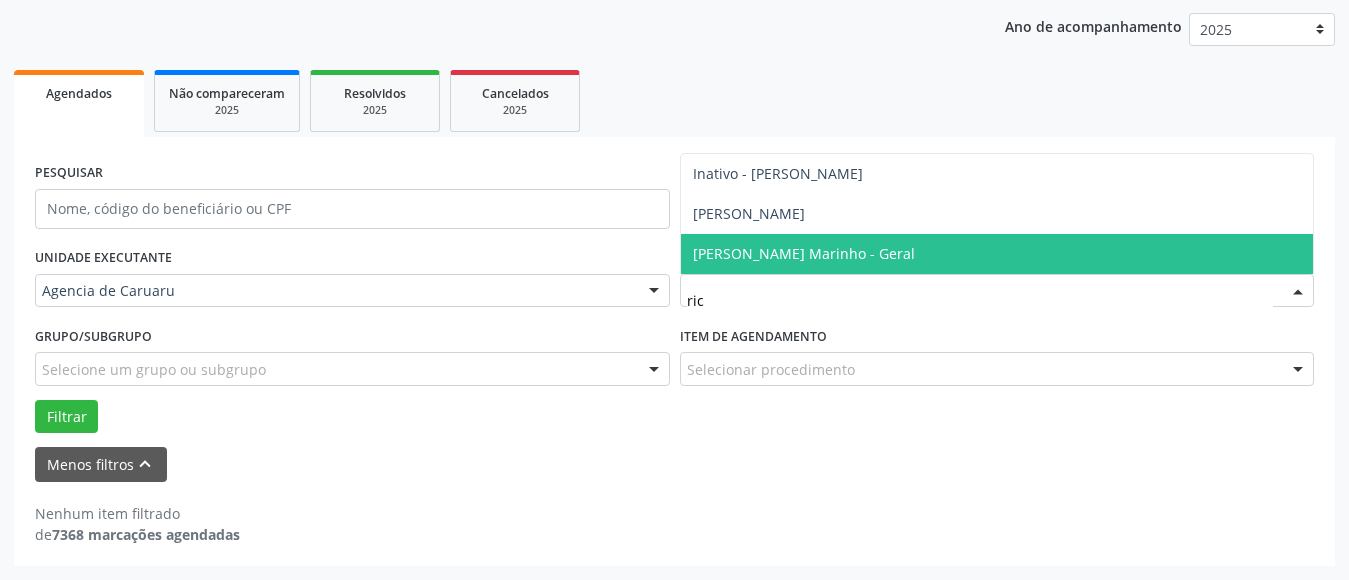 click on "[PERSON_NAME] Marinho - Geral" at bounding box center [804, 253] 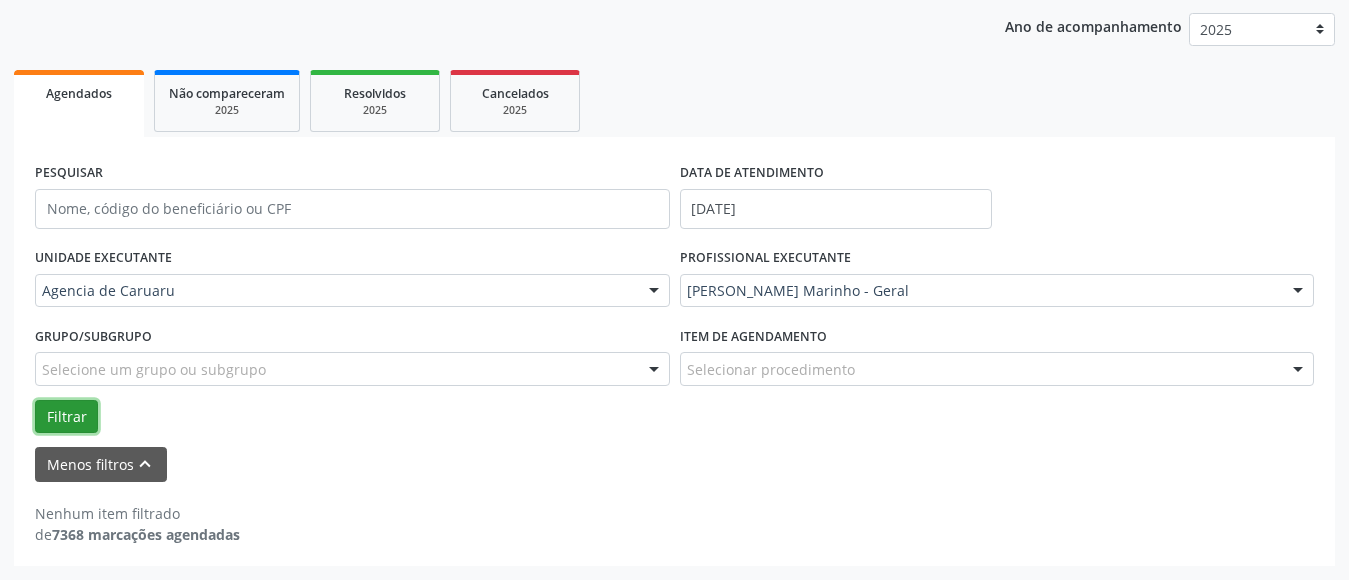 click on "Filtrar" at bounding box center (66, 417) 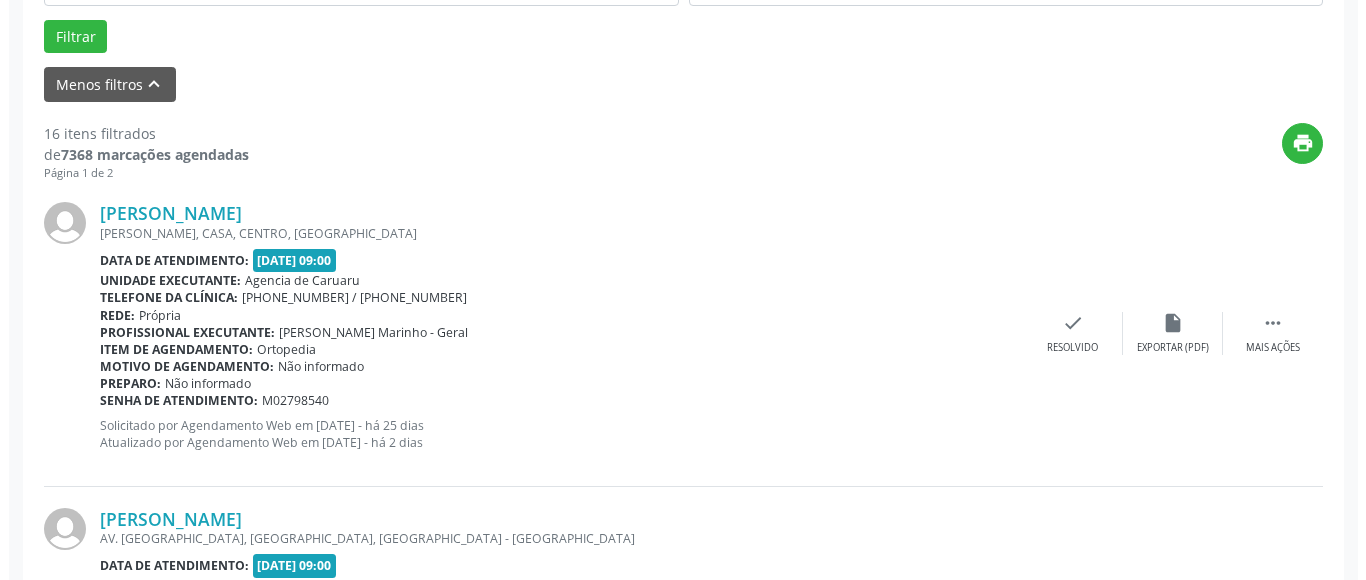 scroll, scrollTop: 629, scrollLeft: 0, axis: vertical 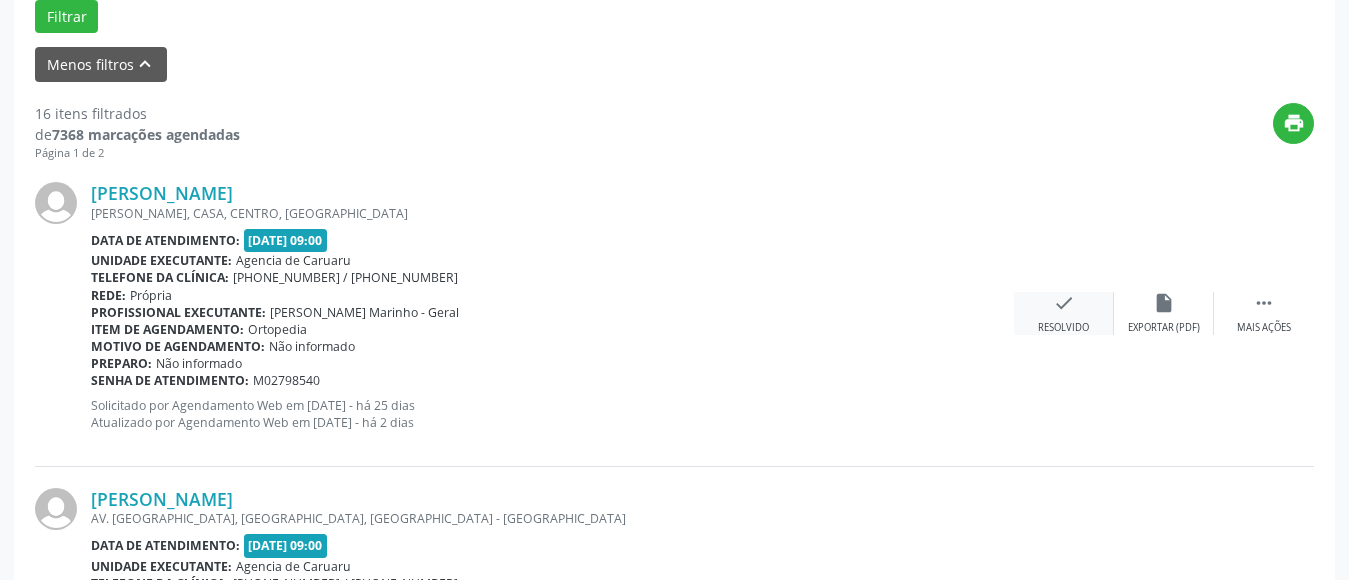 click on "Resolvido" at bounding box center (1063, 328) 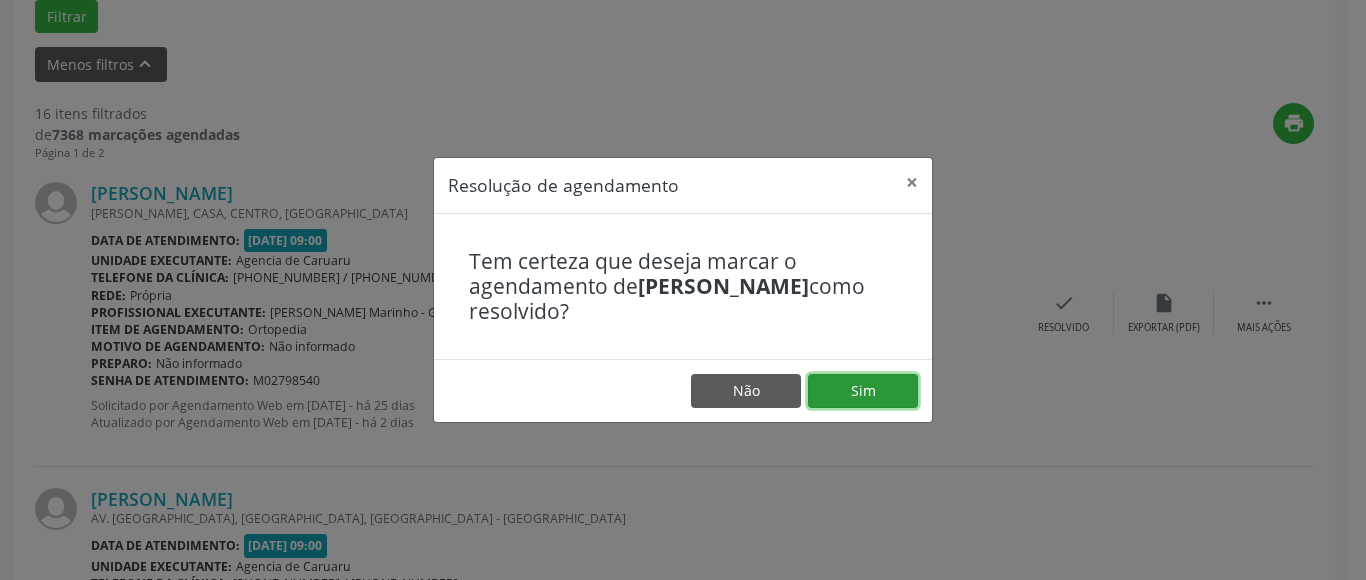 click on "Sim" at bounding box center (863, 391) 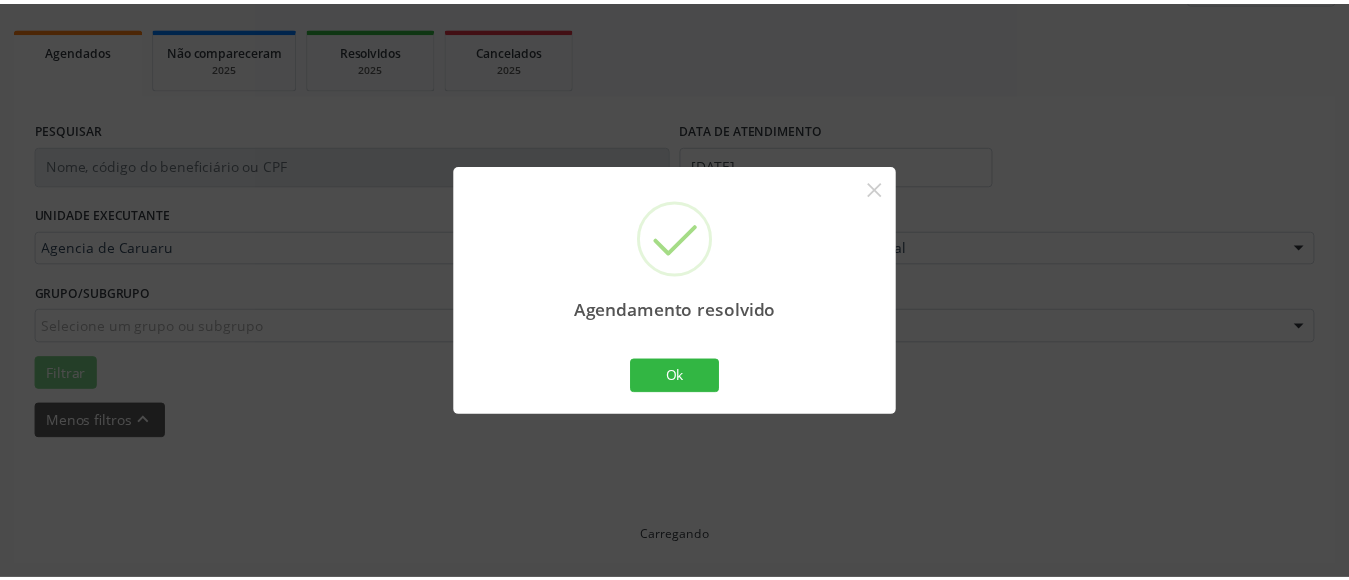 scroll, scrollTop: 272, scrollLeft: 0, axis: vertical 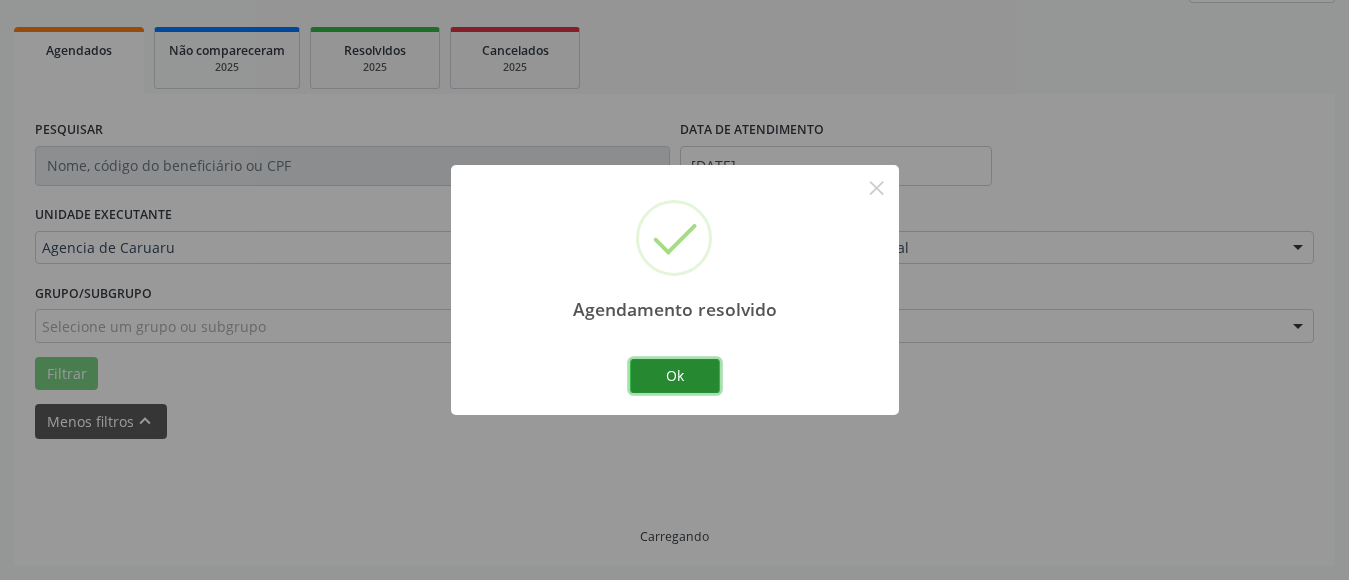 click on "Ok" at bounding box center (675, 376) 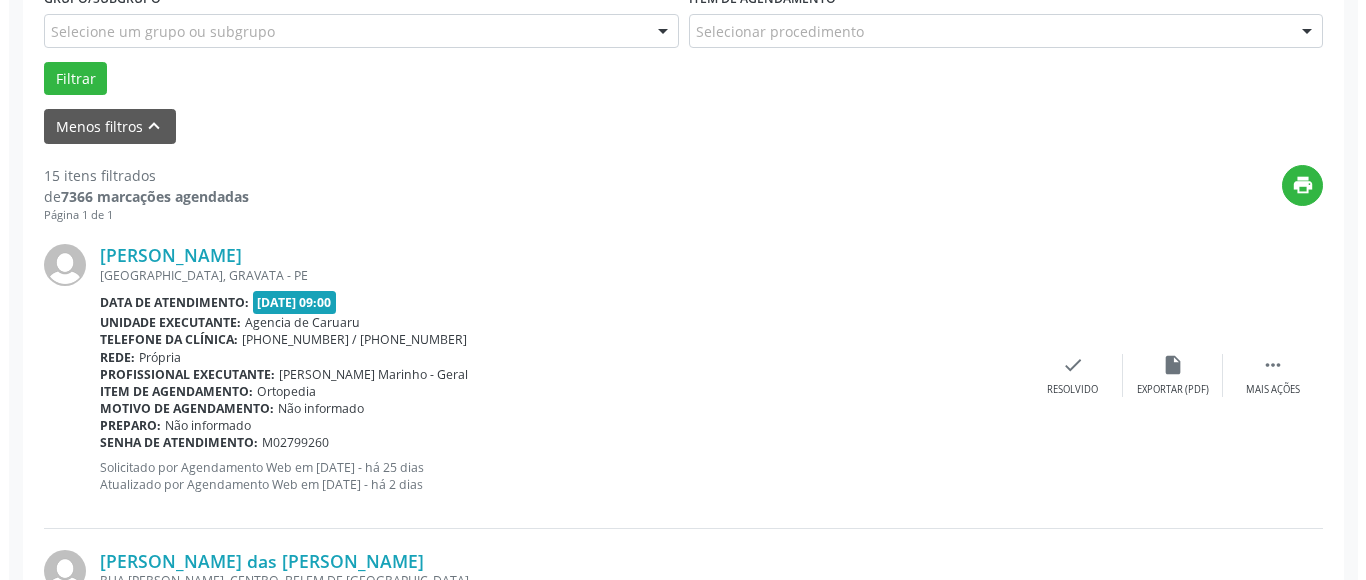 scroll, scrollTop: 572, scrollLeft: 0, axis: vertical 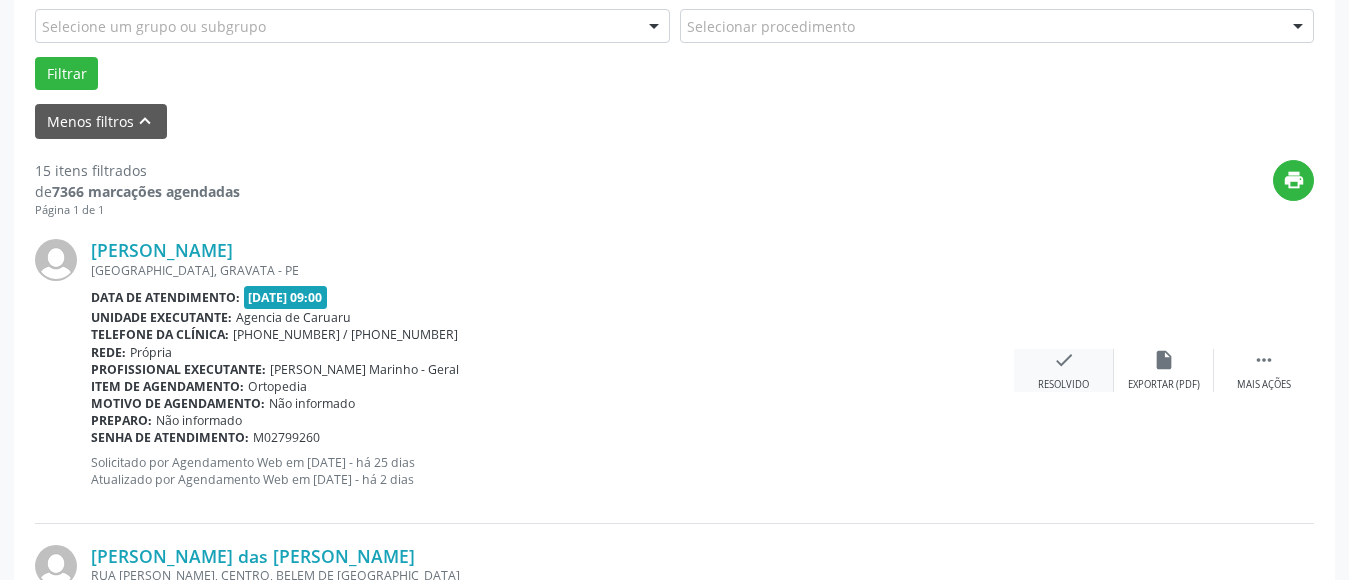 click on "check" at bounding box center [1064, 360] 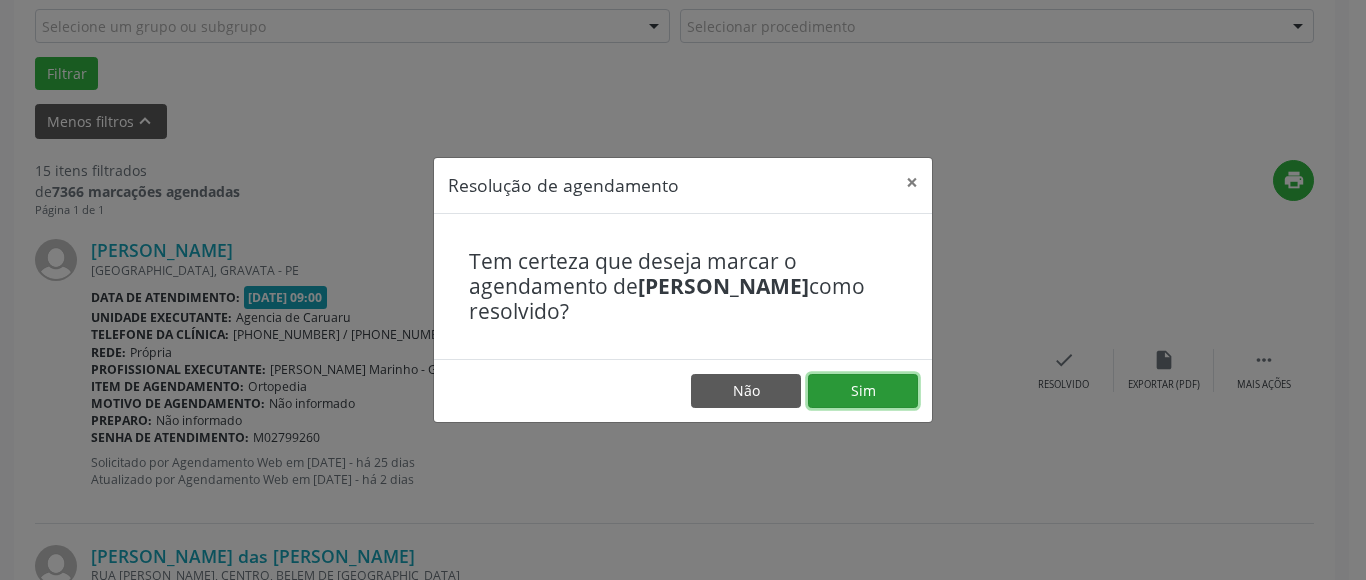 click on "Sim" at bounding box center [863, 391] 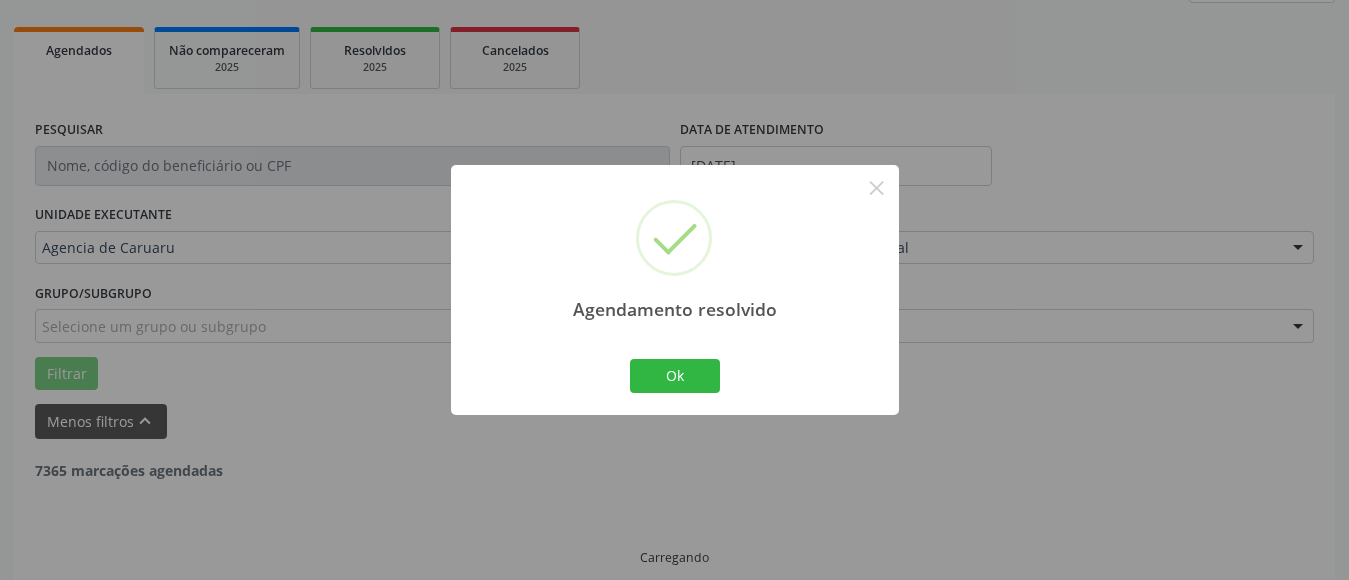 scroll, scrollTop: 293, scrollLeft: 0, axis: vertical 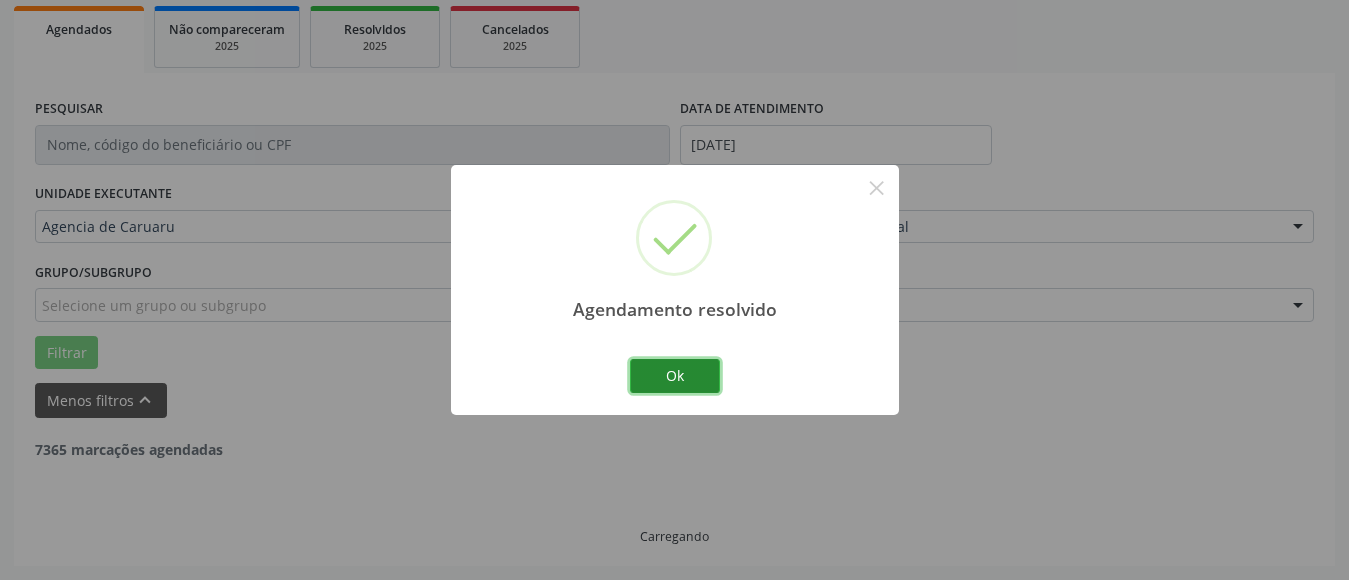 click on "Ok" at bounding box center [675, 376] 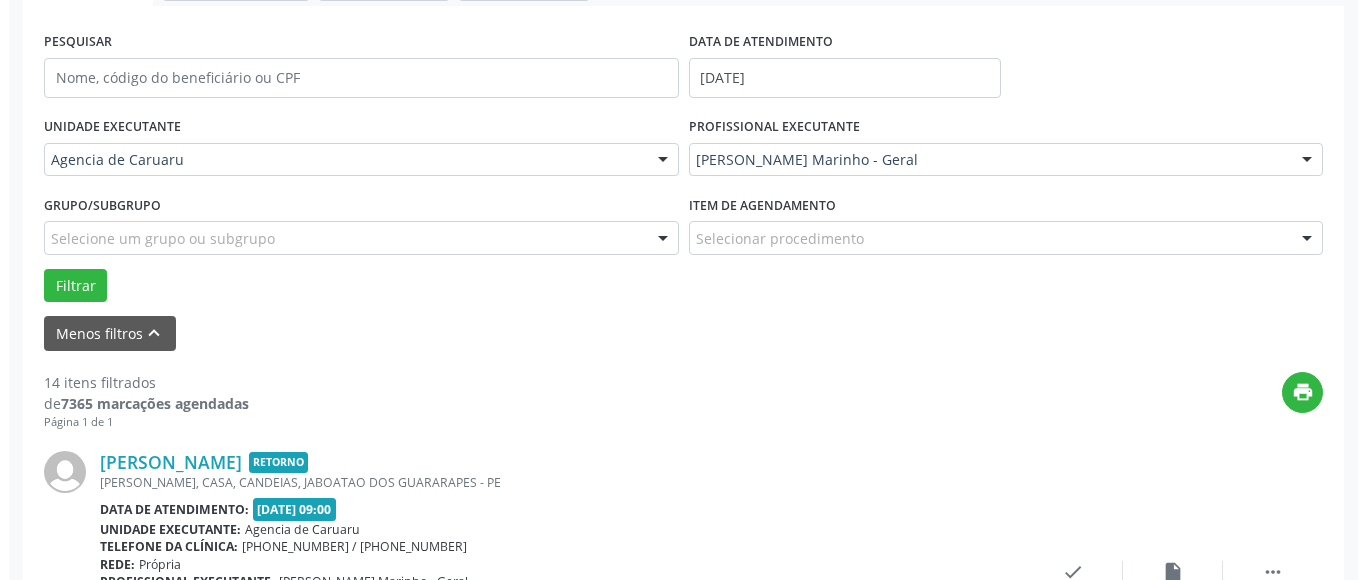 scroll, scrollTop: 493, scrollLeft: 0, axis: vertical 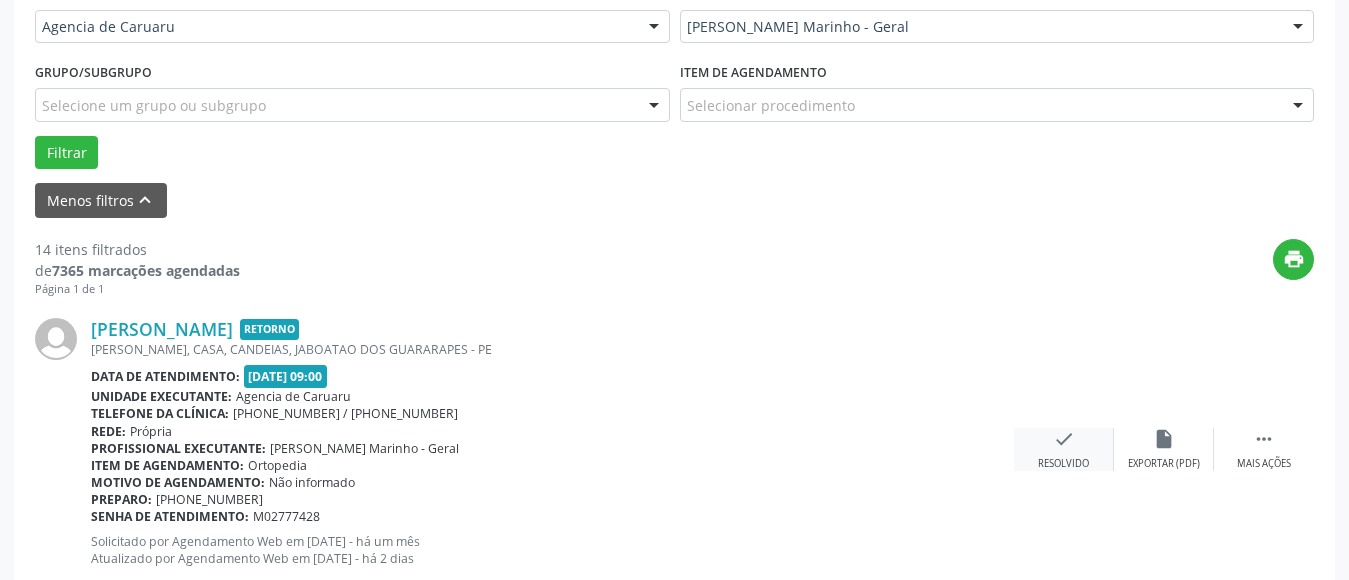 click on "check" at bounding box center [1064, 439] 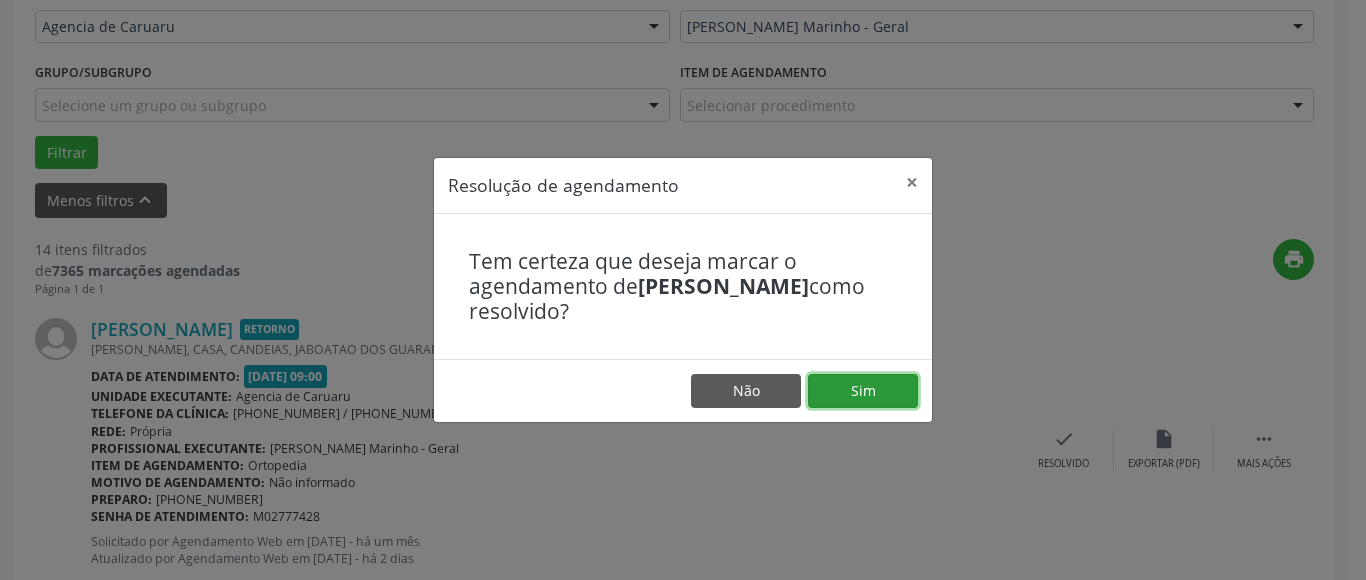 click on "Sim" at bounding box center (863, 391) 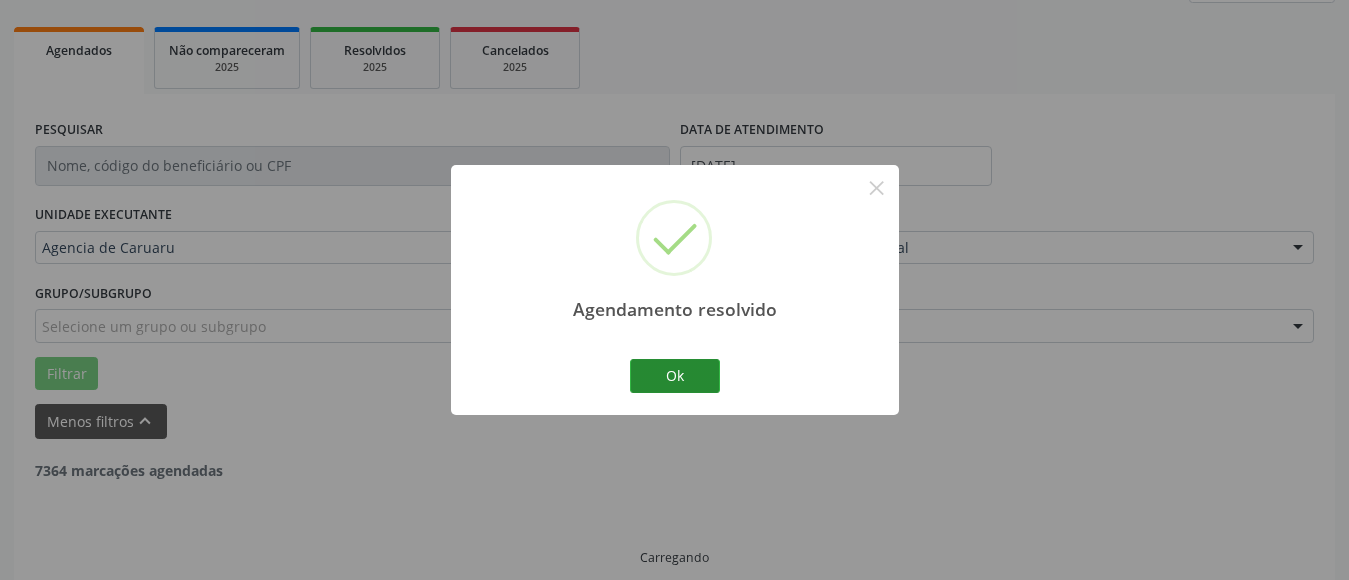 scroll, scrollTop: 293, scrollLeft: 0, axis: vertical 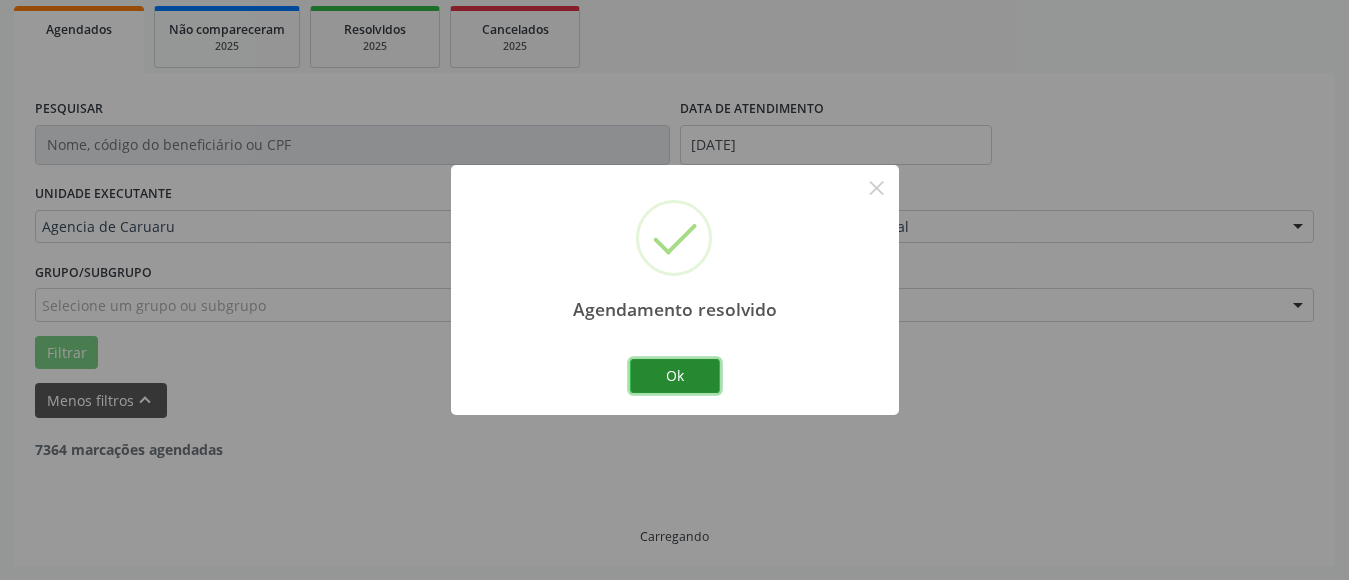 click on "Ok" at bounding box center (675, 376) 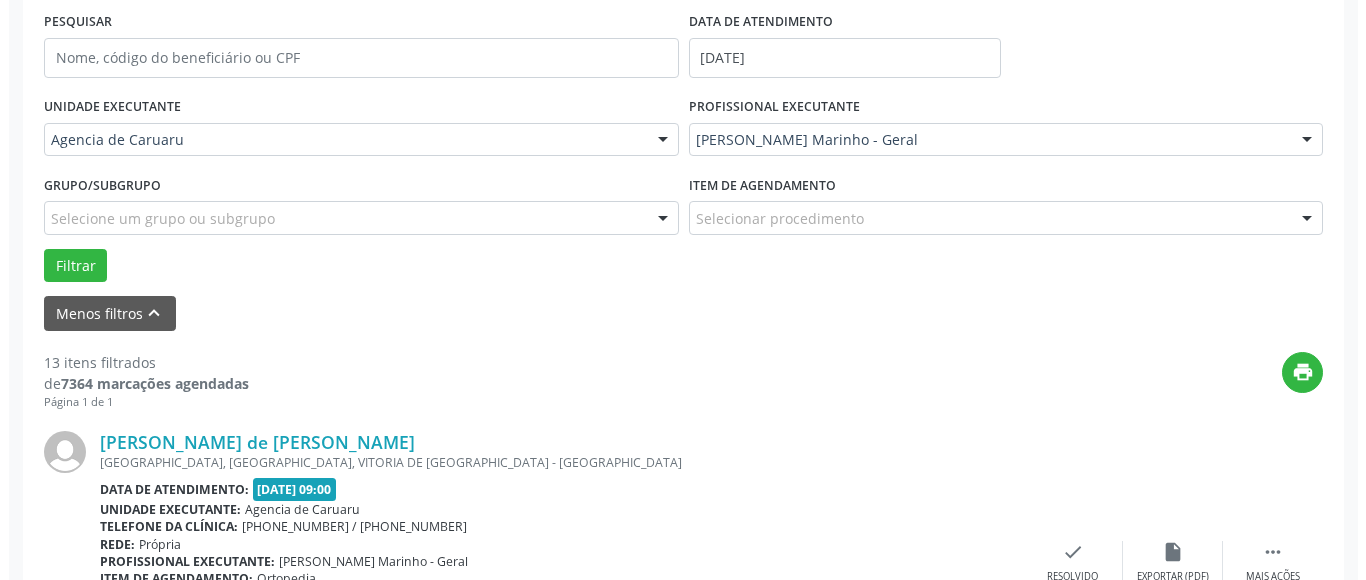 scroll, scrollTop: 493, scrollLeft: 0, axis: vertical 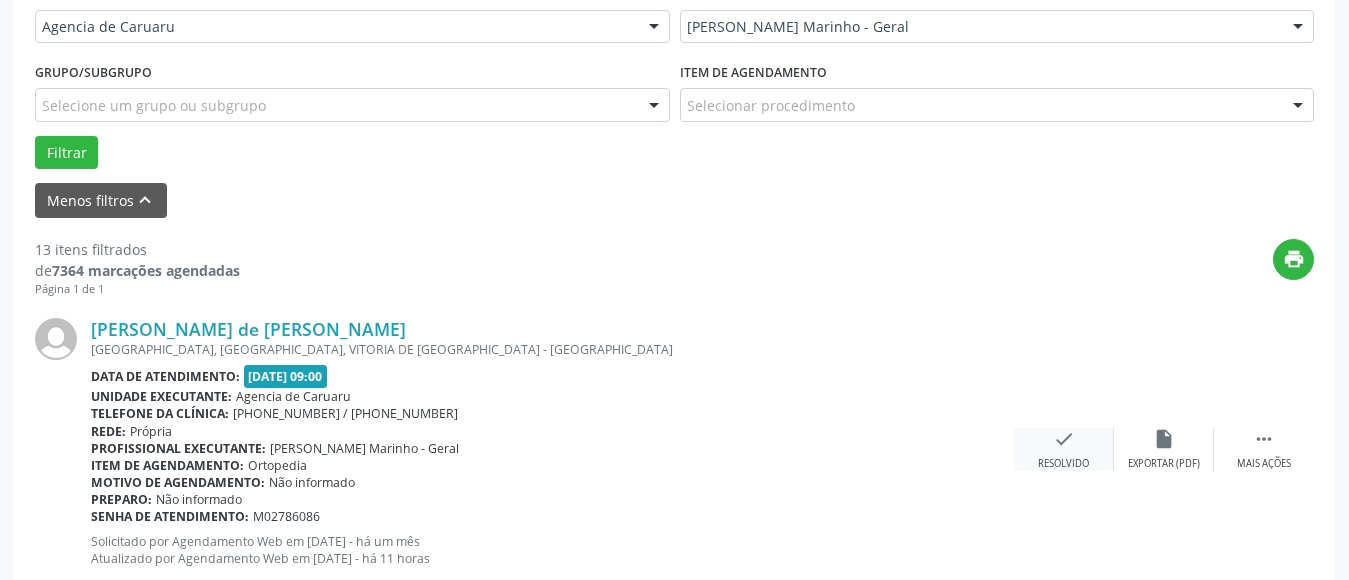 click on "check
Resolvido" at bounding box center (1064, 449) 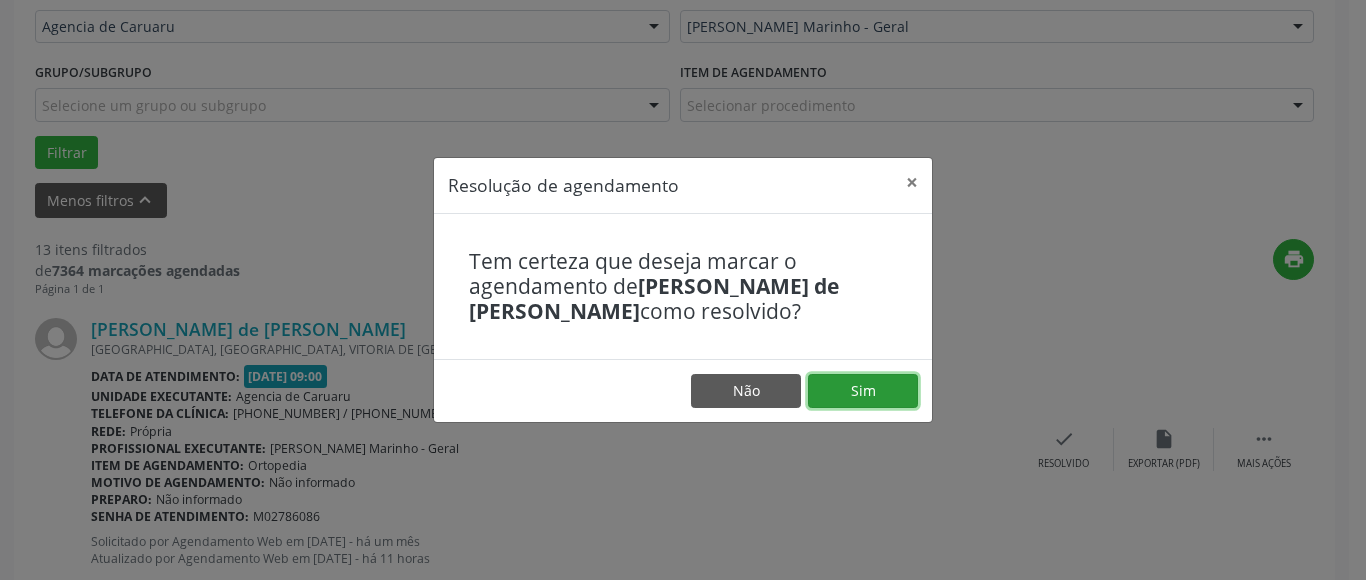 click on "Sim" at bounding box center [863, 391] 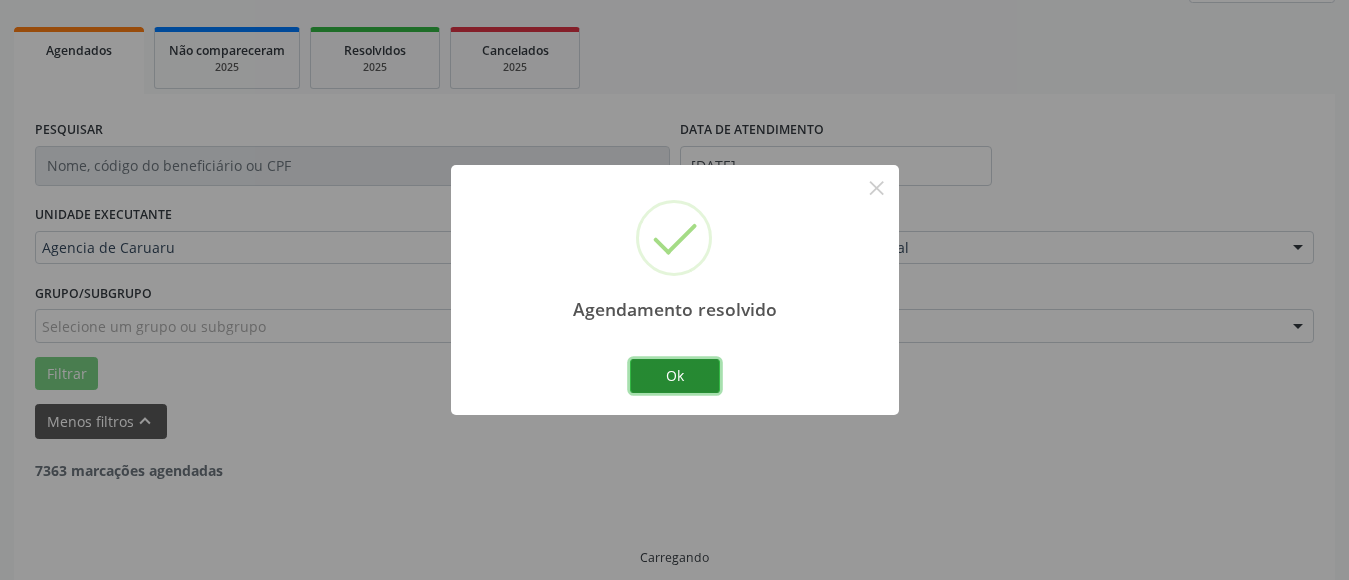 scroll, scrollTop: 293, scrollLeft: 0, axis: vertical 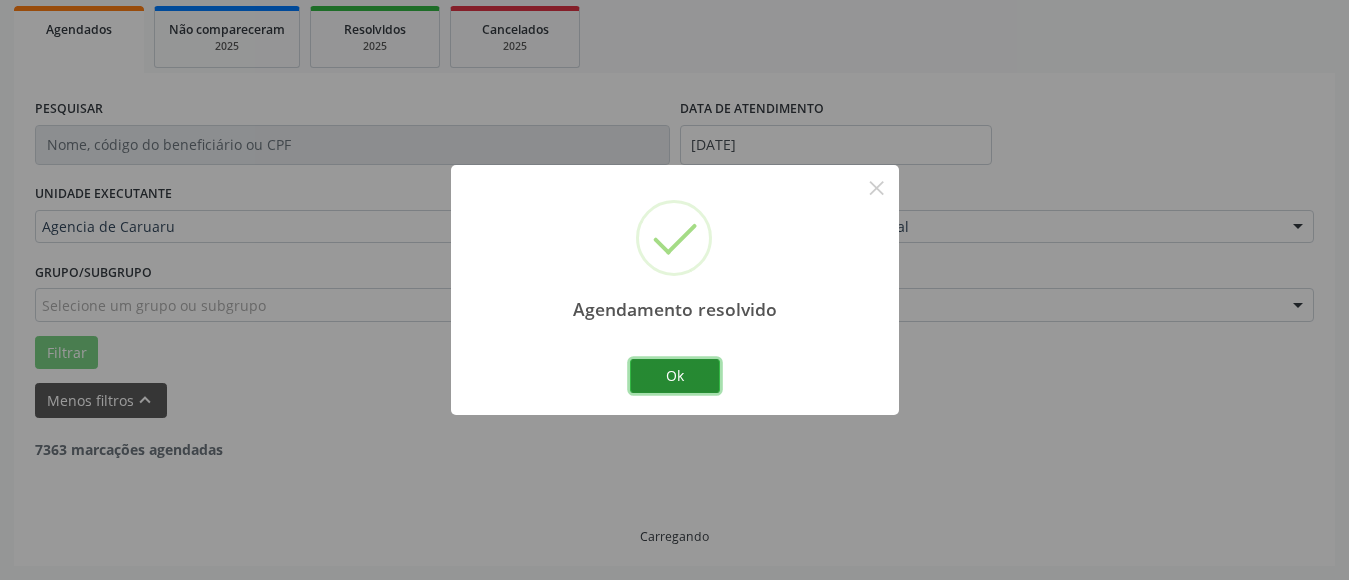 click on "Ok" at bounding box center (675, 376) 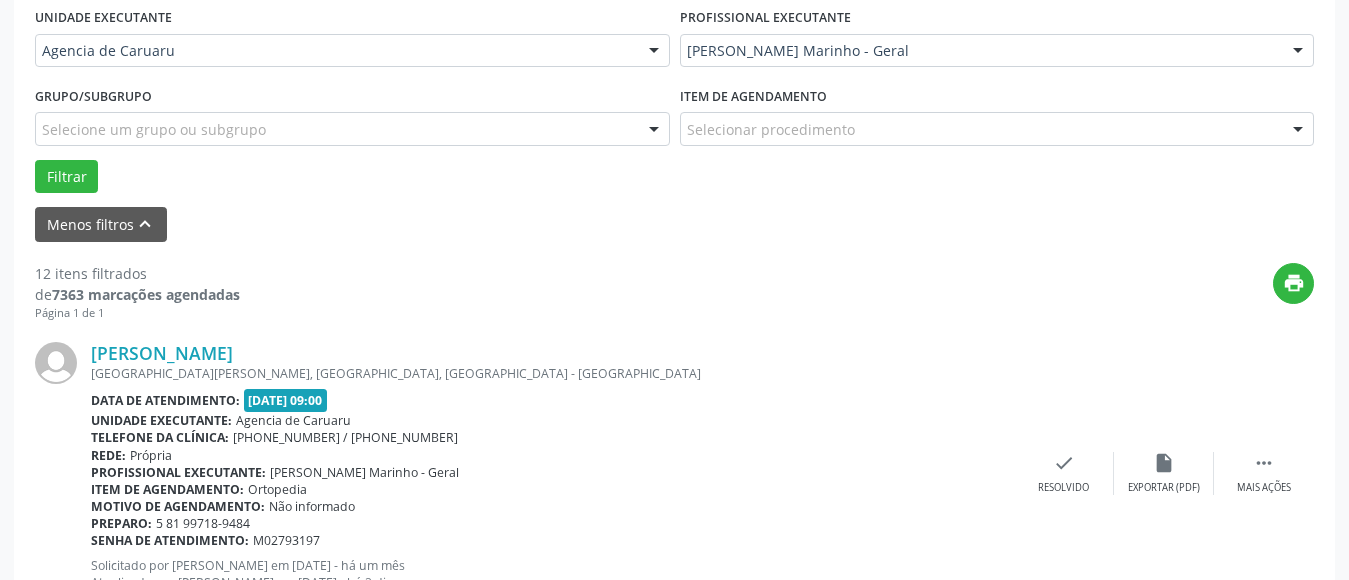 scroll, scrollTop: 493, scrollLeft: 0, axis: vertical 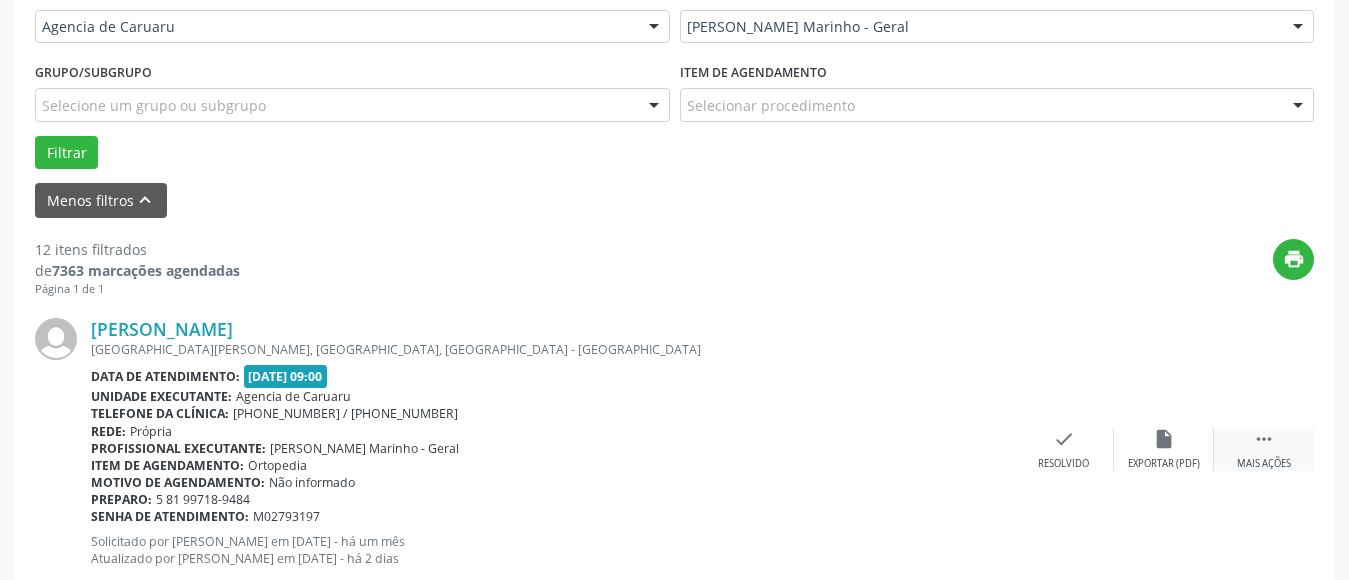 click on "" at bounding box center [1264, 439] 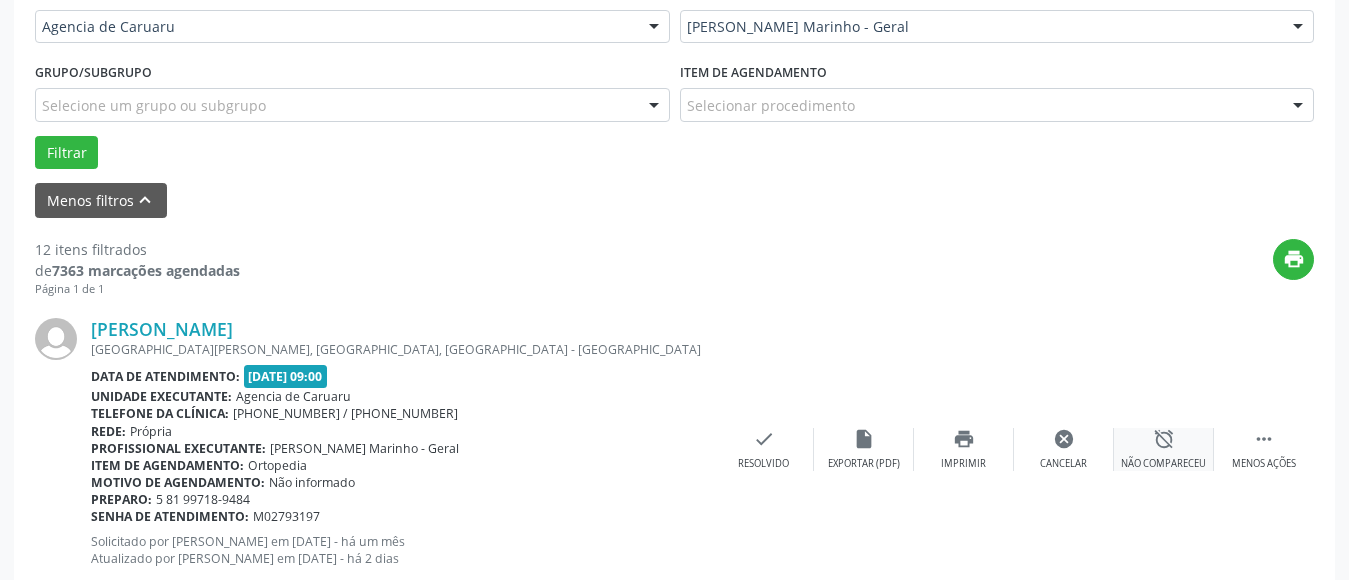 click on "alarm_off" at bounding box center (1164, 439) 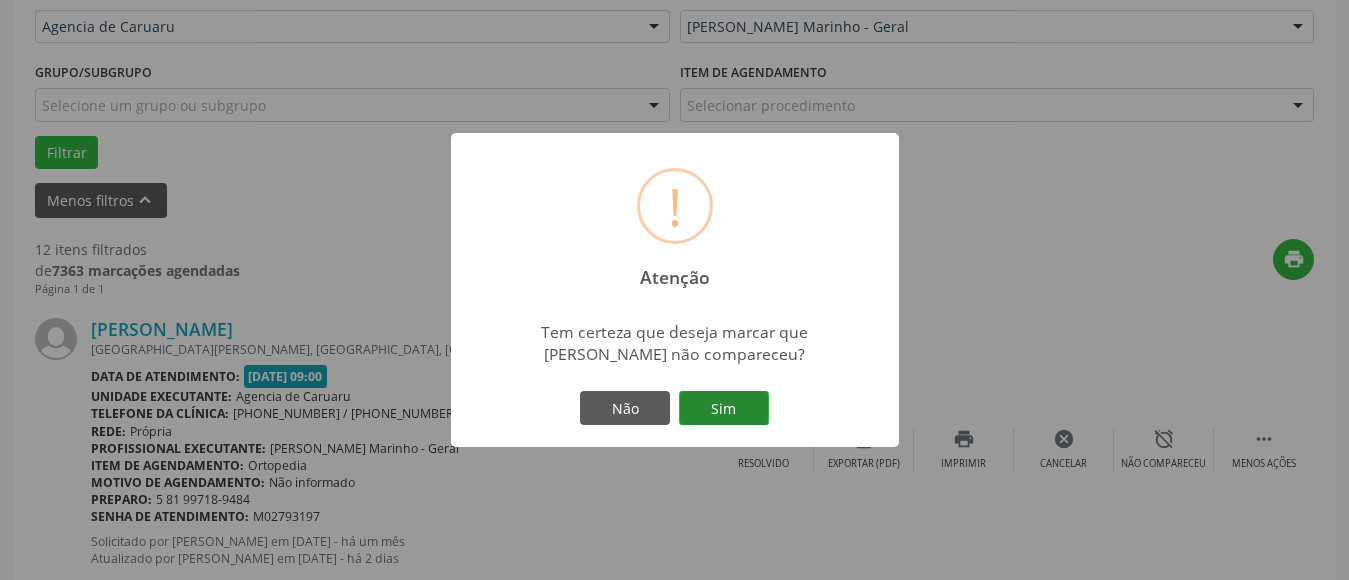 click on "Sim" at bounding box center [724, 408] 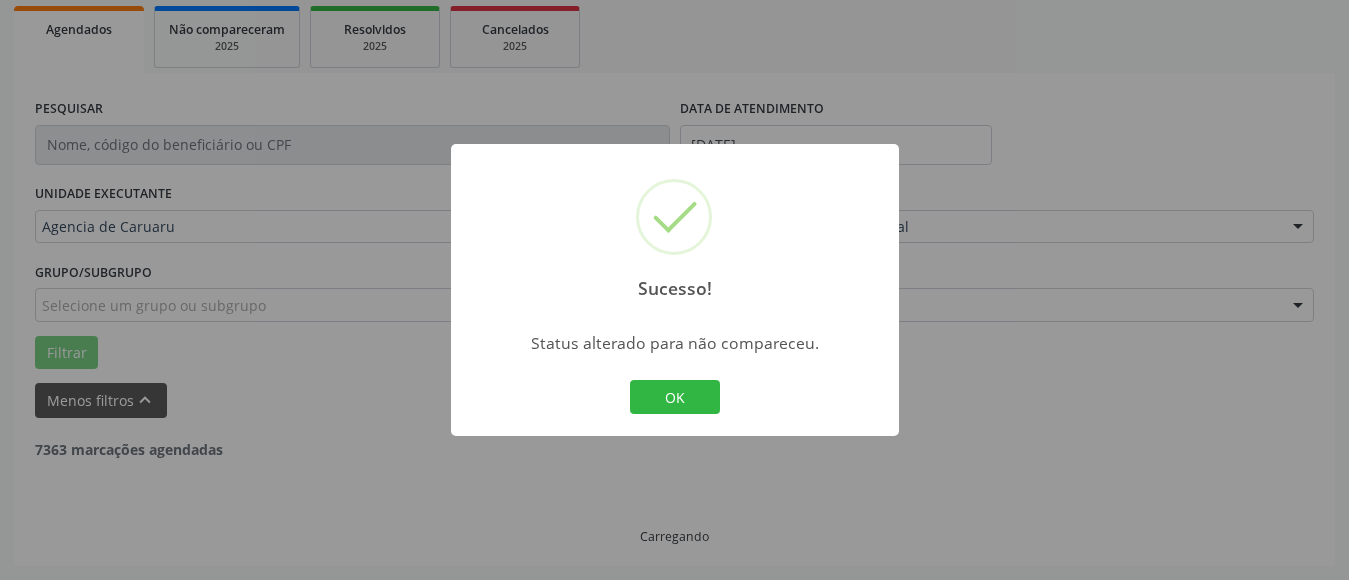 scroll, scrollTop: 293, scrollLeft: 0, axis: vertical 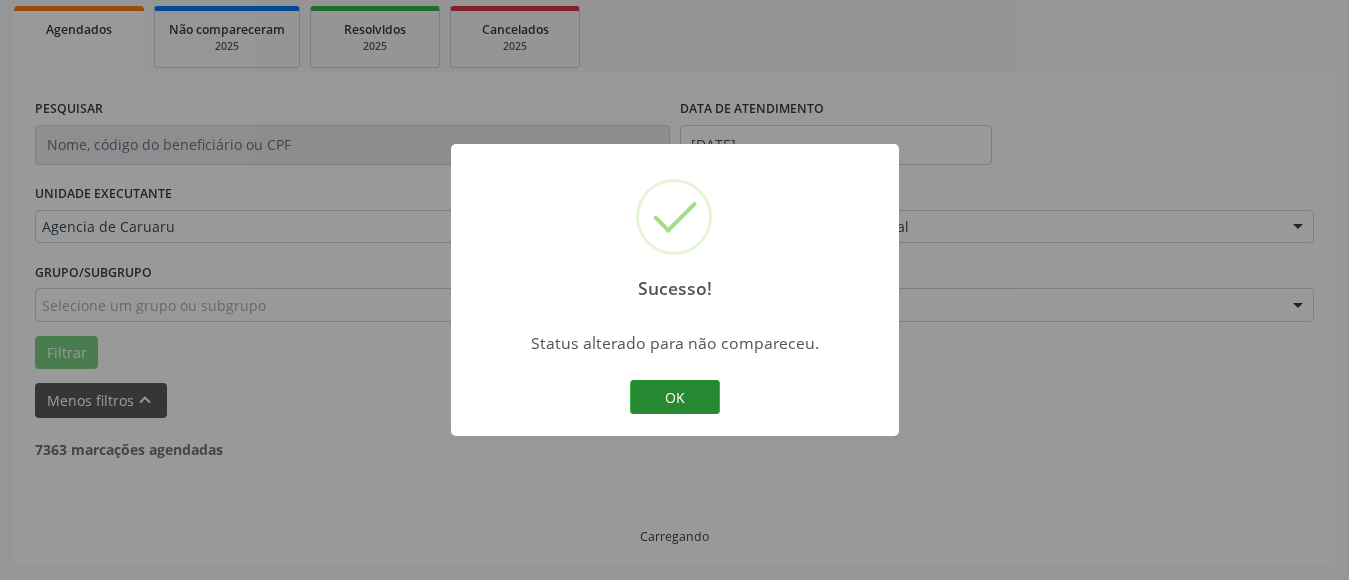click on "OK" at bounding box center (675, 397) 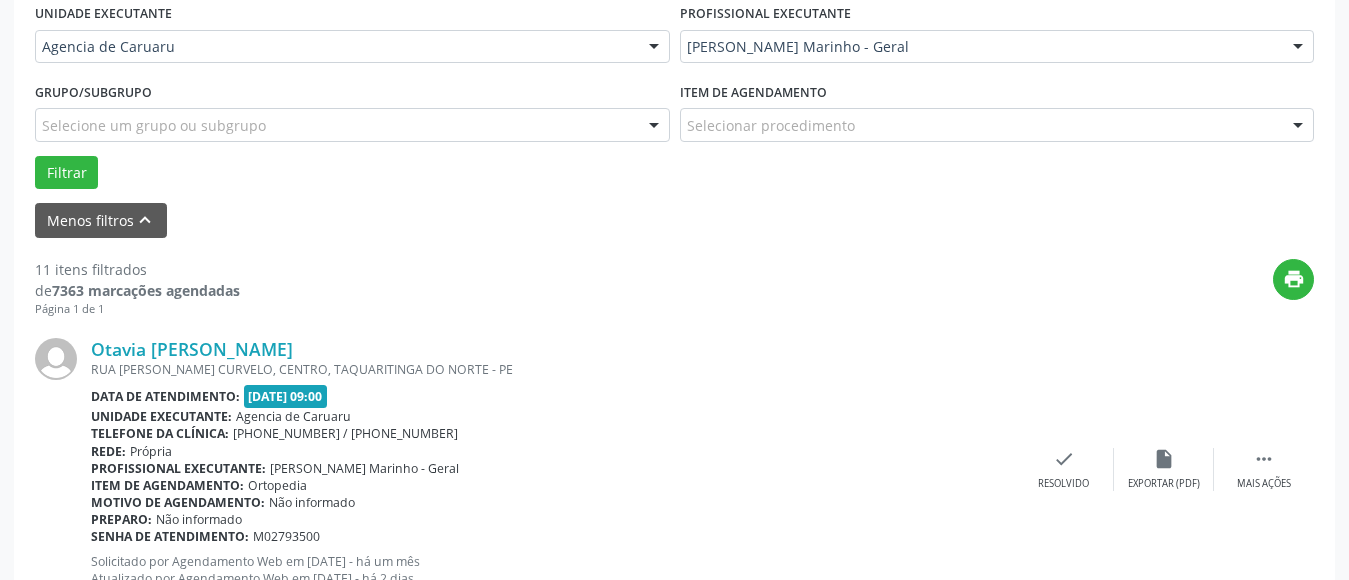scroll, scrollTop: 493, scrollLeft: 0, axis: vertical 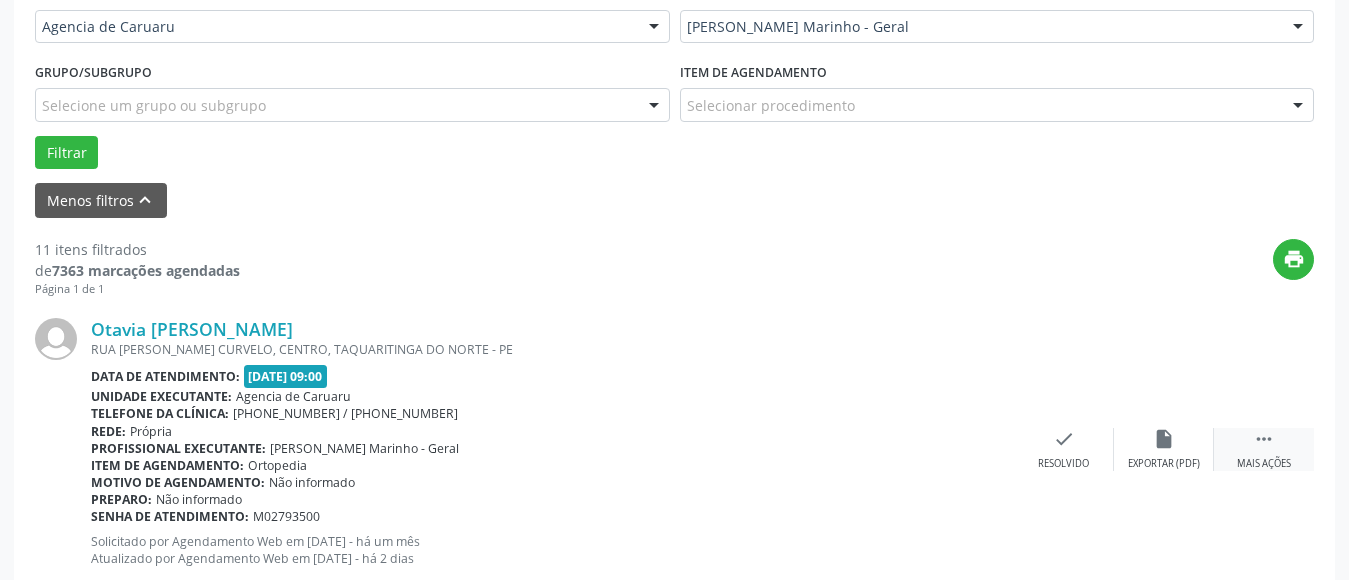 click on "
Mais ações" at bounding box center (1264, 449) 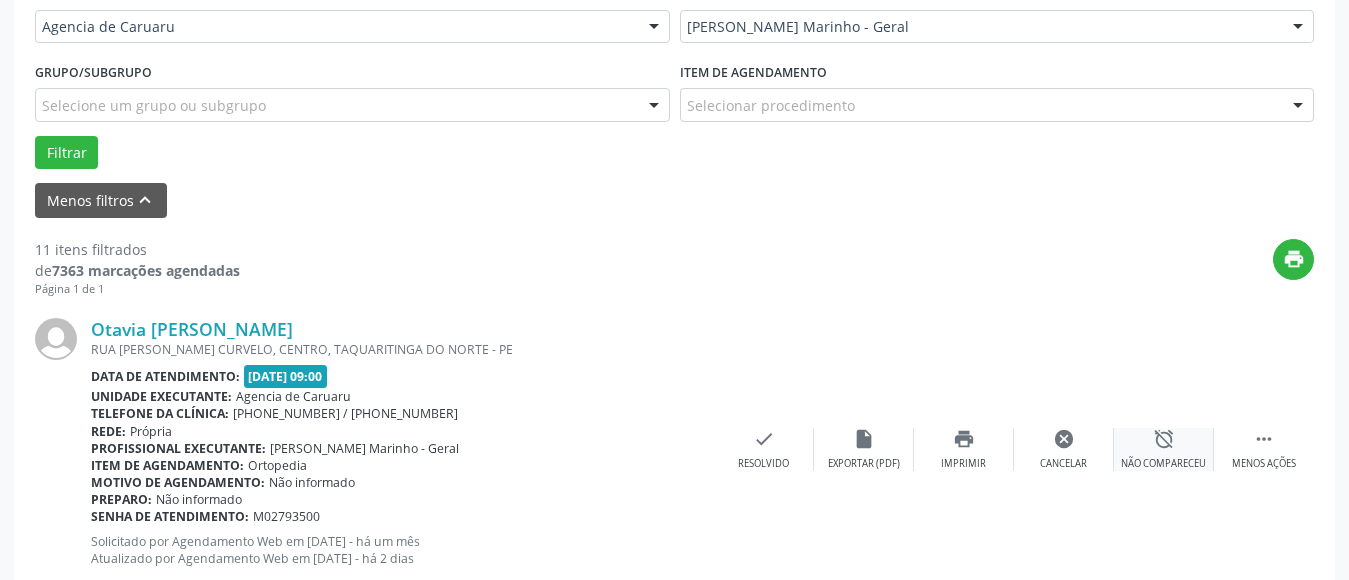 click on "alarm_off
Não compareceu" at bounding box center (1164, 449) 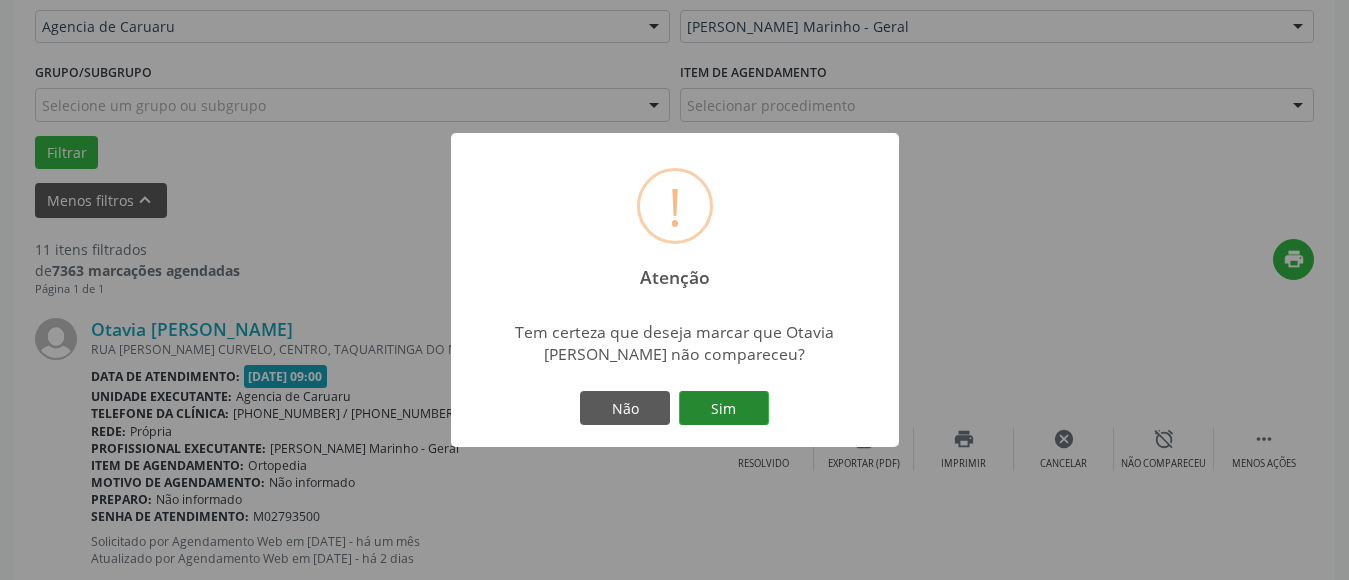 click on "Sim" at bounding box center (724, 408) 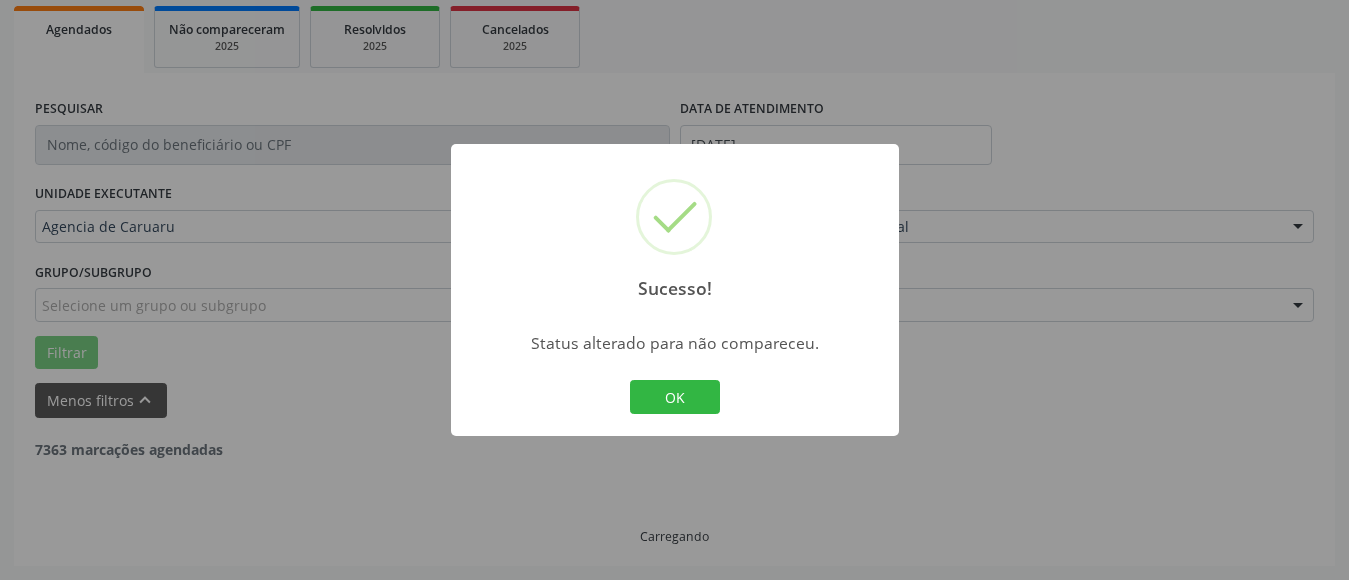 scroll, scrollTop: 293, scrollLeft: 0, axis: vertical 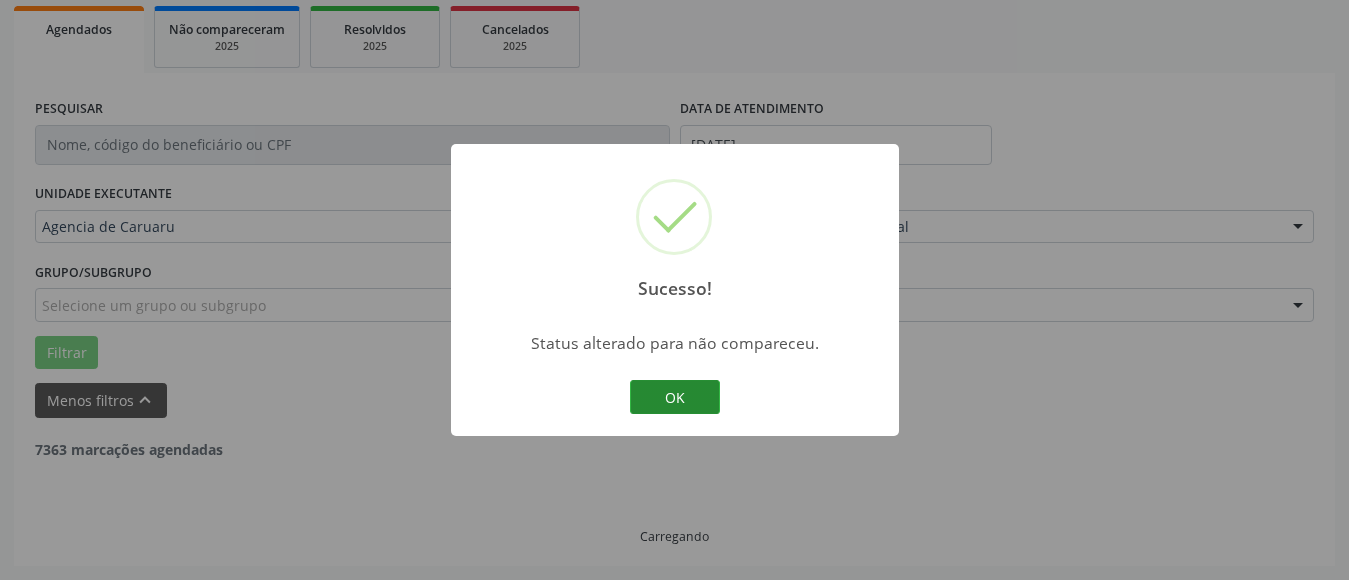click on "OK" at bounding box center (675, 397) 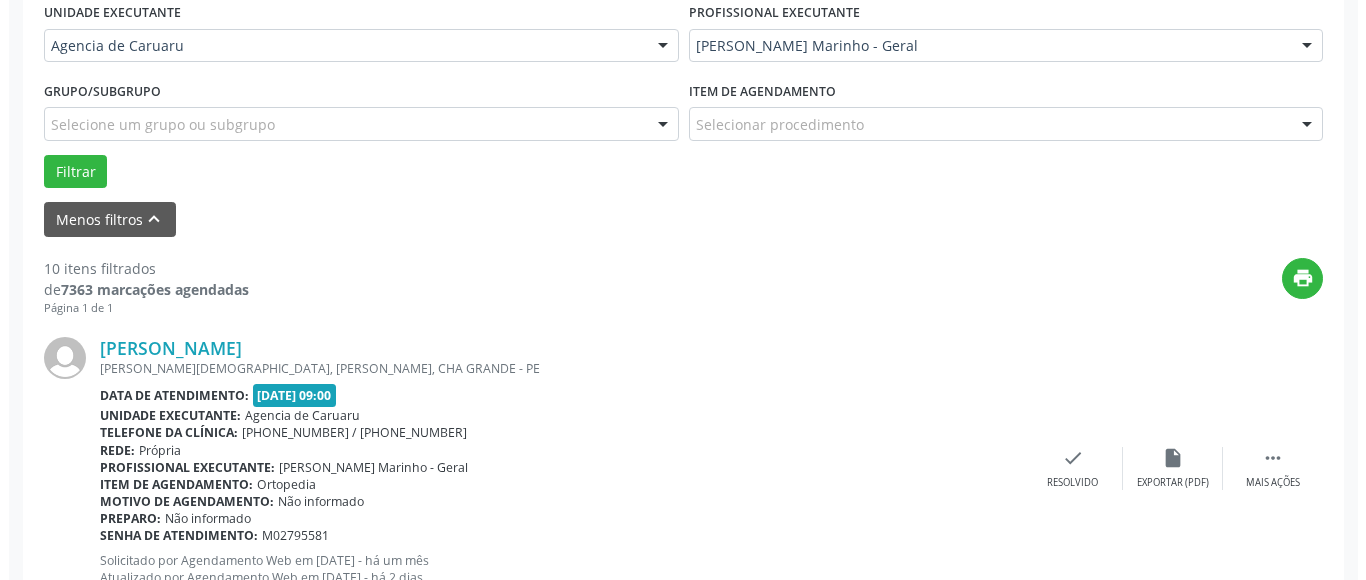 scroll, scrollTop: 493, scrollLeft: 0, axis: vertical 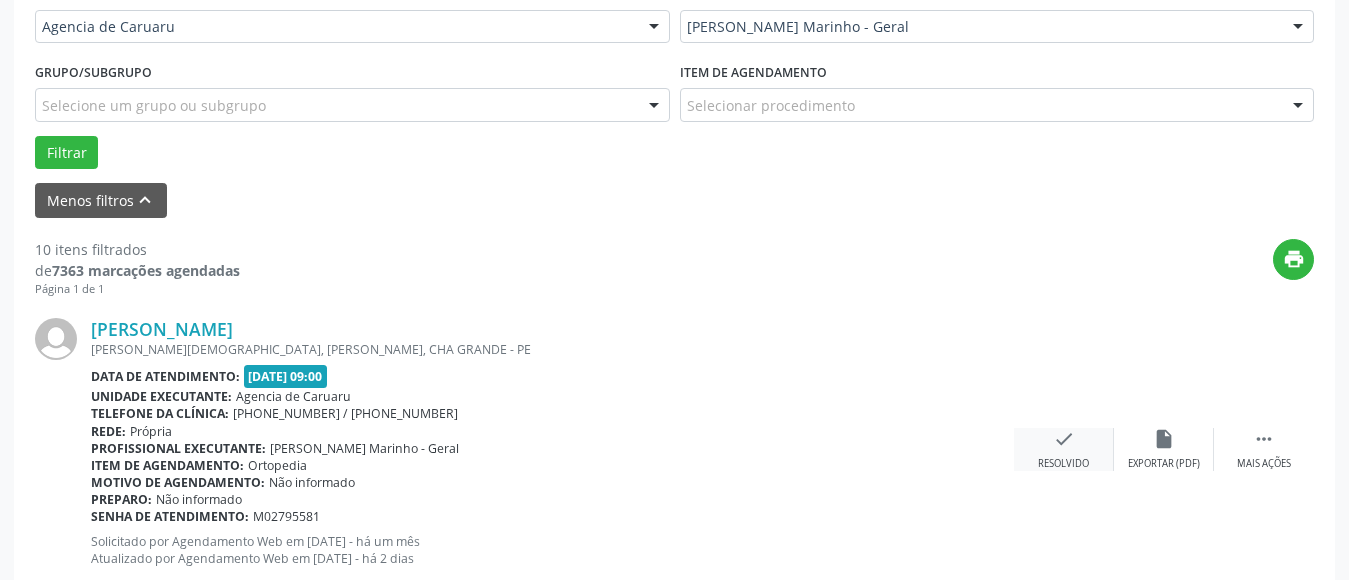 click on "check
Resolvido" at bounding box center [1064, 449] 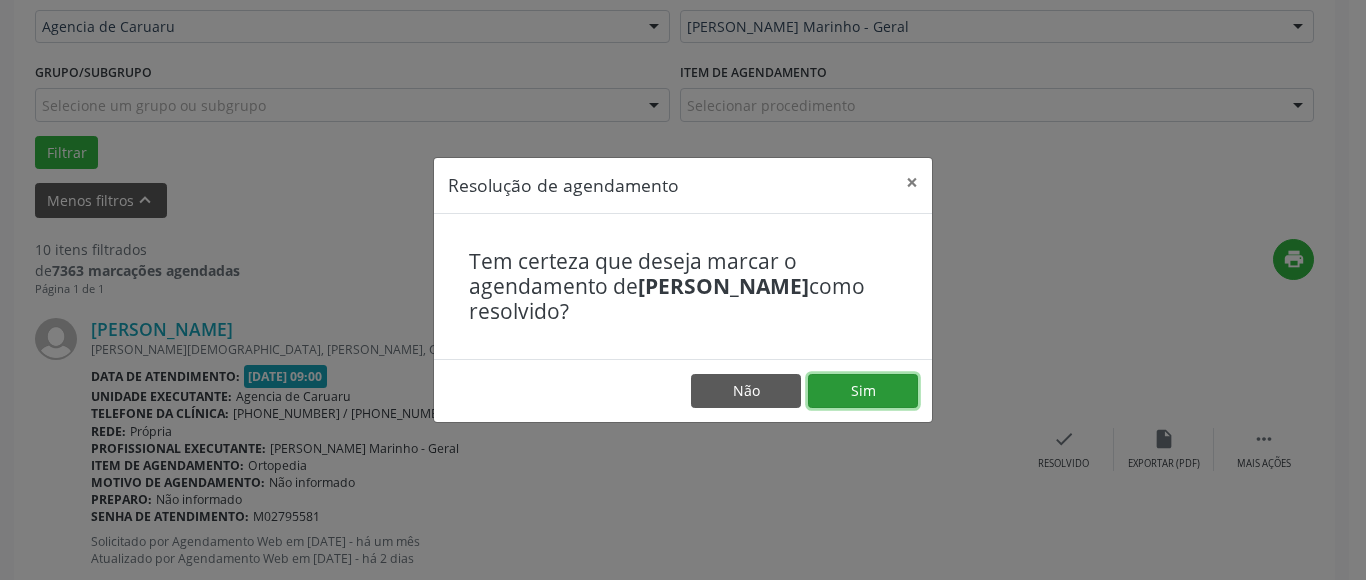 click on "Sim" at bounding box center [863, 391] 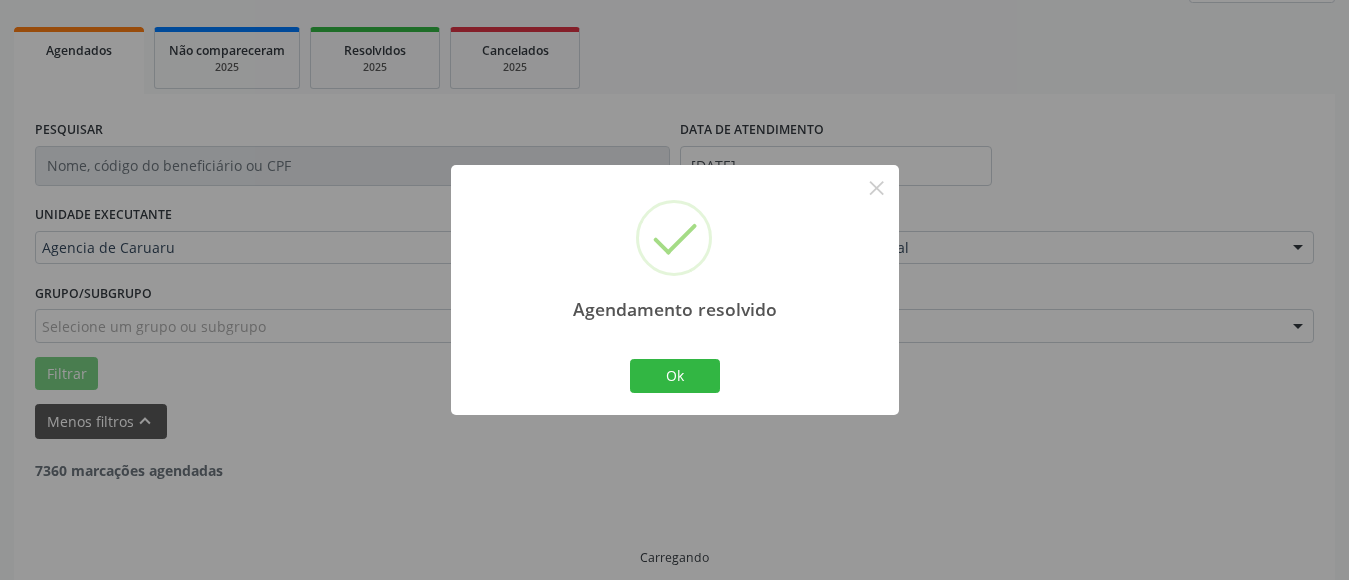 scroll, scrollTop: 293, scrollLeft: 0, axis: vertical 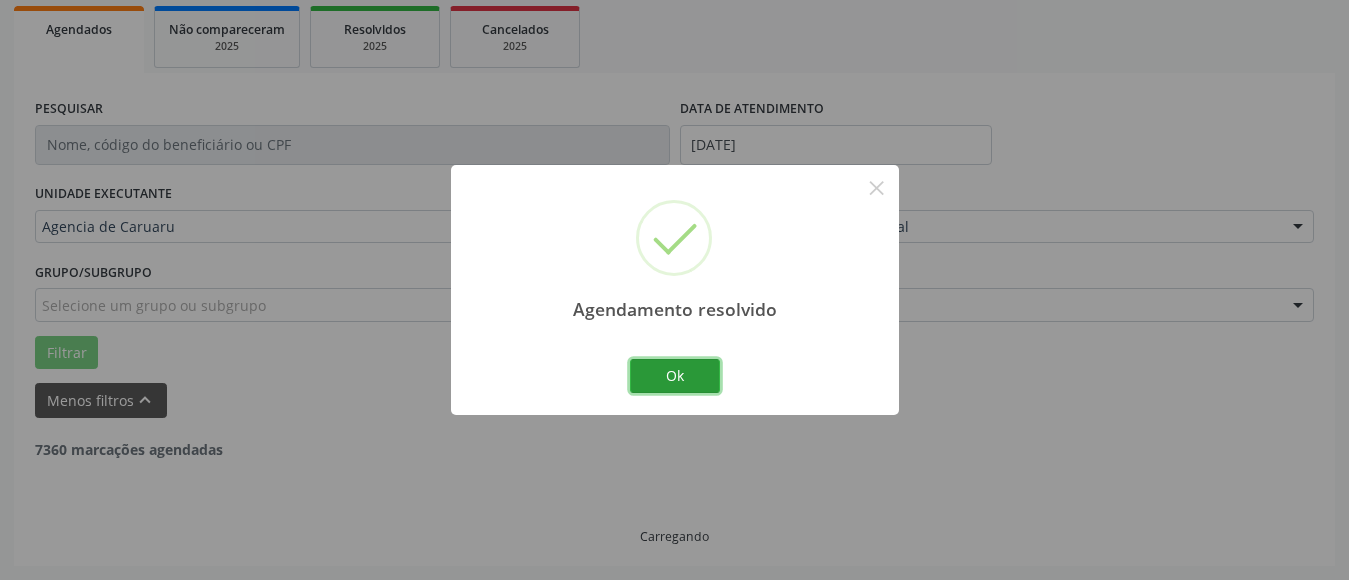drag, startPoint x: 696, startPoint y: 367, endPoint x: 660, endPoint y: 378, distance: 37.64306 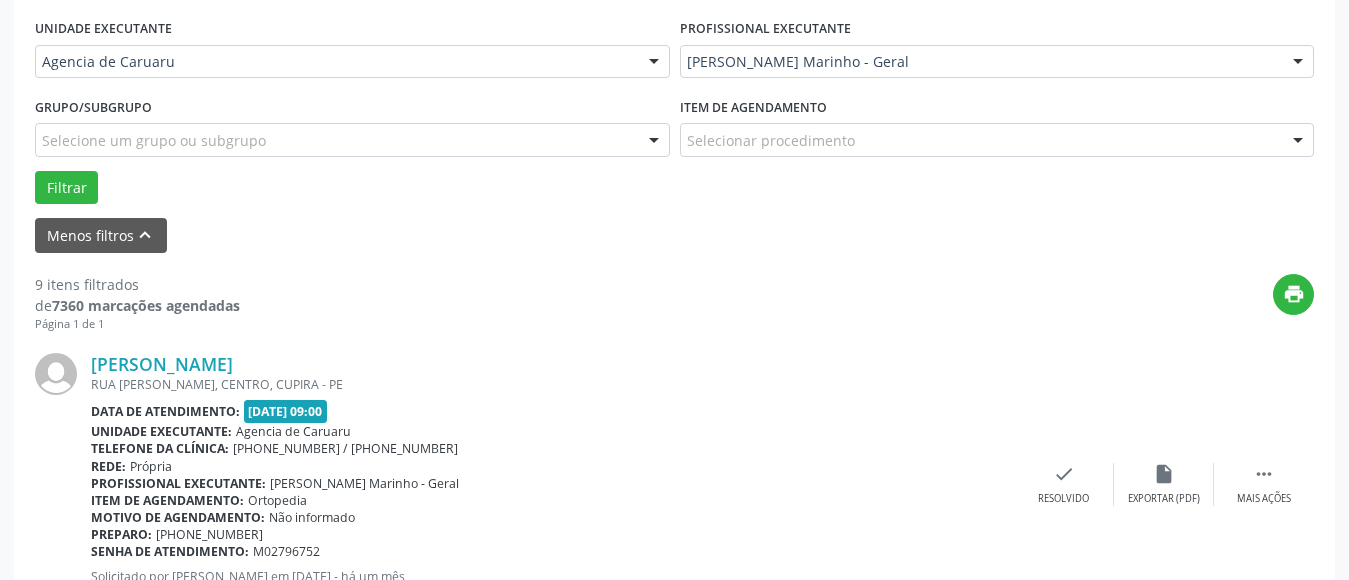 scroll, scrollTop: 493, scrollLeft: 0, axis: vertical 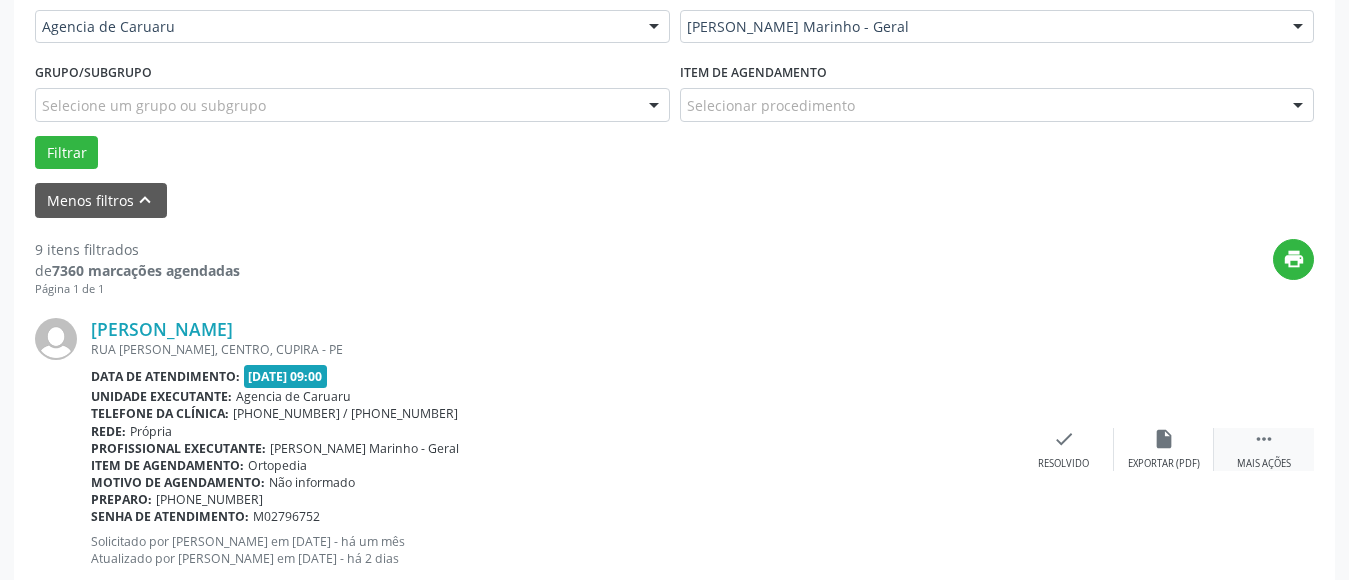 click on "" at bounding box center (1264, 439) 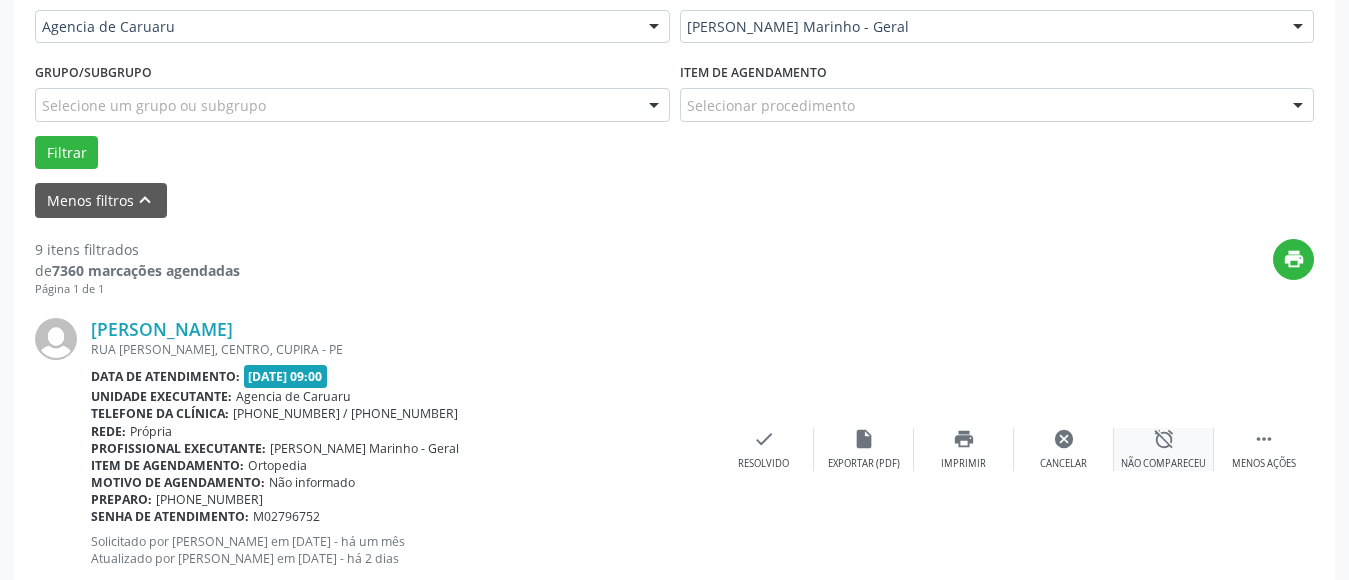 click on "alarm_off
Não compareceu" at bounding box center (1164, 449) 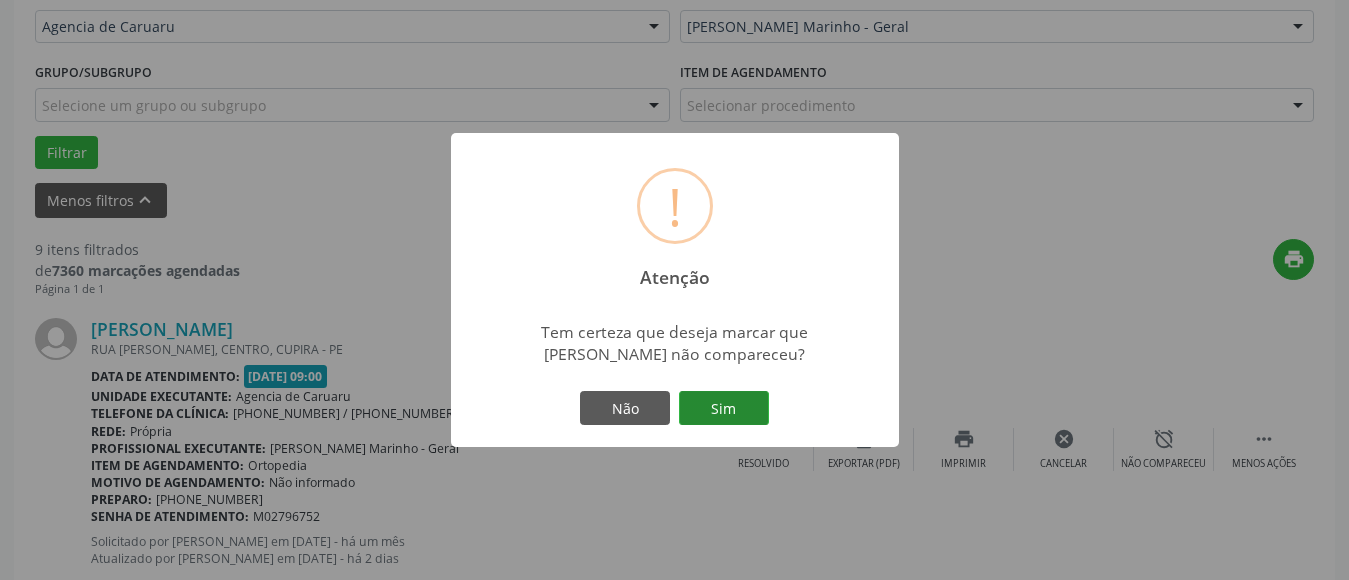 click on "Sim" at bounding box center (724, 408) 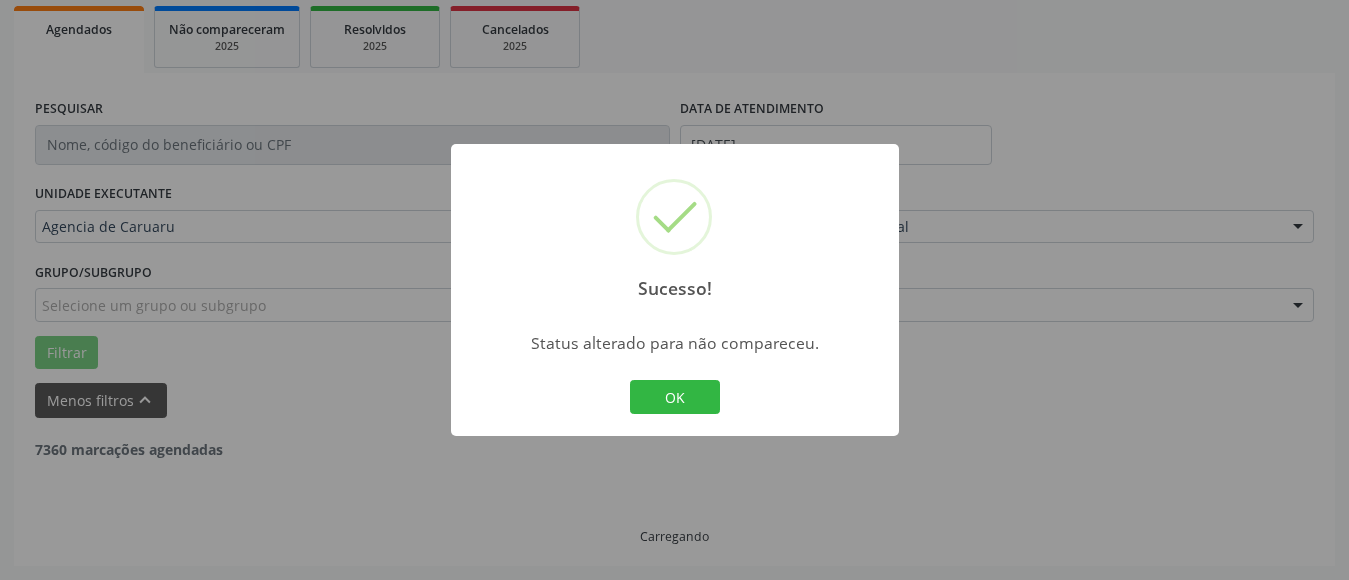 scroll, scrollTop: 293, scrollLeft: 0, axis: vertical 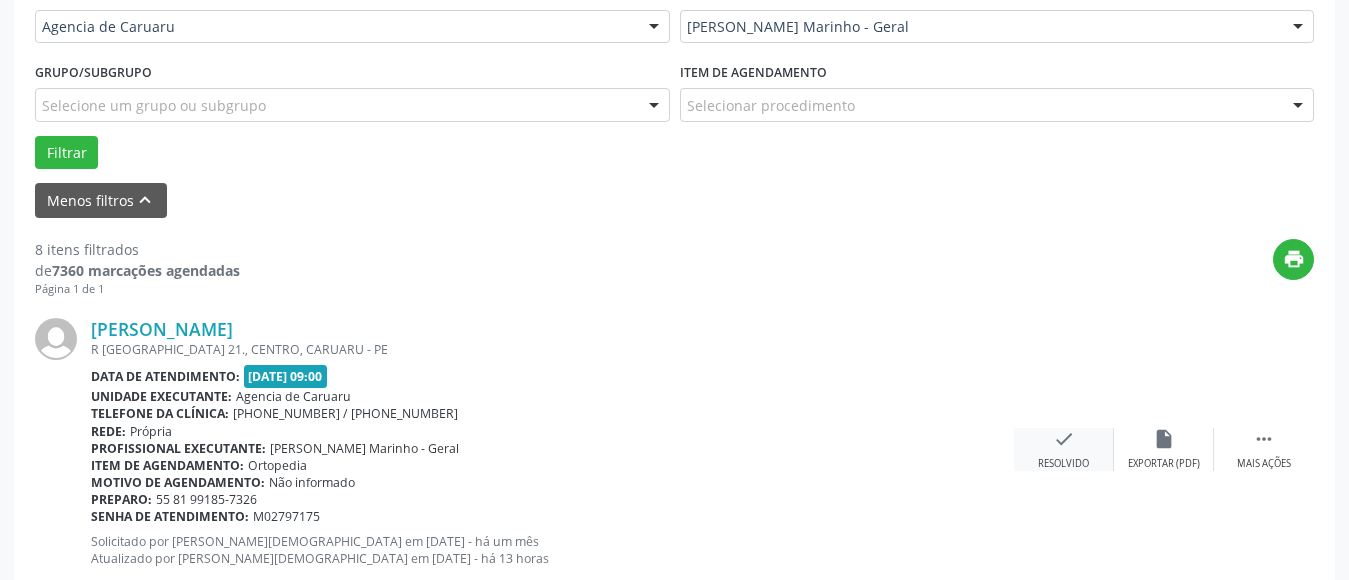 click on "check
Resolvido" at bounding box center (1064, 449) 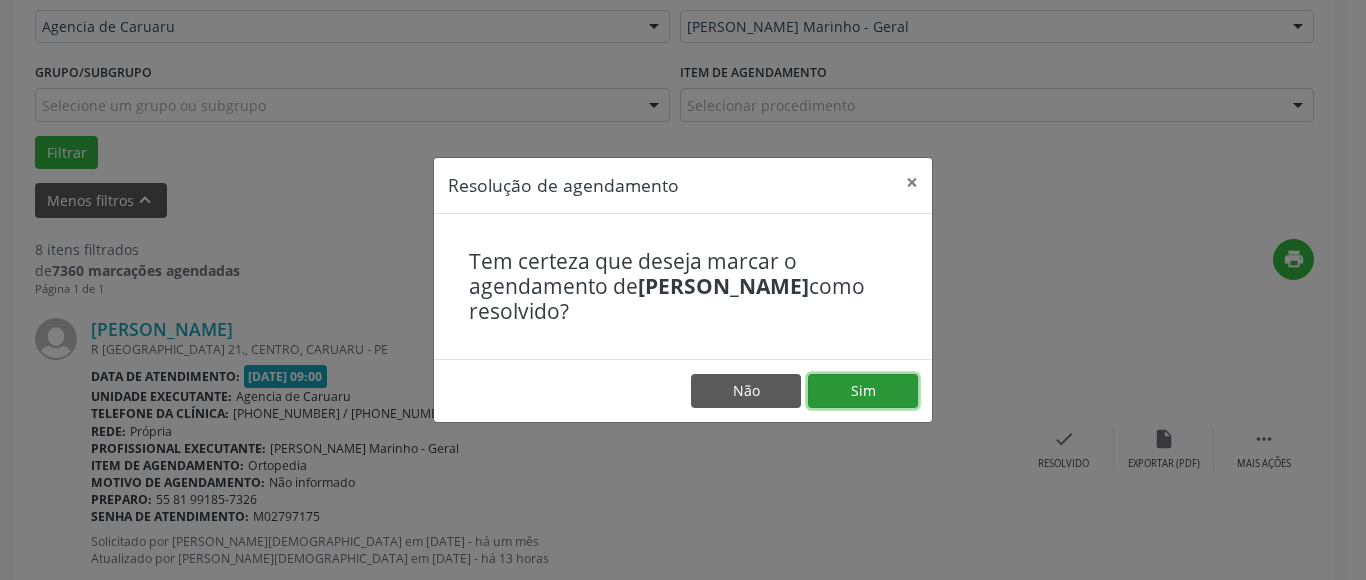 click on "Sim" at bounding box center (863, 391) 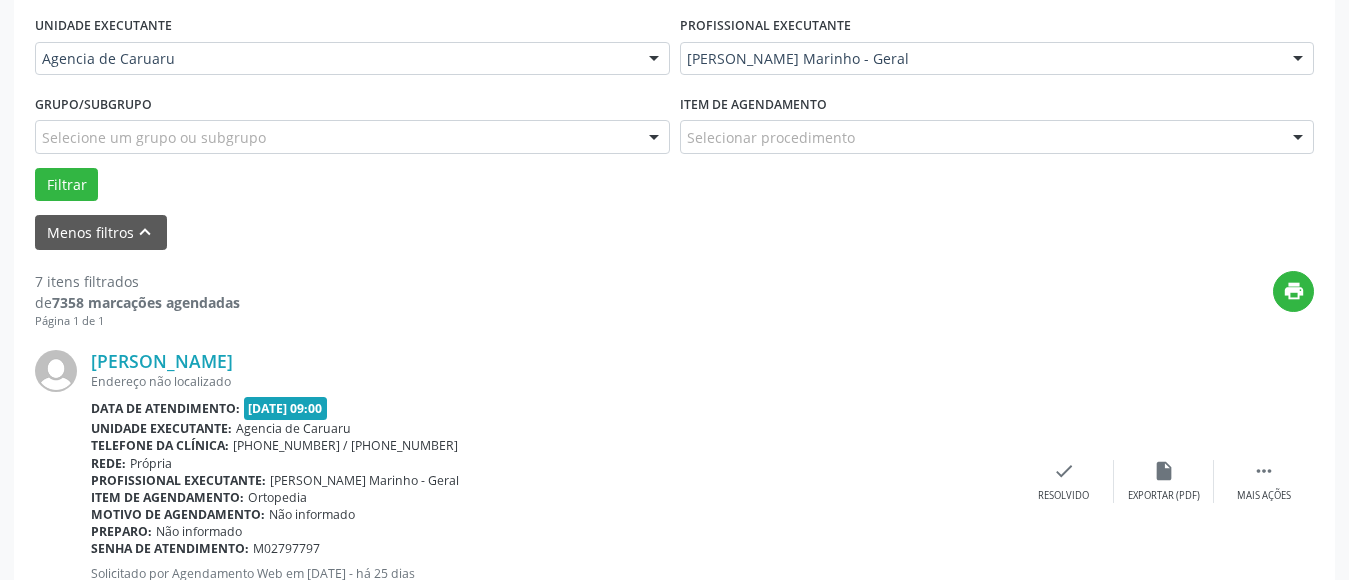 scroll, scrollTop: 572, scrollLeft: 0, axis: vertical 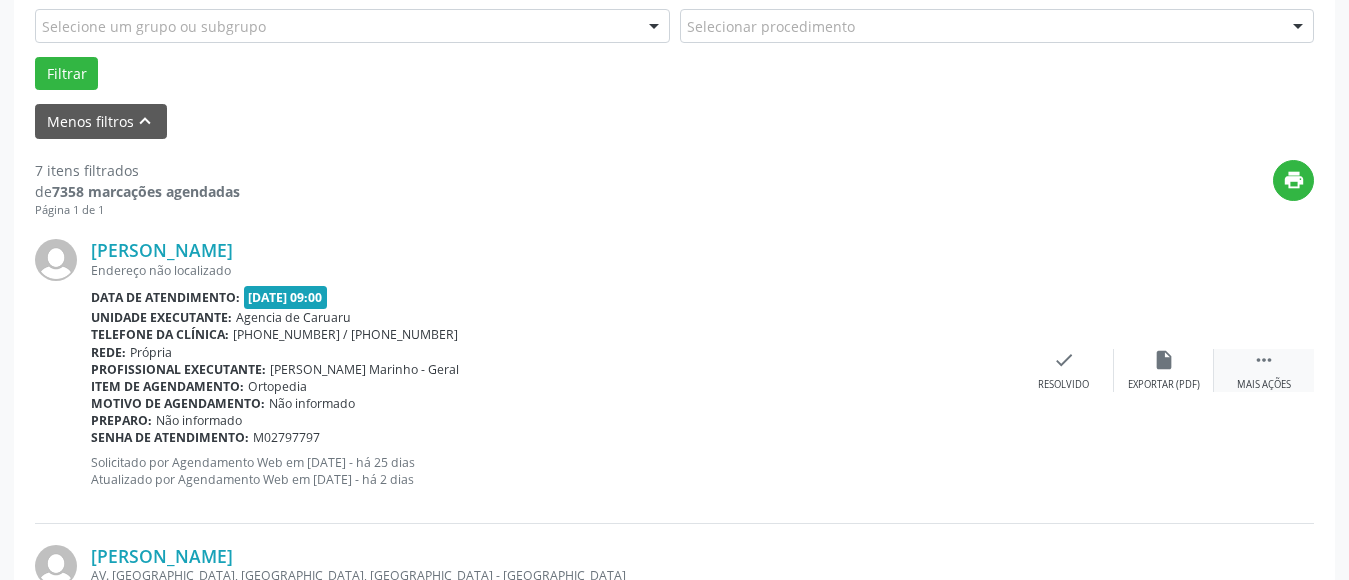 click on "
Mais ações" at bounding box center (1264, 370) 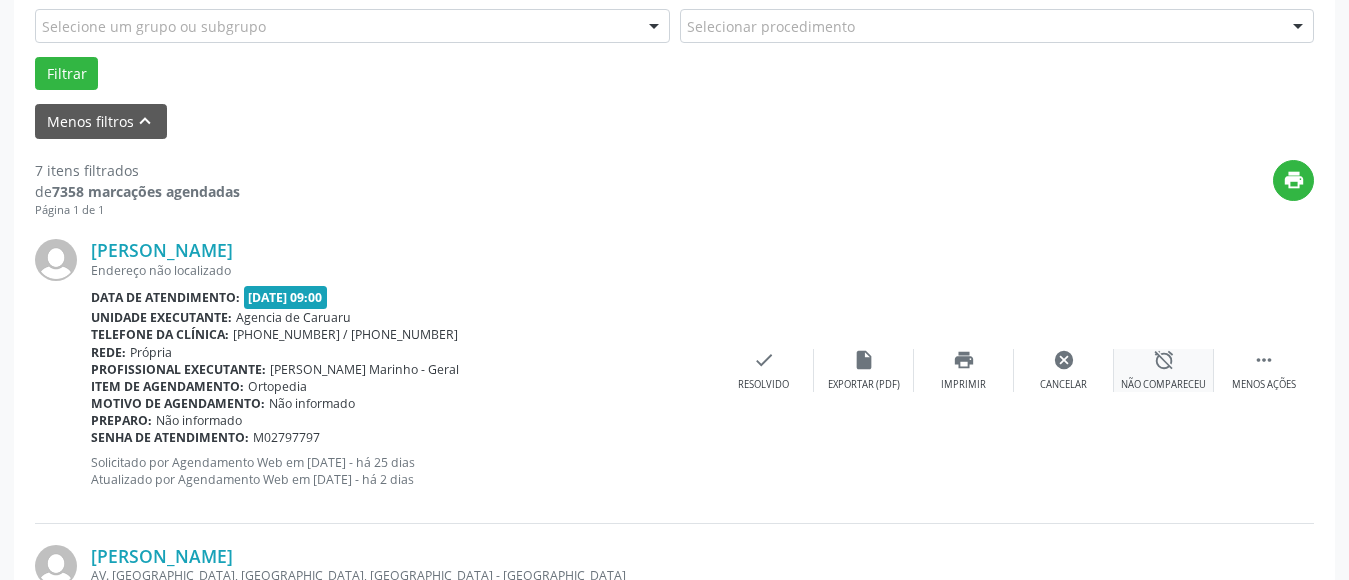 click on "alarm_off" at bounding box center [1164, 360] 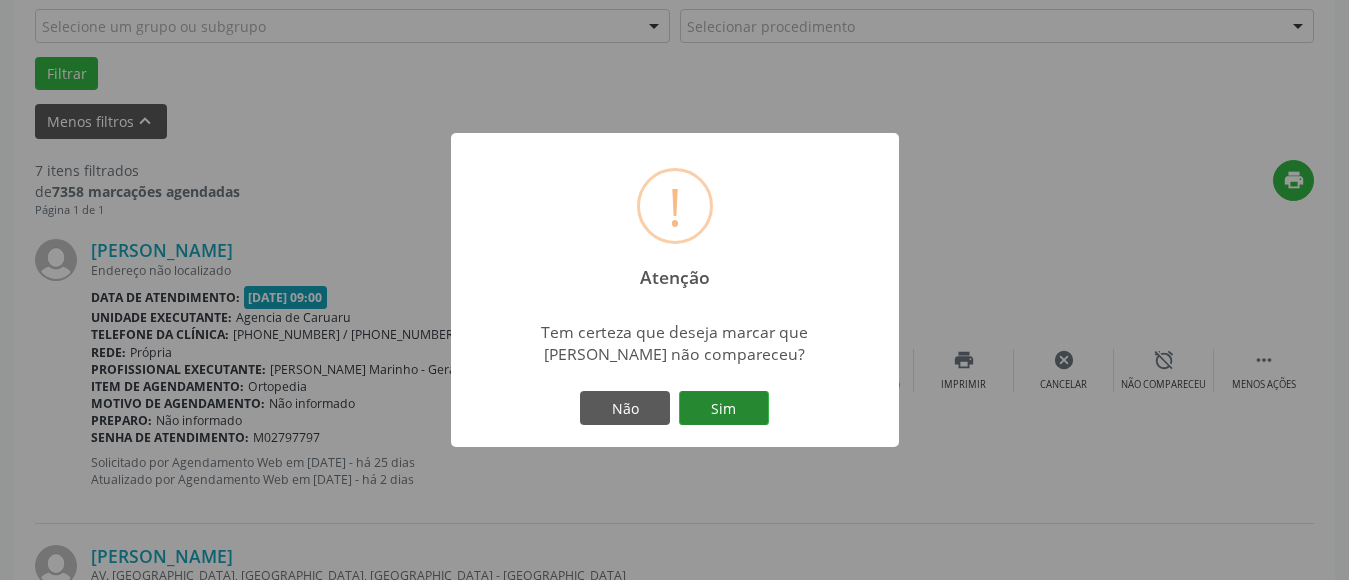 click on "Sim" at bounding box center (724, 408) 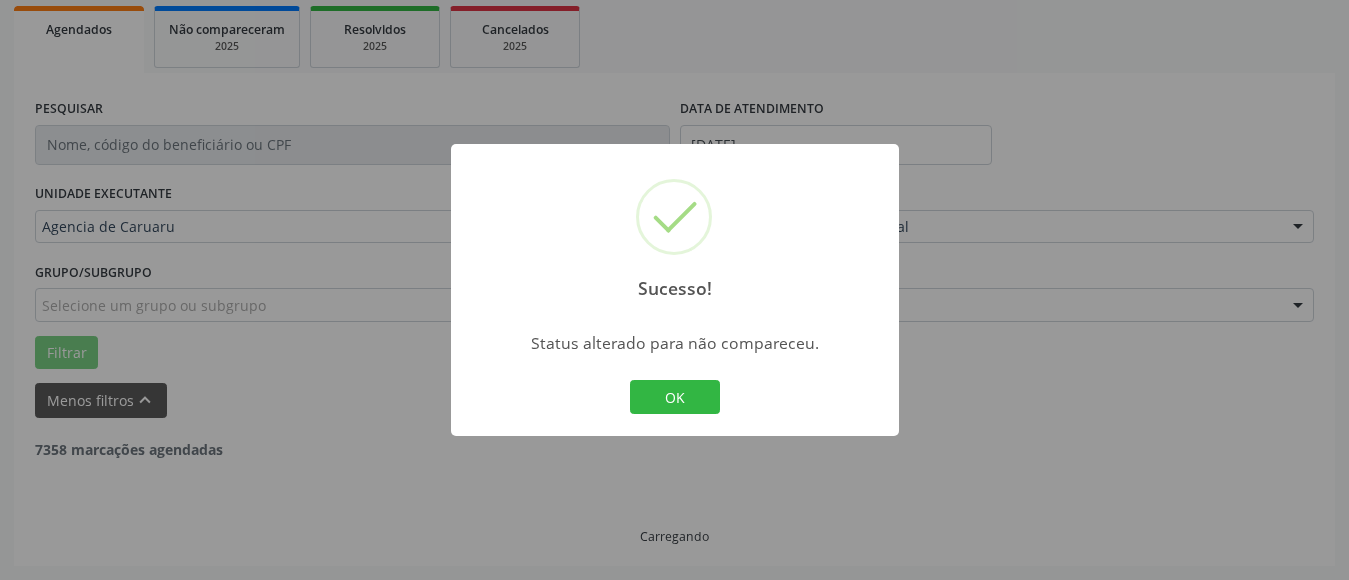 scroll, scrollTop: 293, scrollLeft: 0, axis: vertical 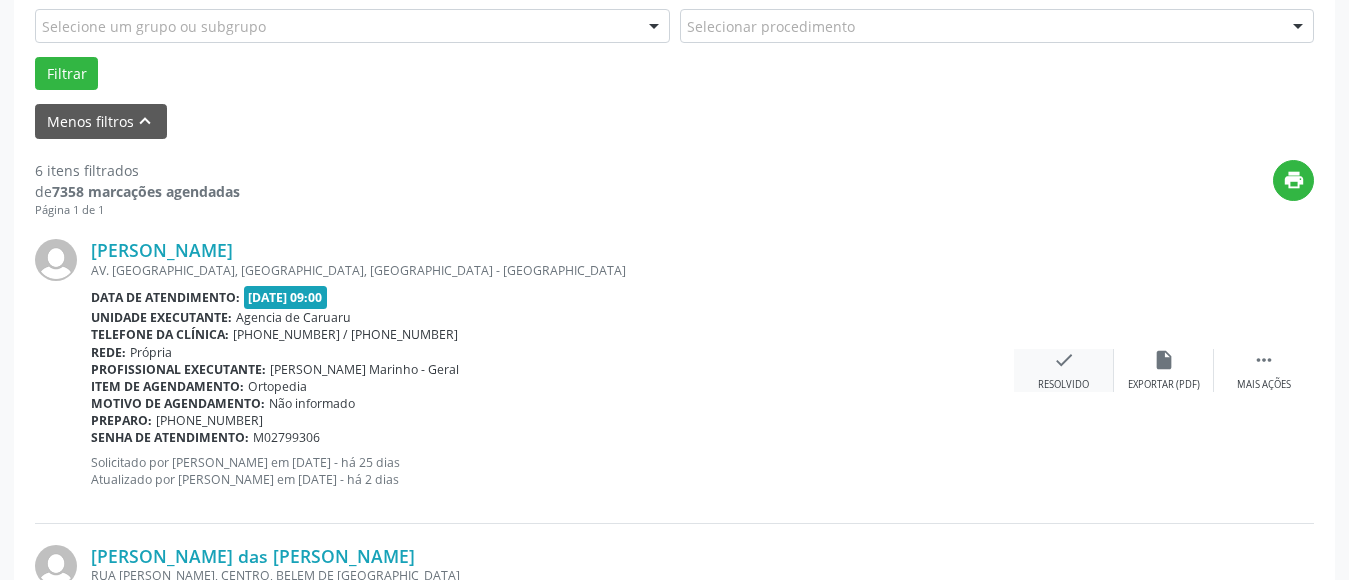 click on "check
Resolvido" at bounding box center [1064, 370] 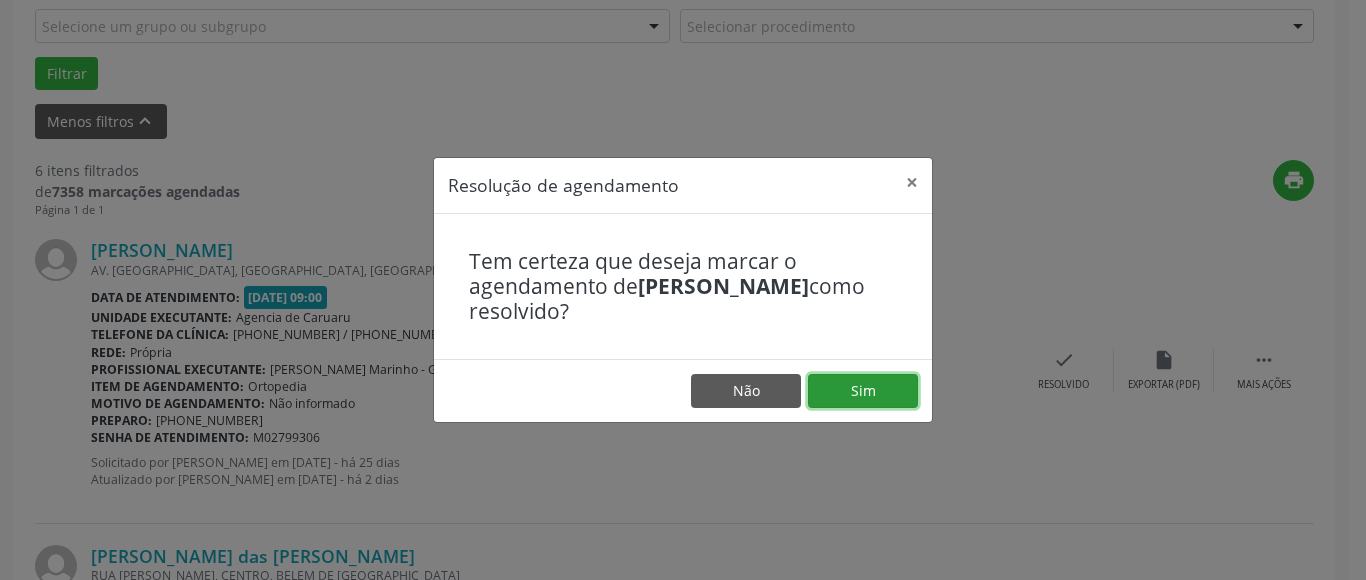 click on "Sim" at bounding box center [863, 391] 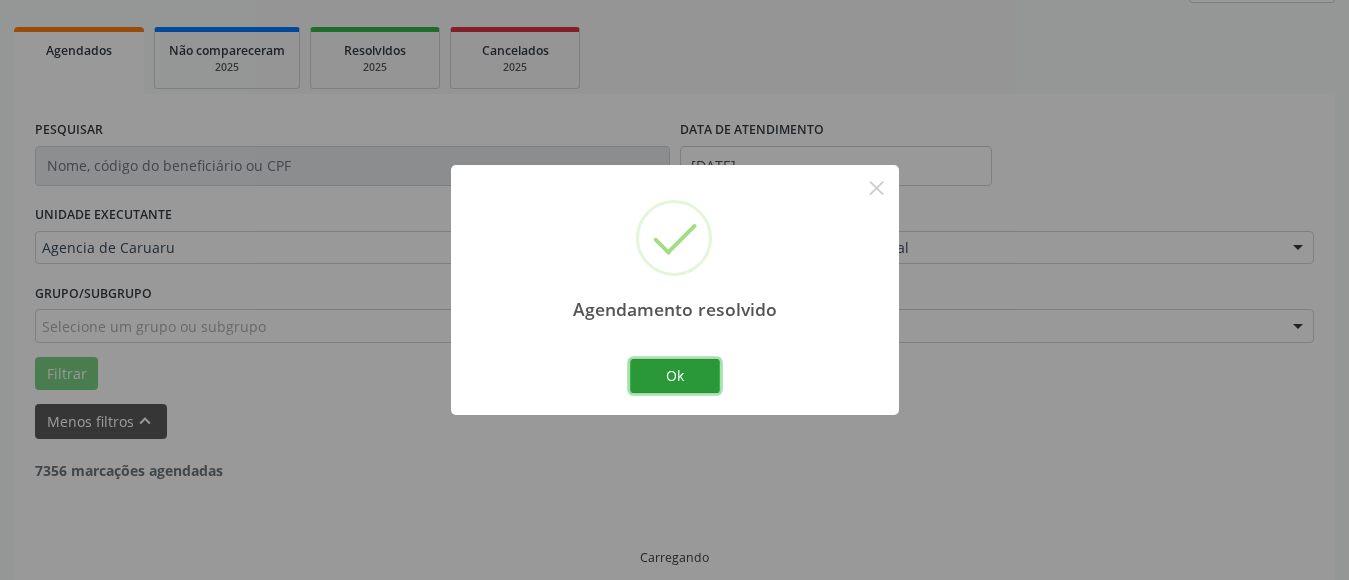 scroll, scrollTop: 293, scrollLeft: 0, axis: vertical 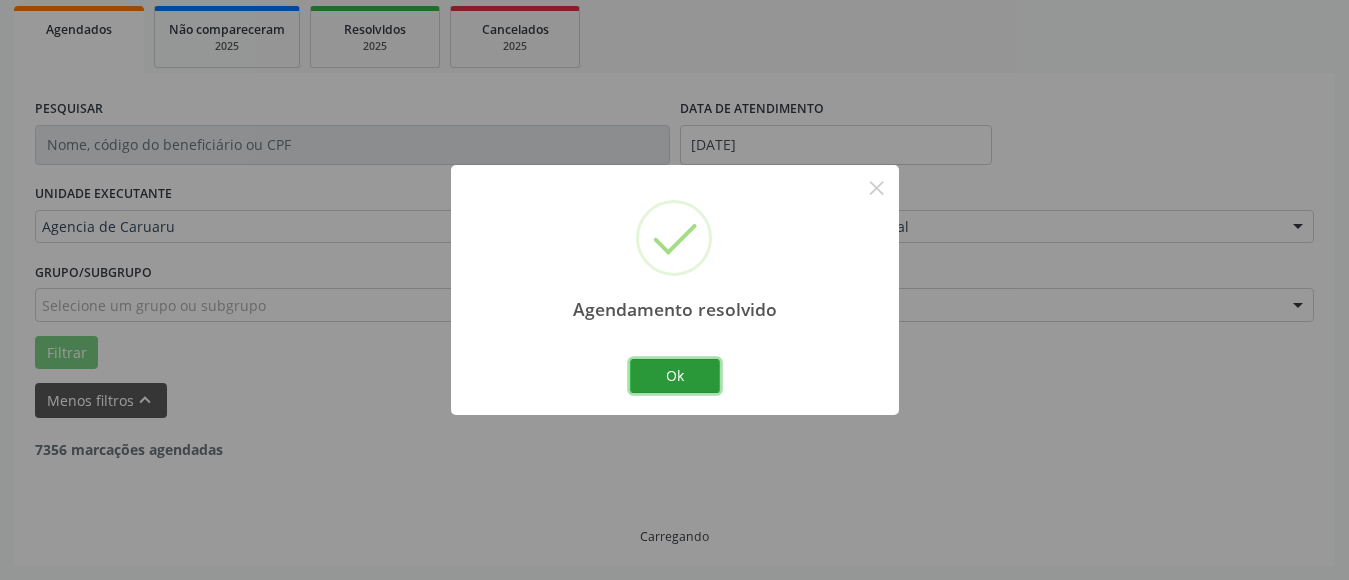 click on "Ok" at bounding box center (675, 376) 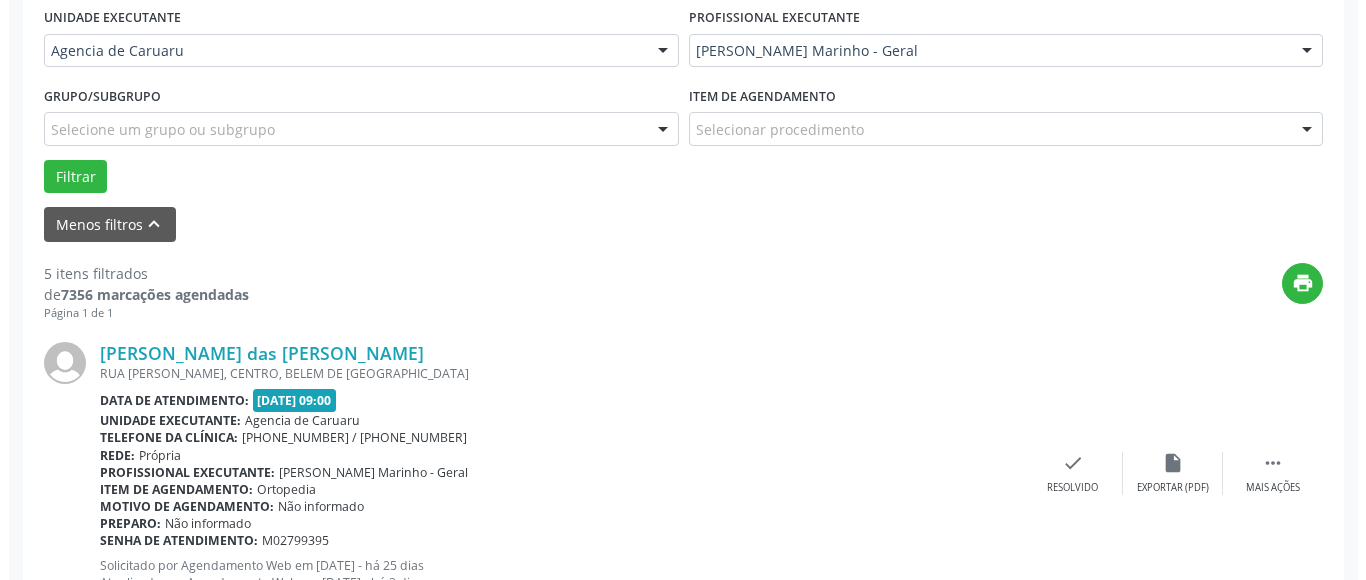 scroll, scrollTop: 493, scrollLeft: 0, axis: vertical 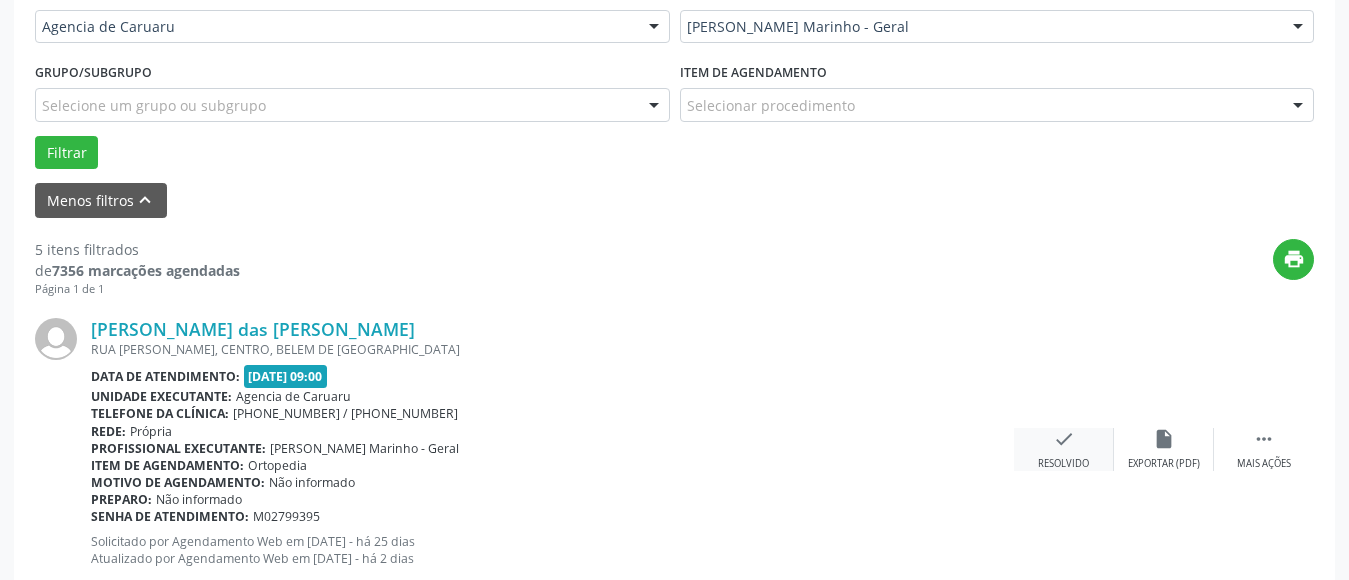 click on "check" at bounding box center [1064, 439] 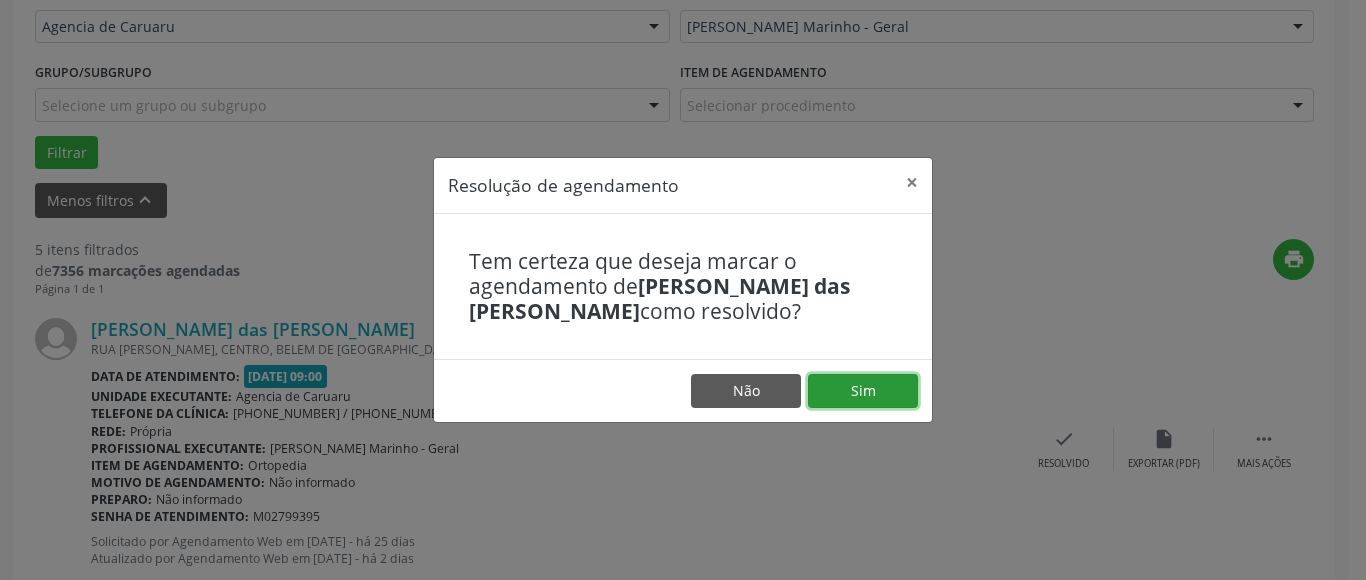 click on "Sim" at bounding box center [863, 391] 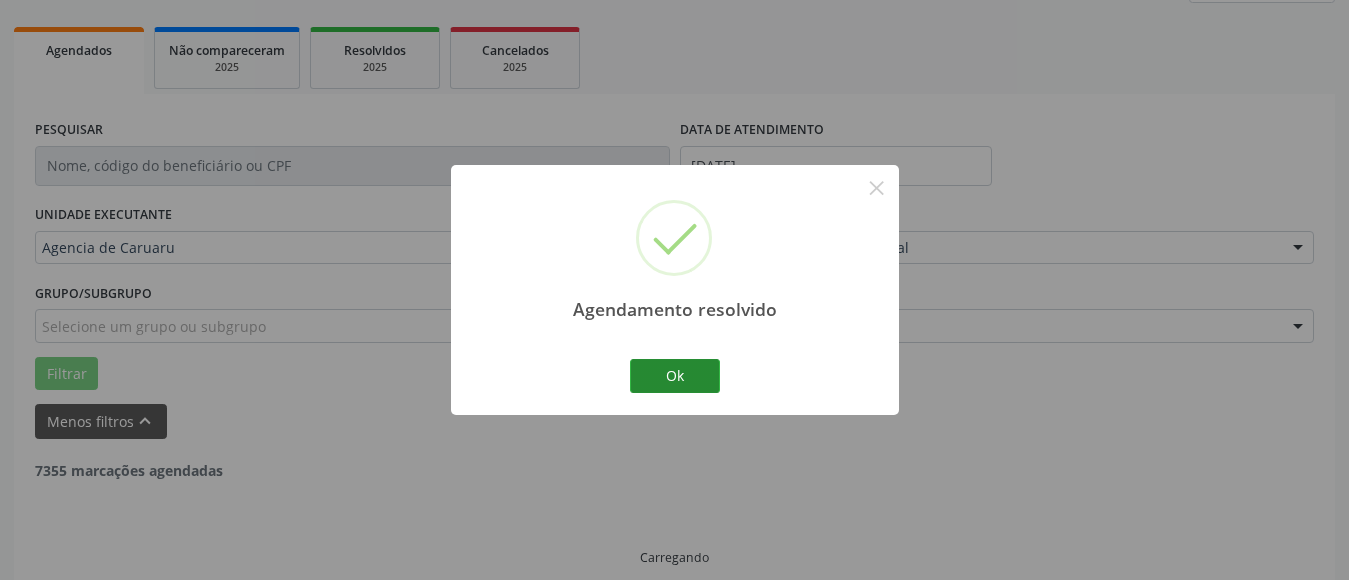 scroll, scrollTop: 293, scrollLeft: 0, axis: vertical 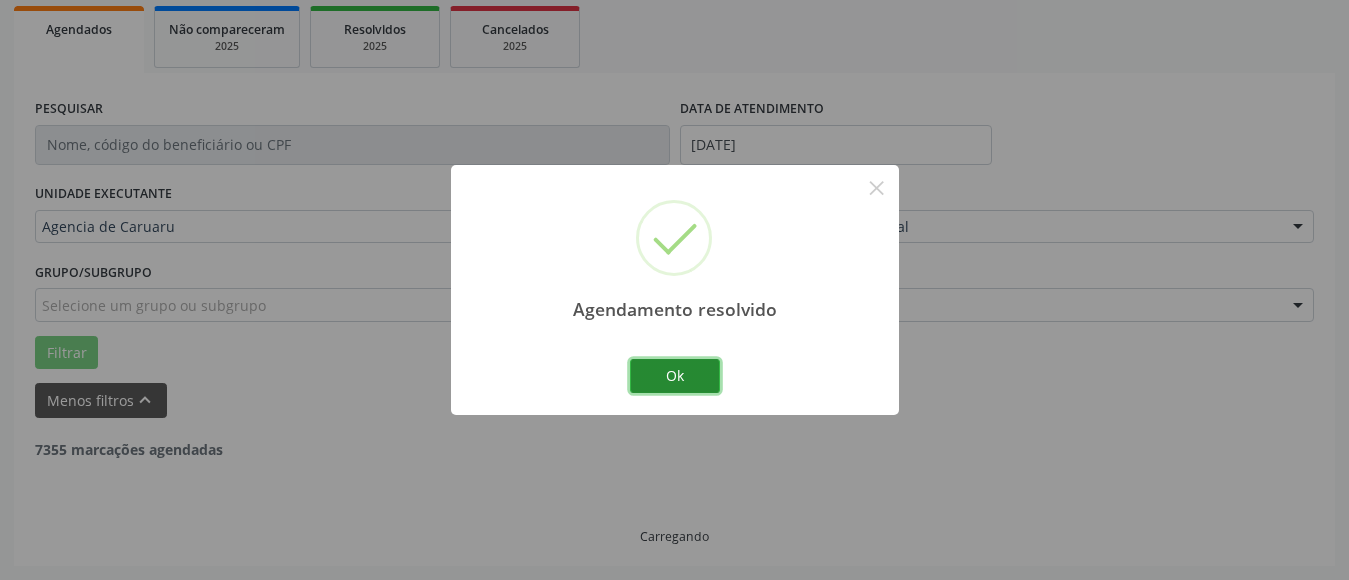 click on "Ok" at bounding box center [675, 376] 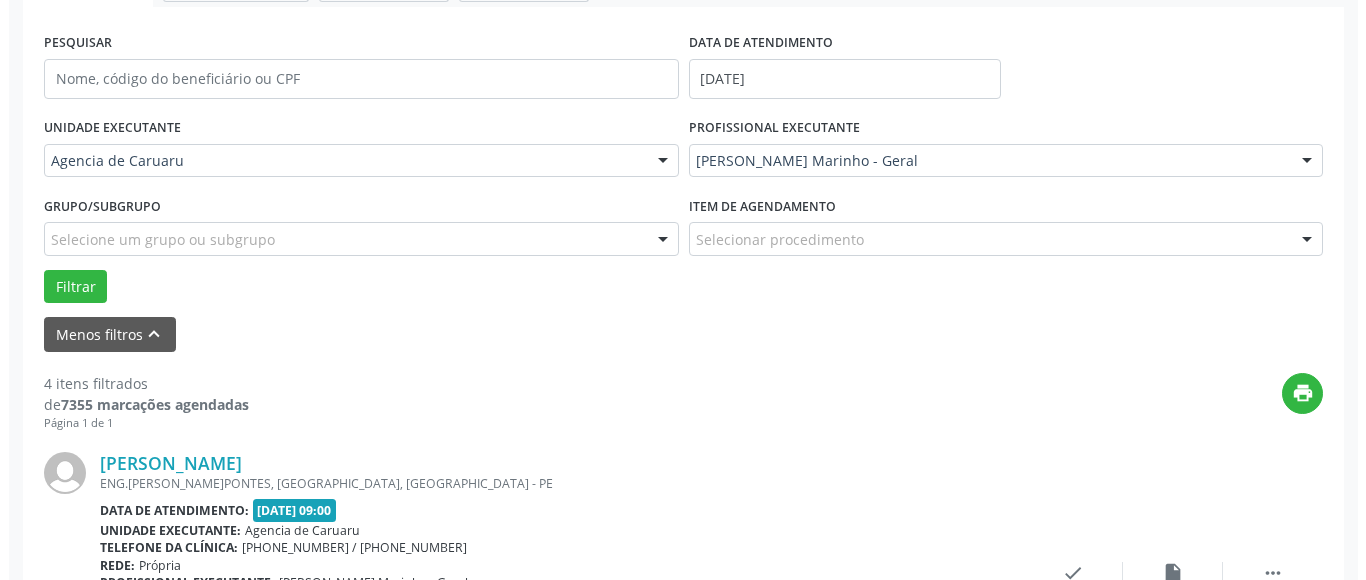 scroll, scrollTop: 393, scrollLeft: 0, axis: vertical 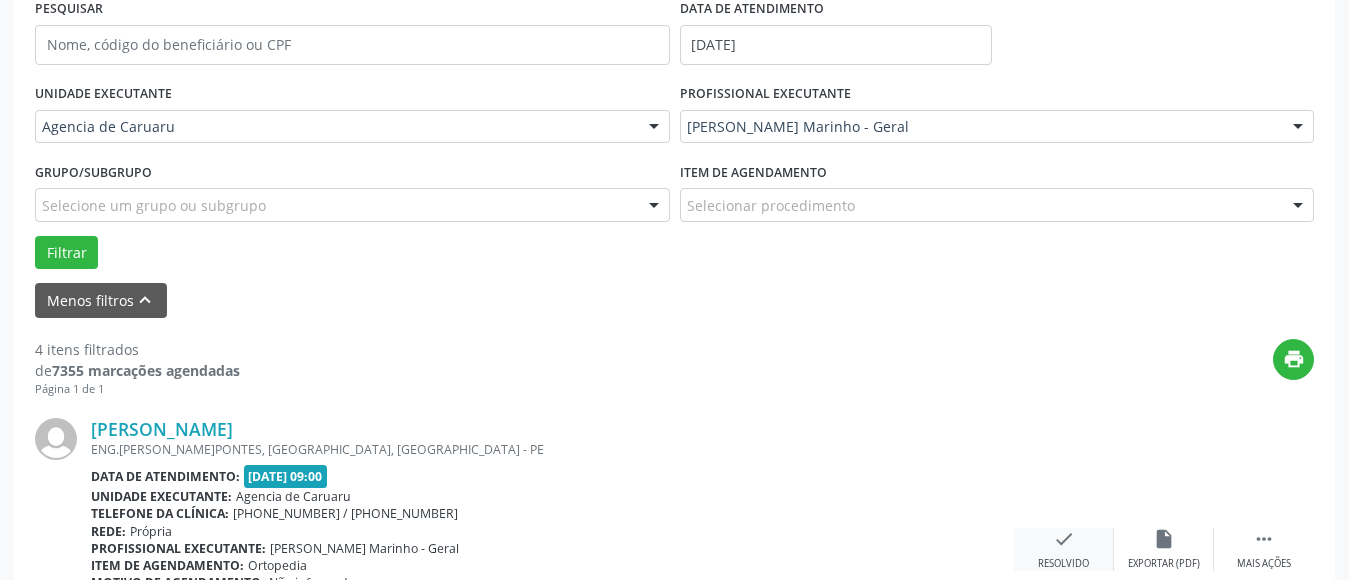 click on "check" at bounding box center (1064, 539) 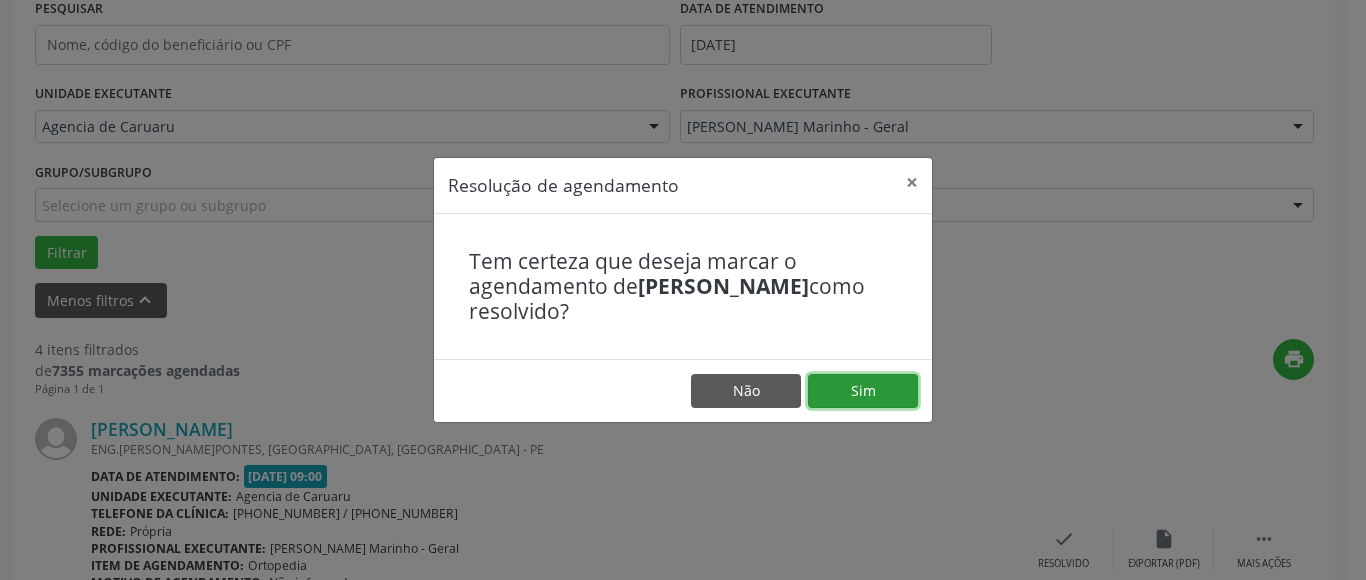 click on "Sim" at bounding box center [863, 391] 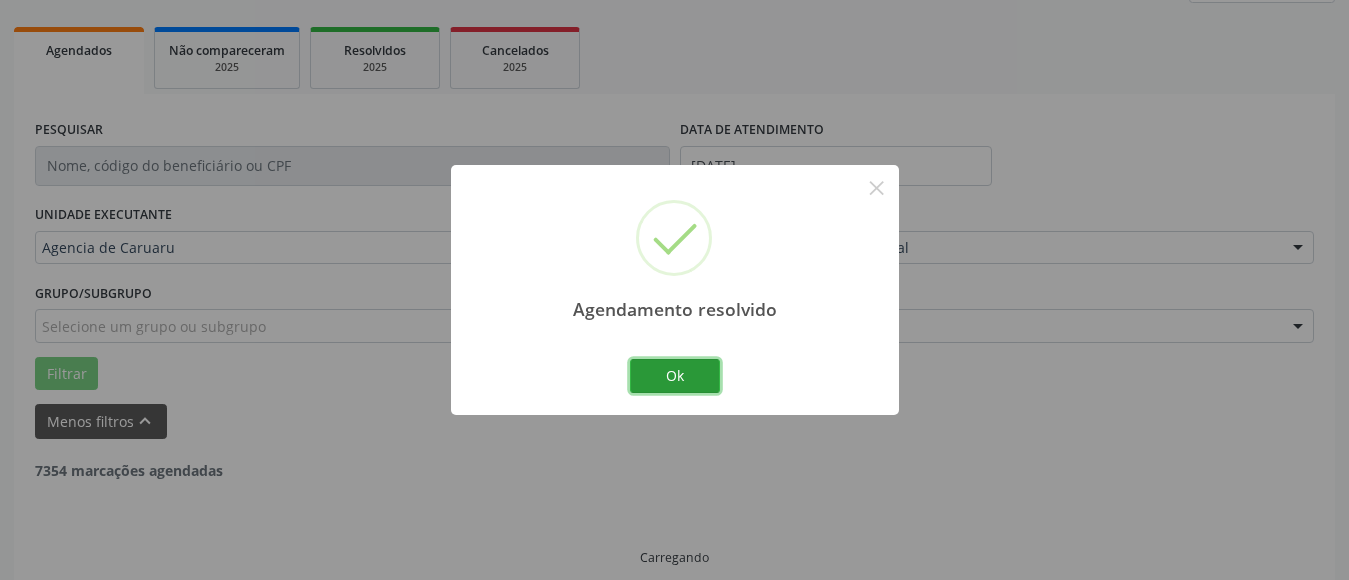 scroll, scrollTop: 293, scrollLeft: 0, axis: vertical 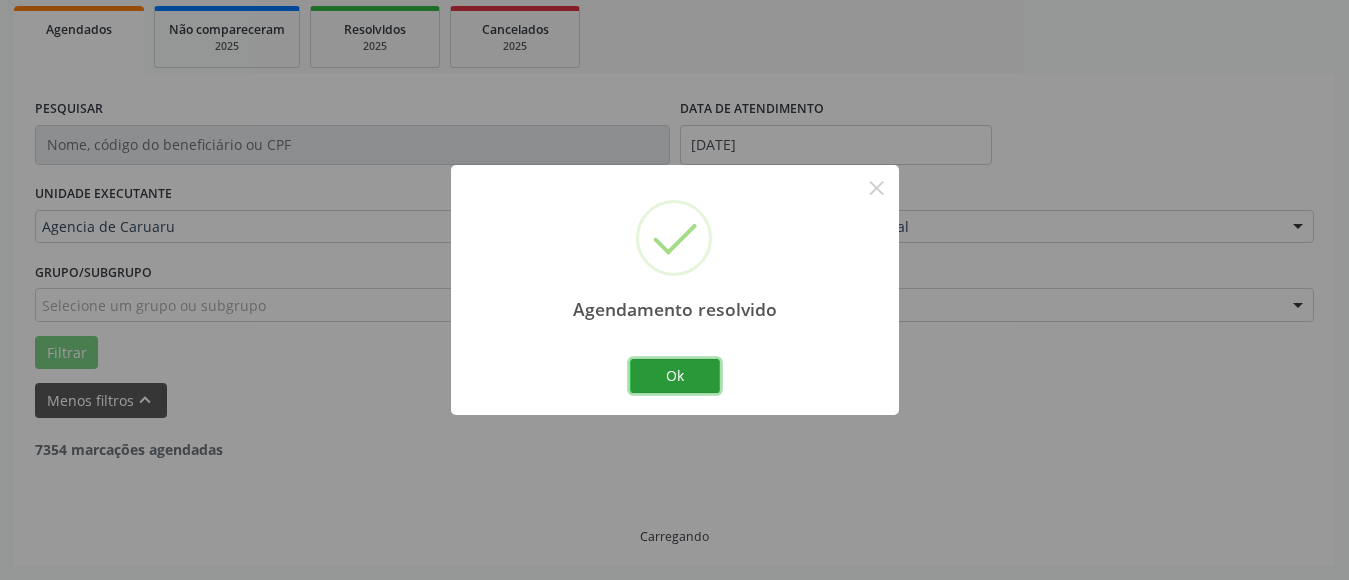 click on "Ok" at bounding box center (675, 376) 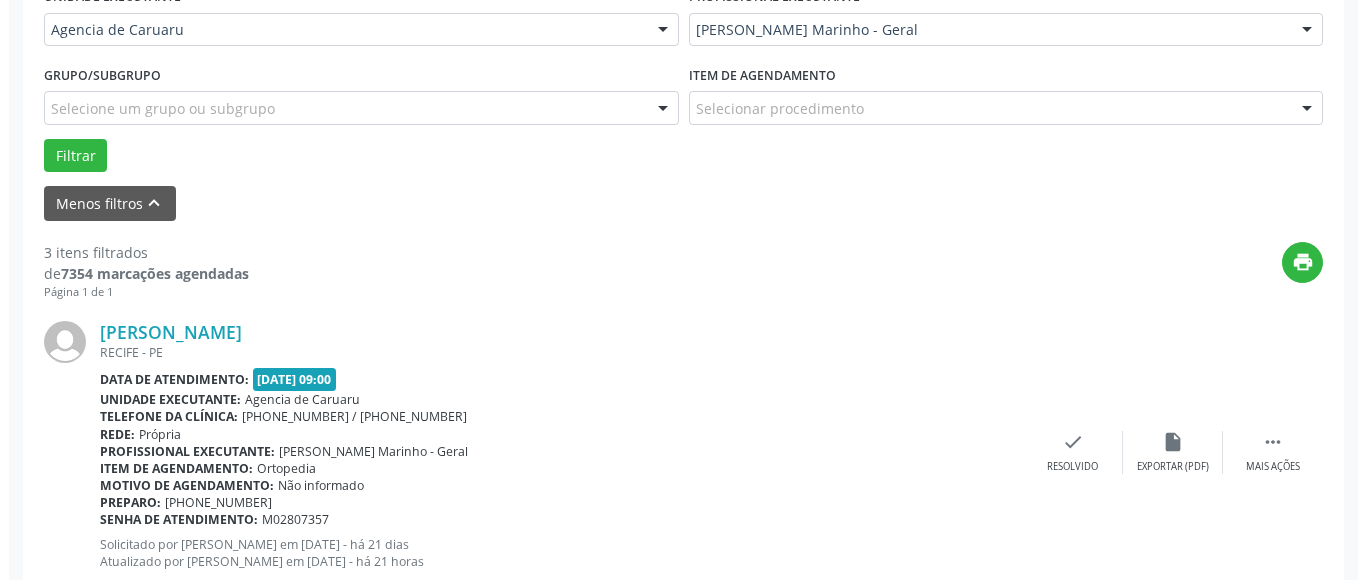 scroll, scrollTop: 493, scrollLeft: 0, axis: vertical 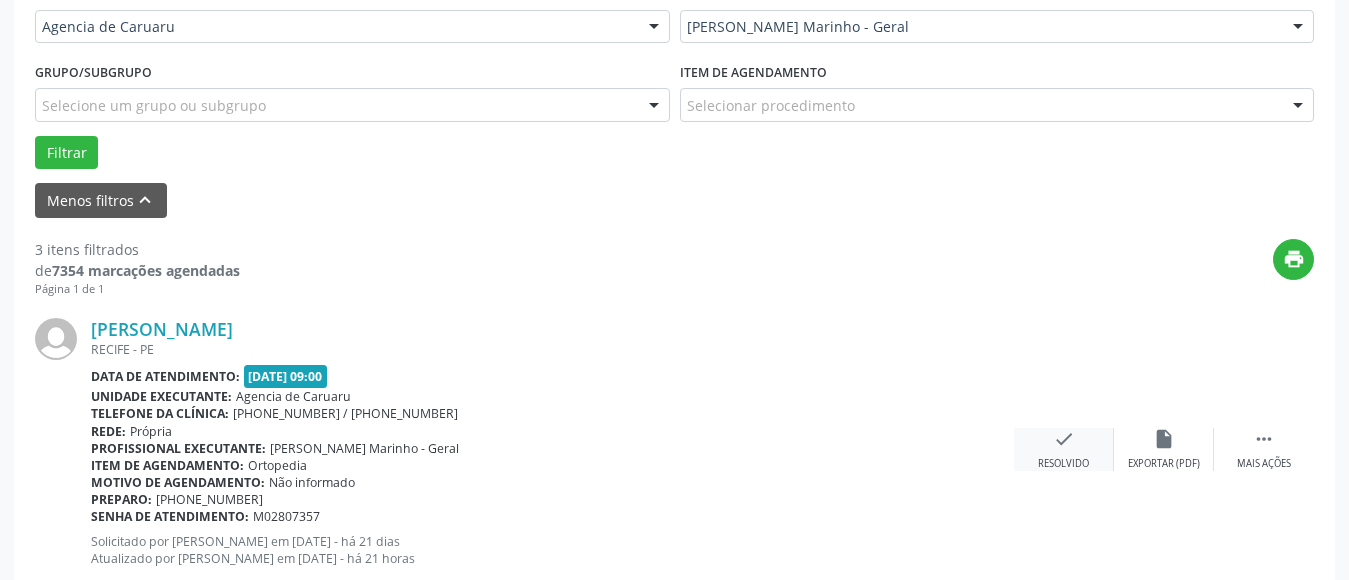 click on "Resolvido" at bounding box center (1063, 464) 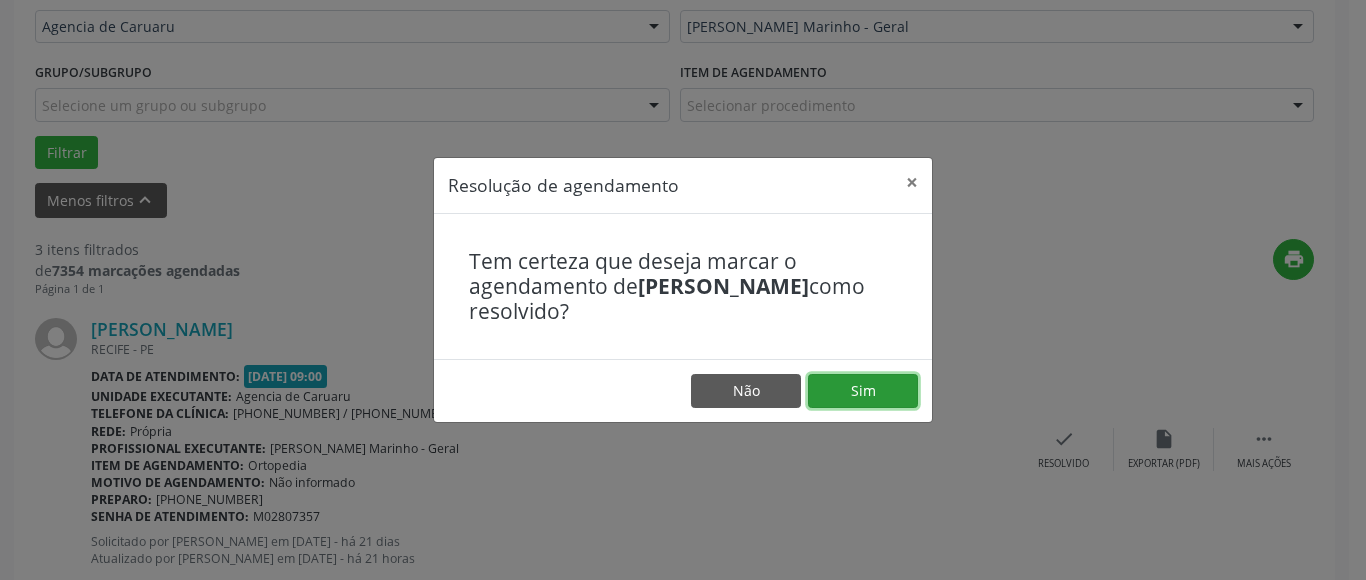 click on "Sim" at bounding box center [863, 391] 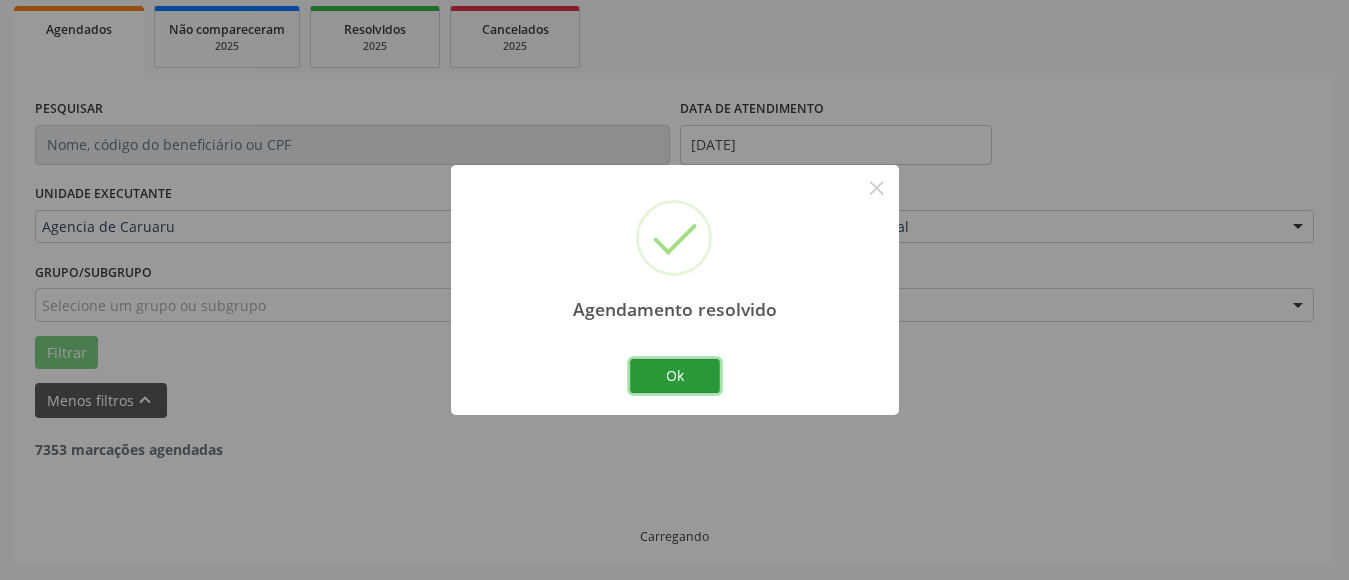 click on "Ok" at bounding box center (675, 376) 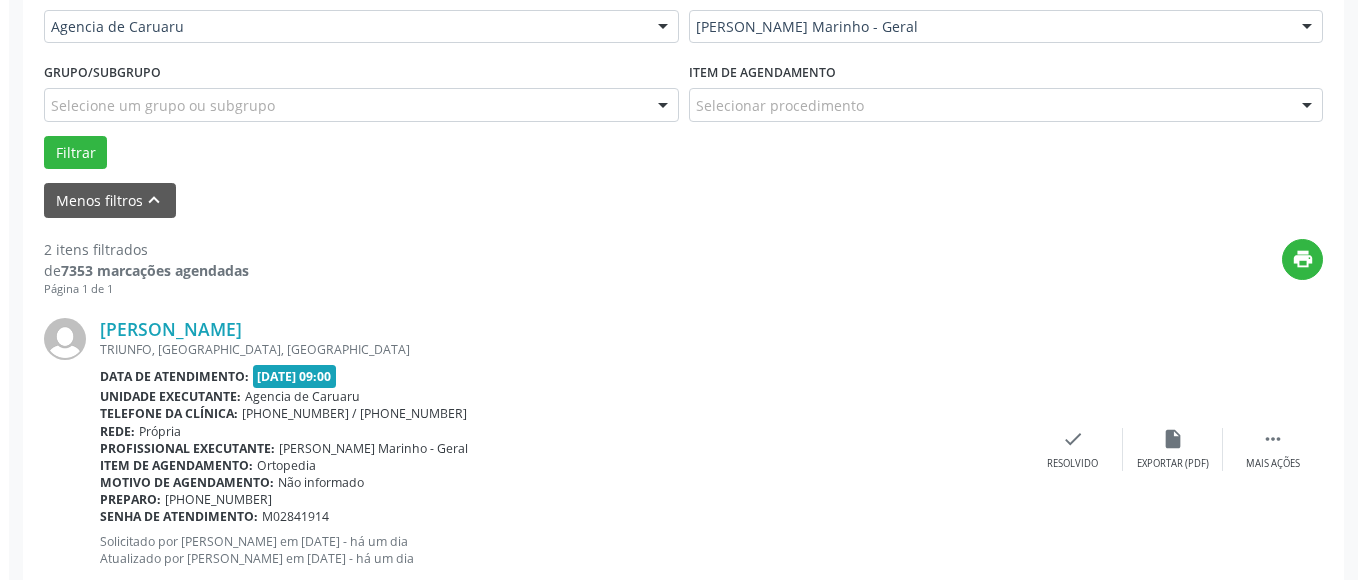 scroll, scrollTop: 593, scrollLeft: 0, axis: vertical 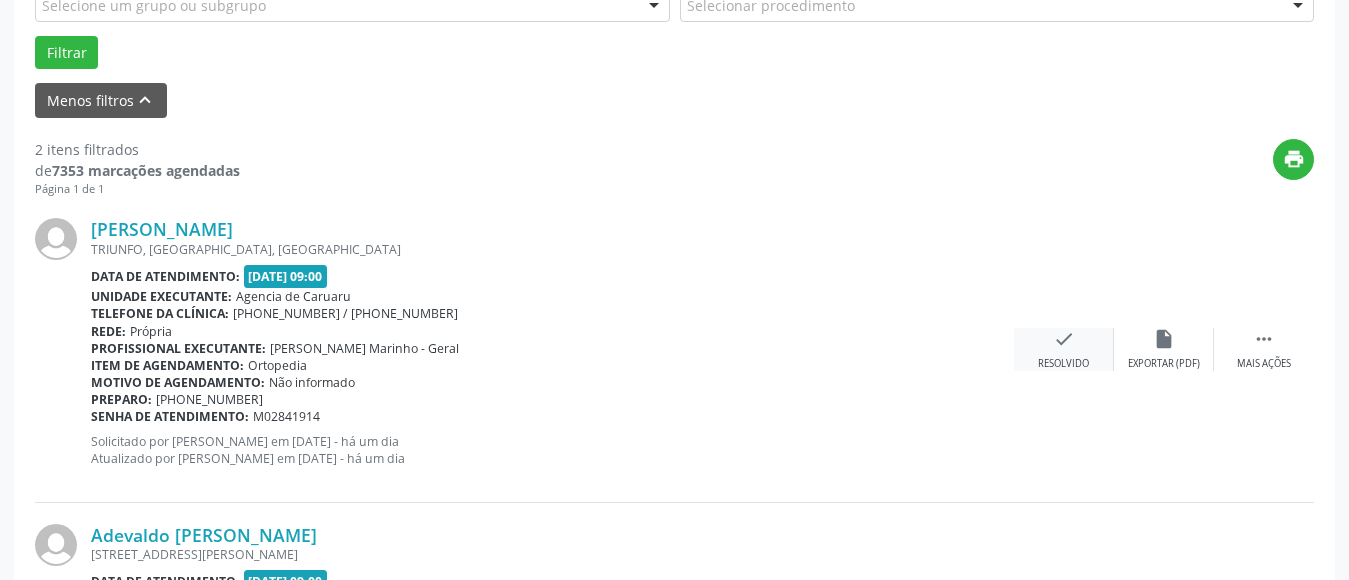 click on "check
Resolvido" at bounding box center [1064, 349] 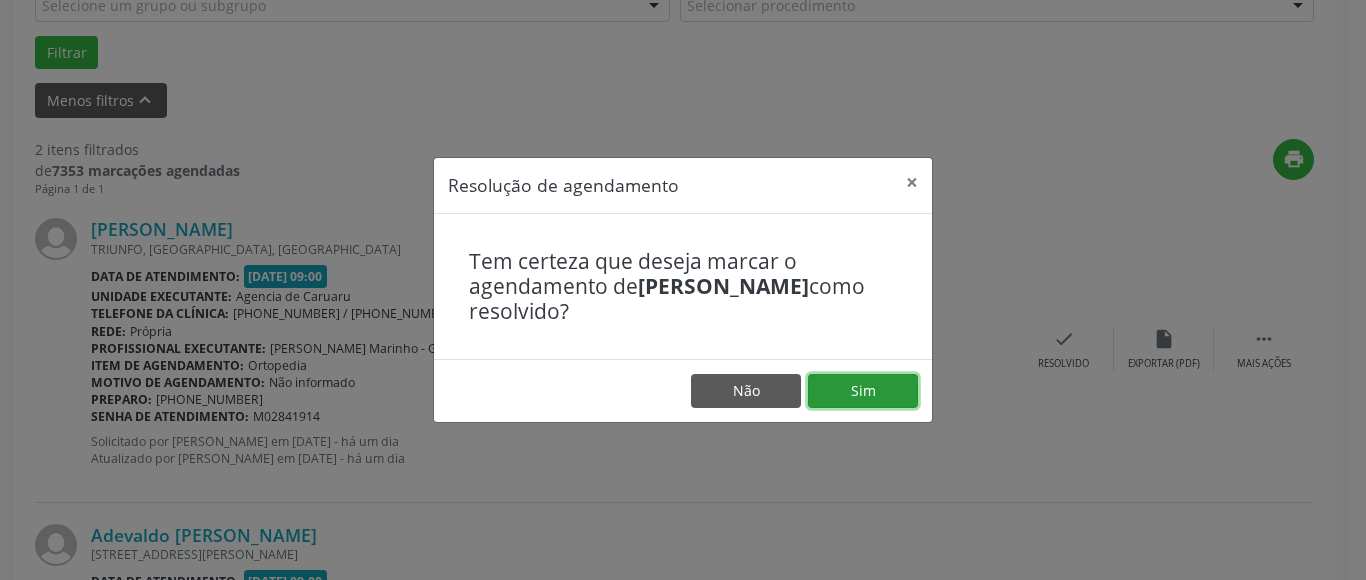 click on "Sim" at bounding box center [863, 391] 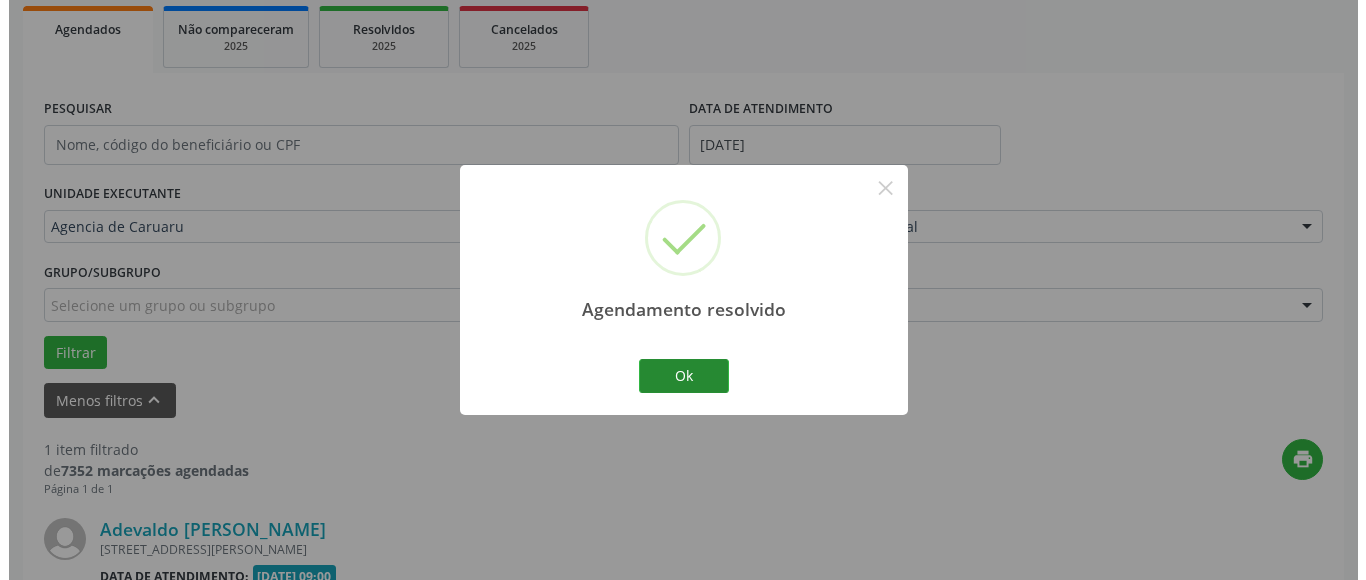 scroll, scrollTop: 550, scrollLeft: 0, axis: vertical 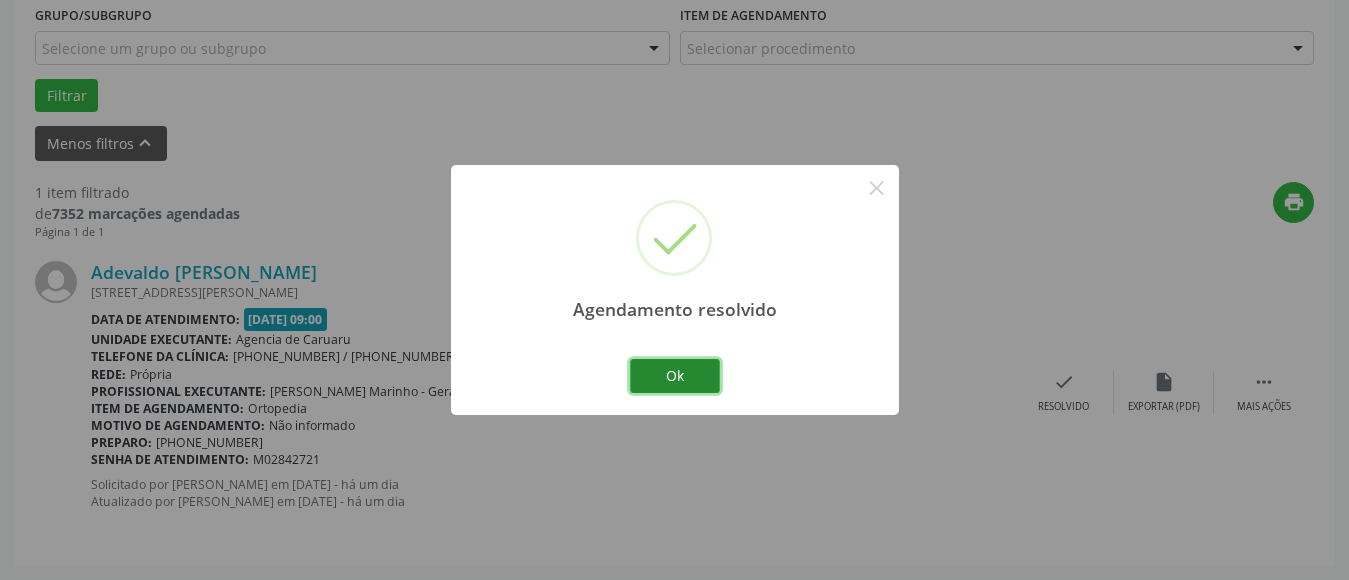 click on "Ok" at bounding box center (675, 376) 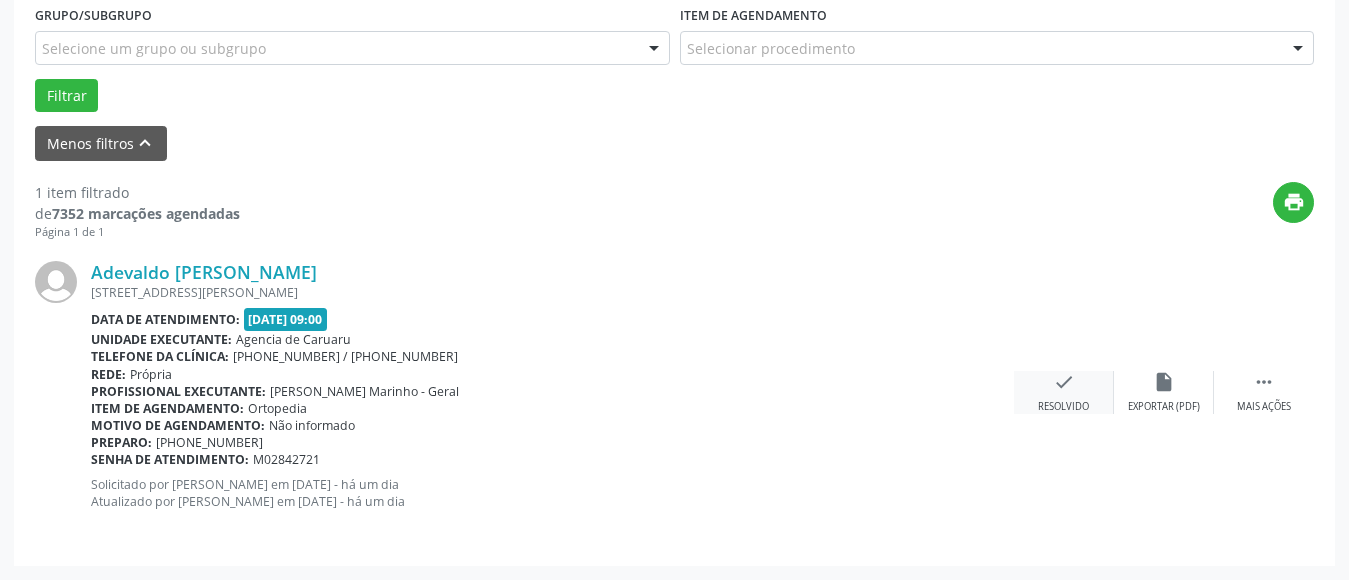 click on "check
Resolvido" at bounding box center (1064, 392) 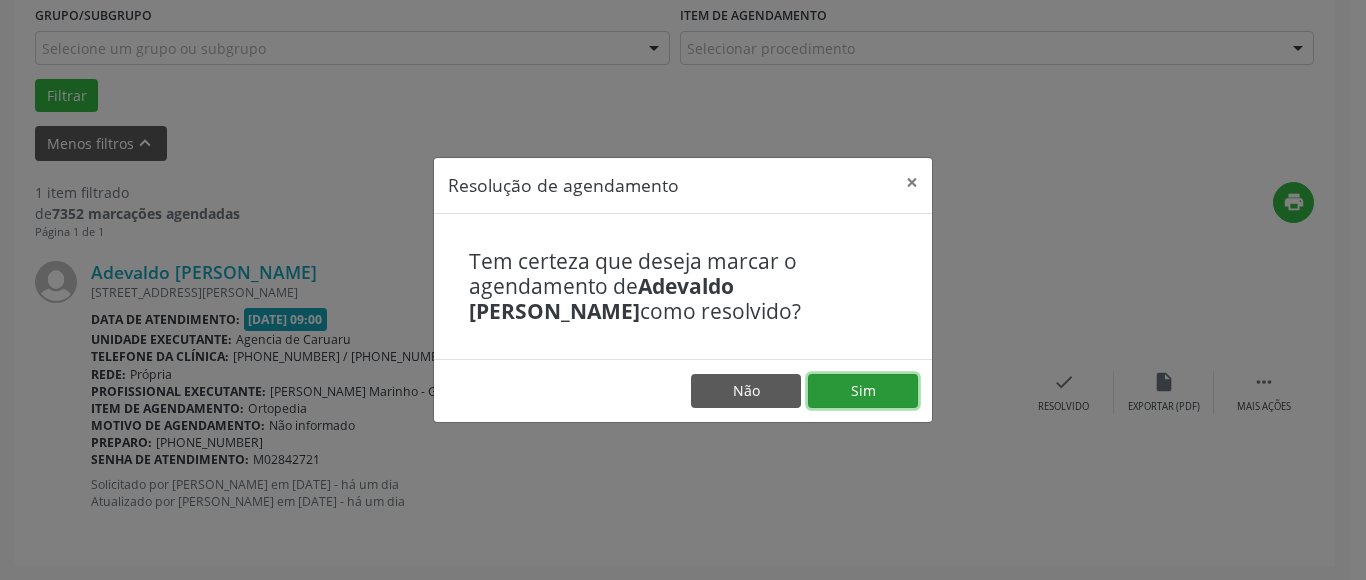 click on "Sim" at bounding box center [863, 391] 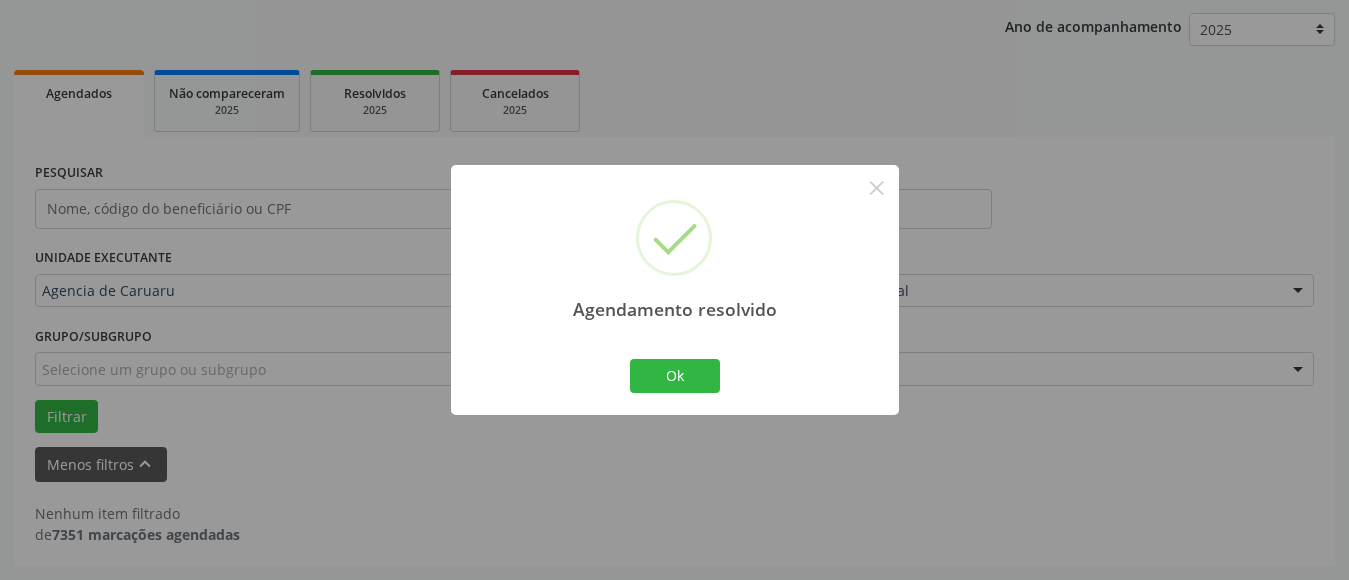 scroll, scrollTop: 229, scrollLeft: 0, axis: vertical 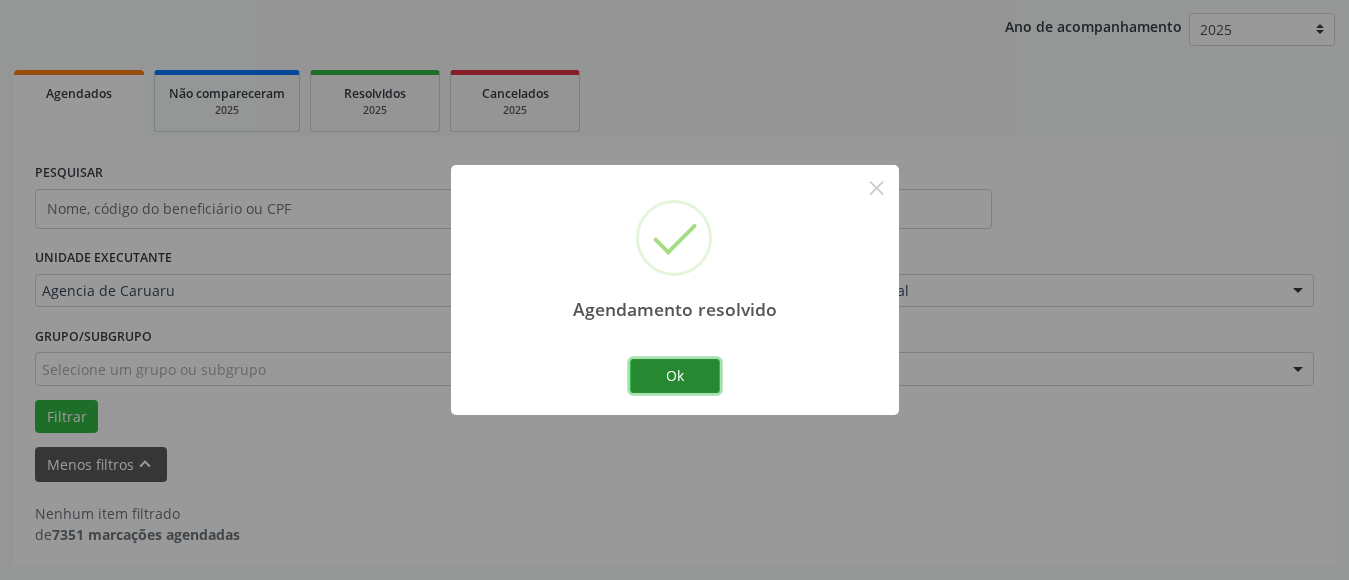 click on "Ok" at bounding box center [675, 376] 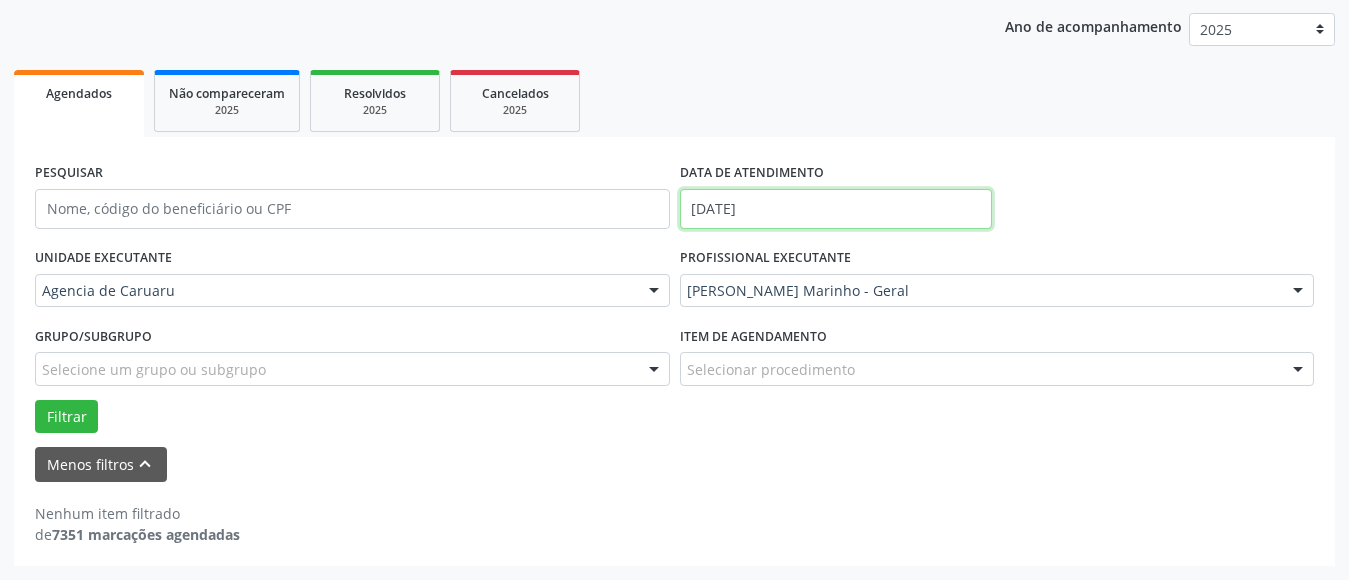 click on "Central de Marcação
Agencia de Caruaru
Recepcionista da clínica

Configurações
Sair
apps
Acompanhamento
Beneficiários
Acompanhamento
Acompanhe a situação das marcações correntes e finalizadas
Relatórios
Agendamentos
Procedimentos realizados
Ano de acompanhamento
2025 2024 2023 2022 2021   Agendados   Não compareceram
2025
Resolvidos
2025
Cancelados
2025
PESQUISAR
DATA DE ATENDIMENTO
29/07/2025
UNIDADE EXECUTANTE
Agencia de Caruaru         Todos as unidades   Agencia de Caruaru
Nenhum resultado encontrado para: "   "
Não há nenhuma opção para ser exibida.
PROFISSIONAL EXECUTANTE
Ricardo Cavalcanti Marinho - Geral         Todos os profissionais   Adalberto de Lima" at bounding box center (674, 61) 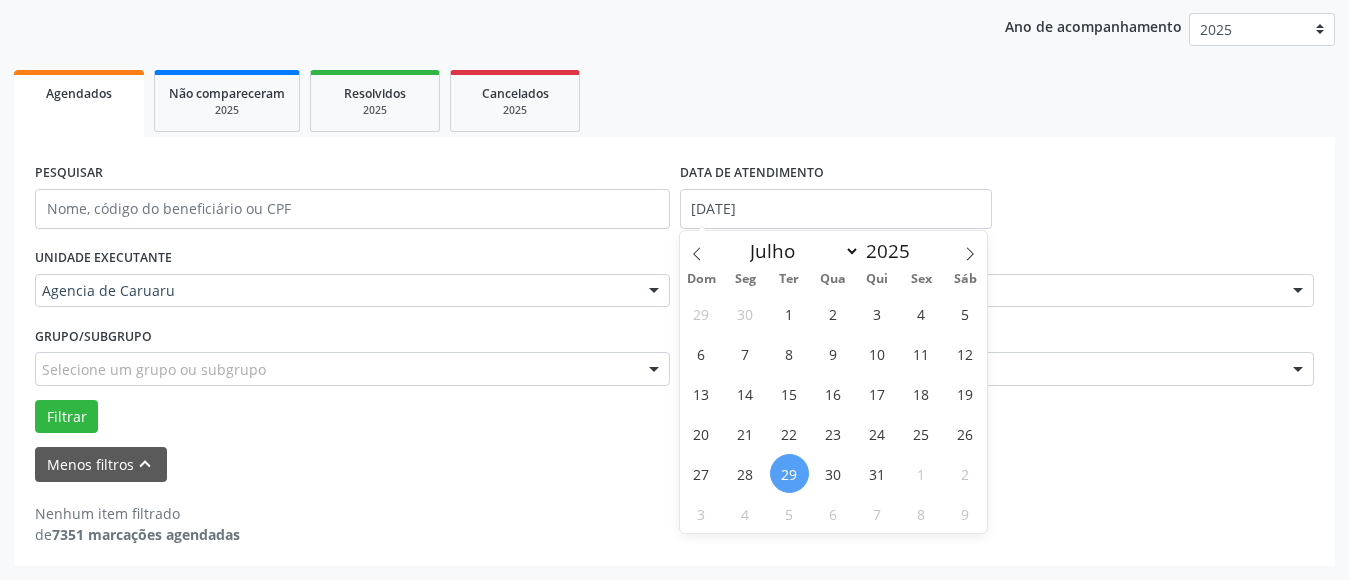 click on "29" at bounding box center [789, 473] 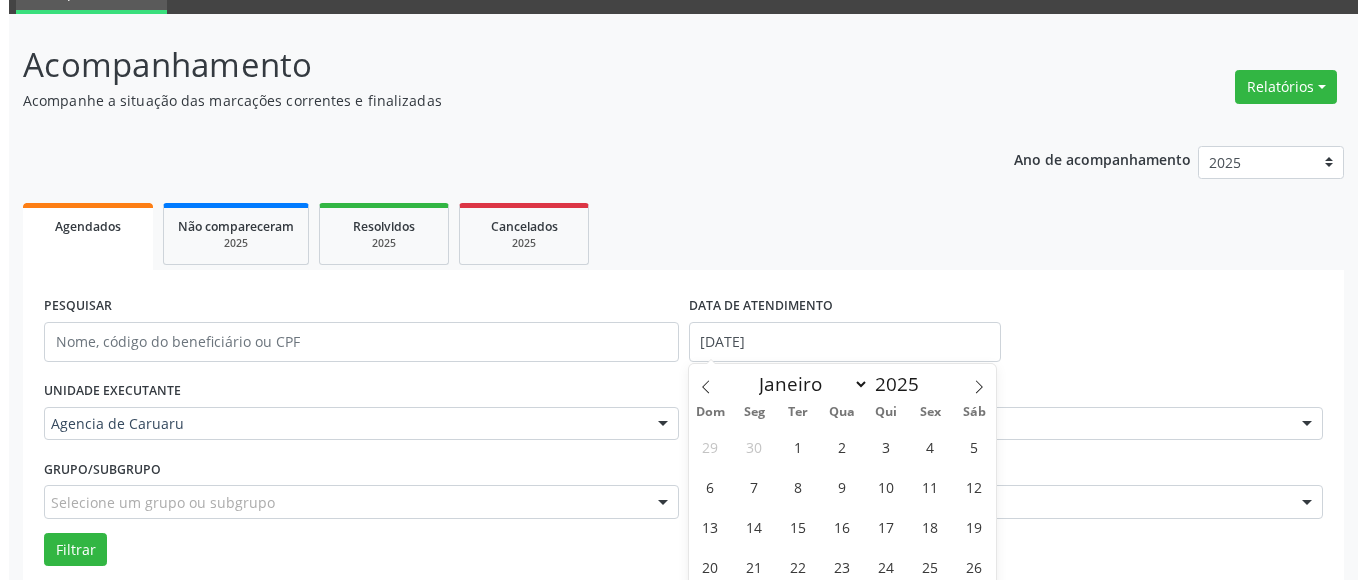 scroll, scrollTop: 0, scrollLeft: 0, axis: both 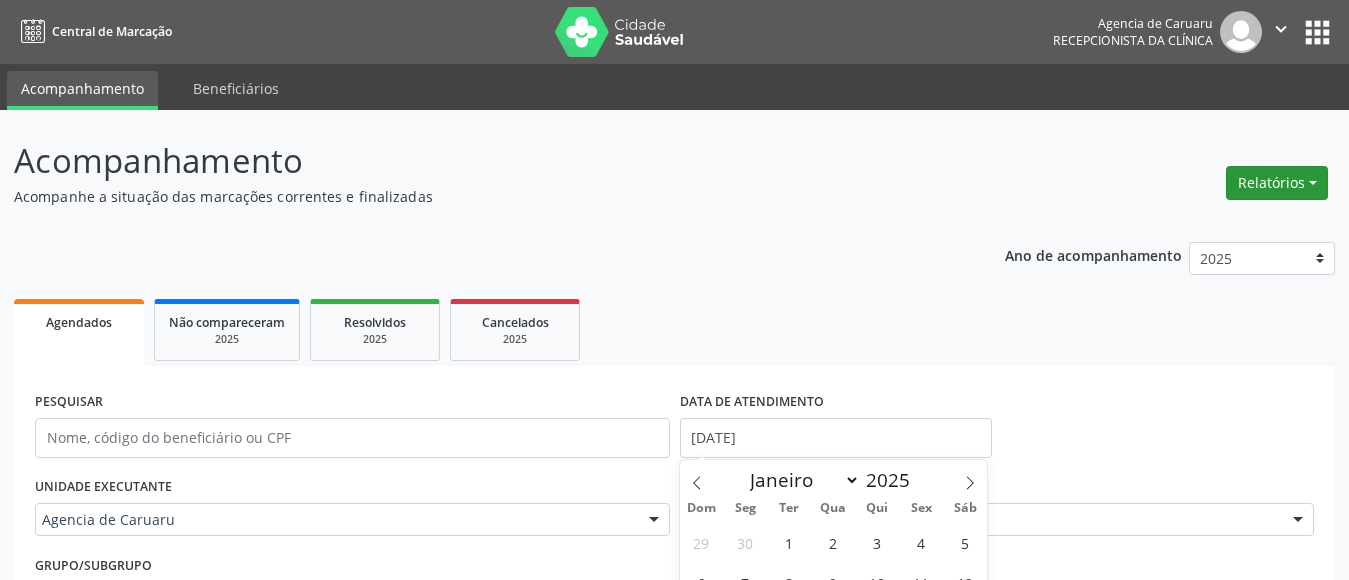 click on "Relatórios" at bounding box center (1277, 183) 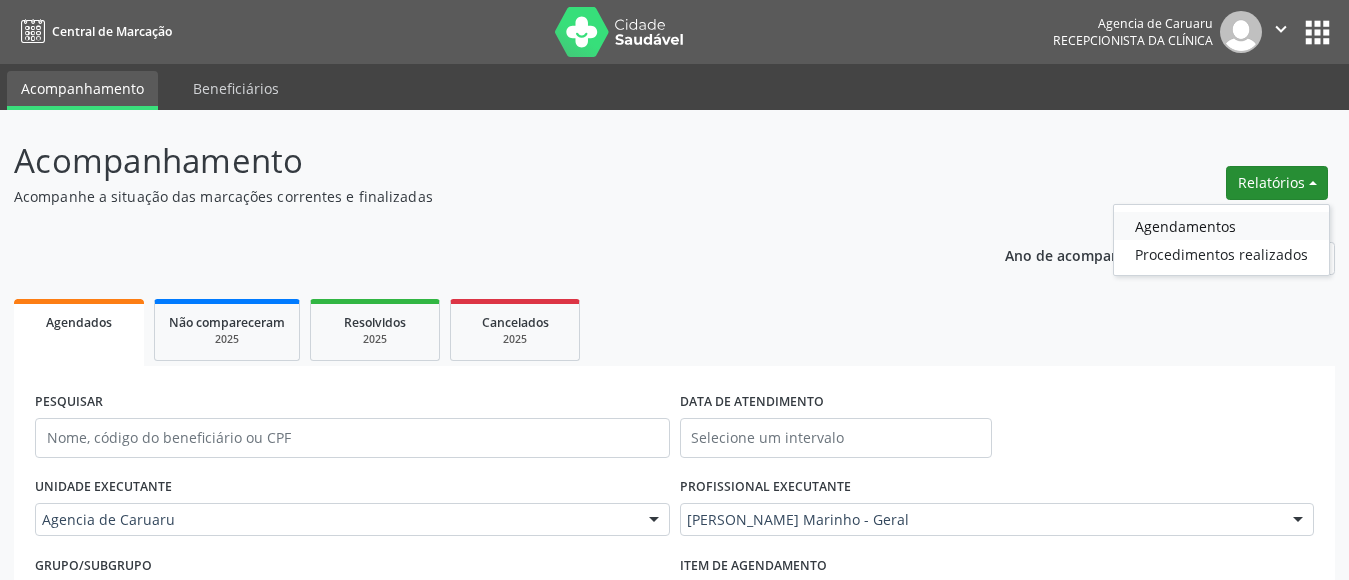 click on "Agendamentos" at bounding box center (1221, 226) 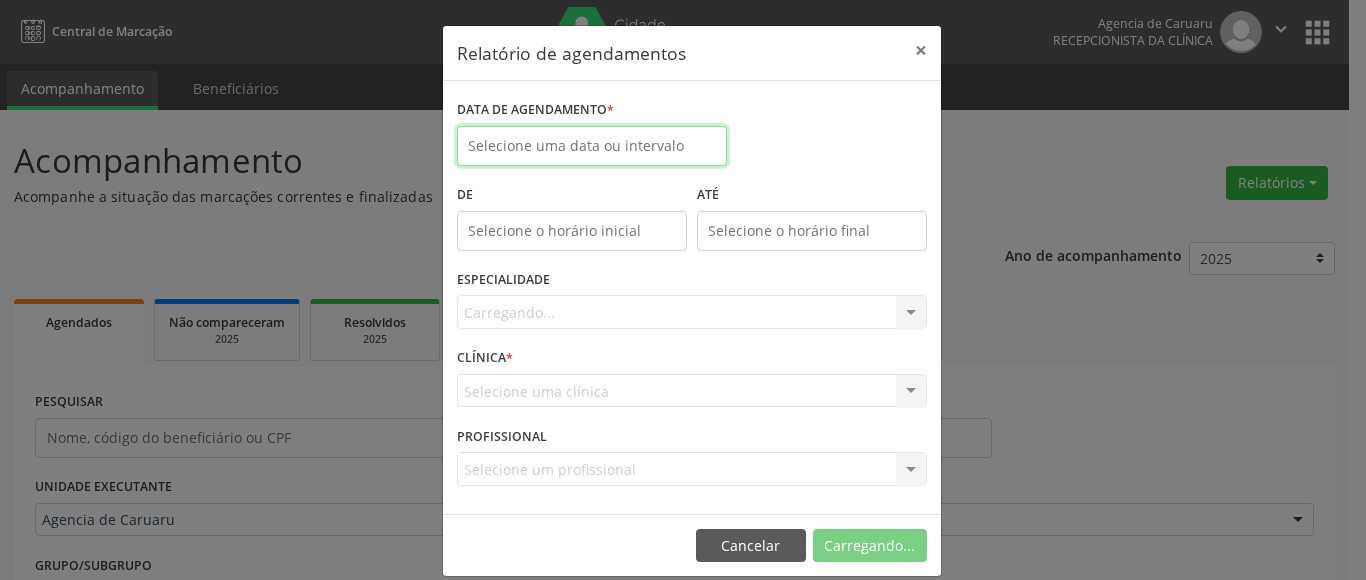 click at bounding box center (592, 146) 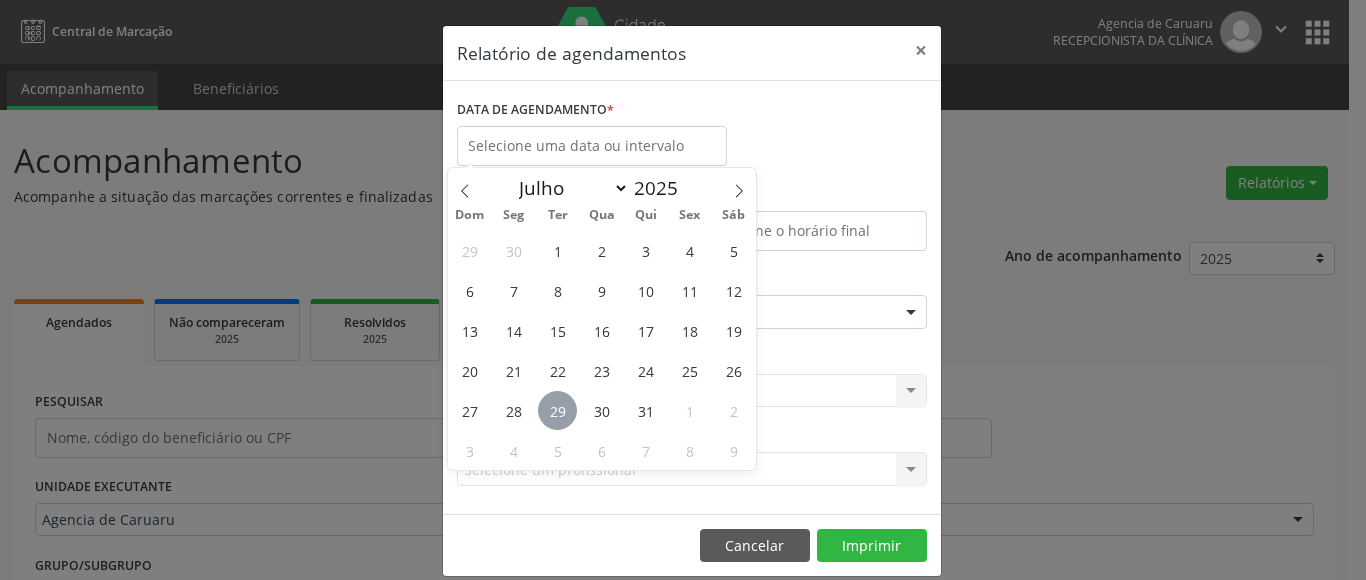 click on "29" at bounding box center (557, 410) 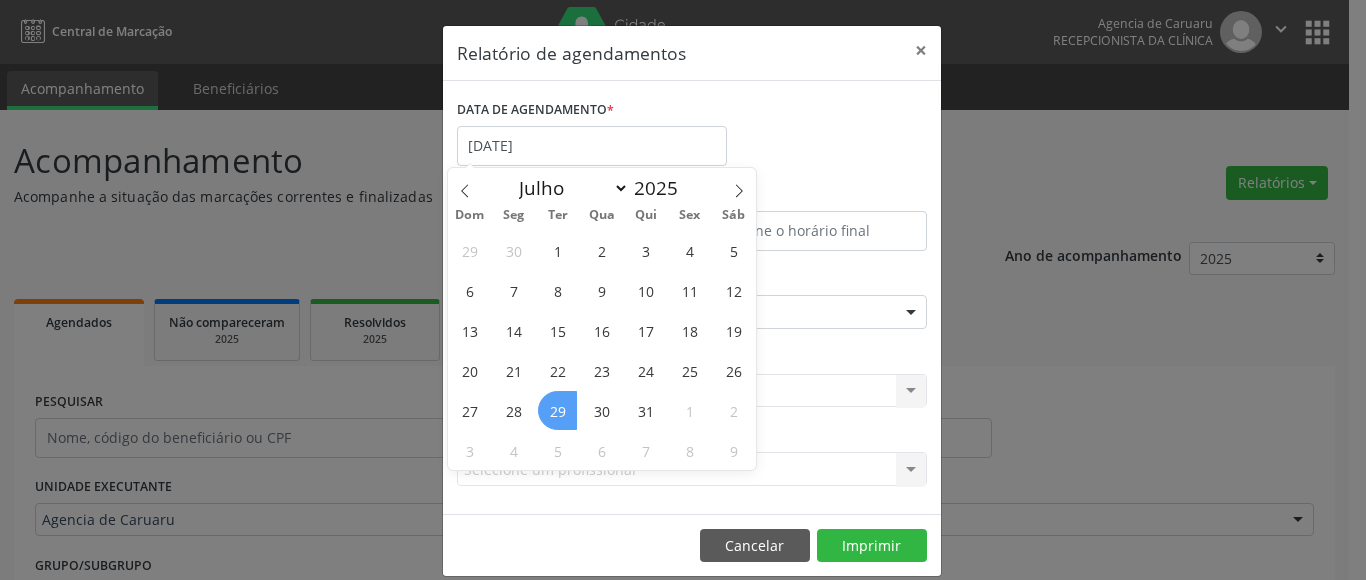 click on "29" at bounding box center (557, 410) 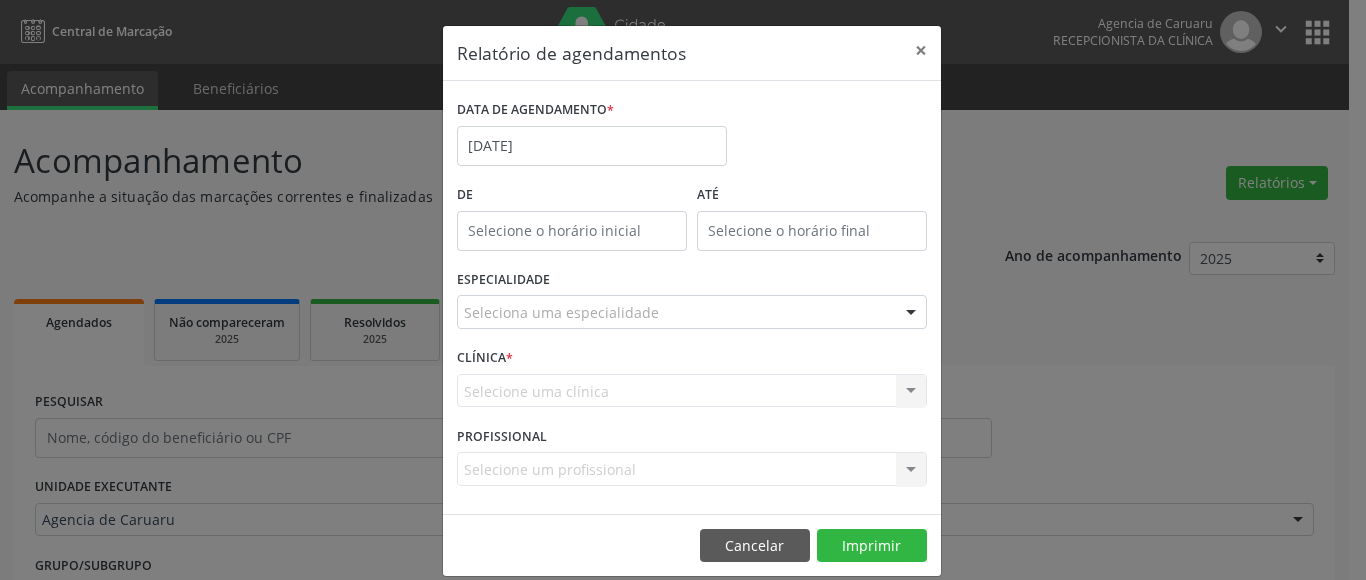 click on "Seleciona uma especialidade" at bounding box center (692, 312) 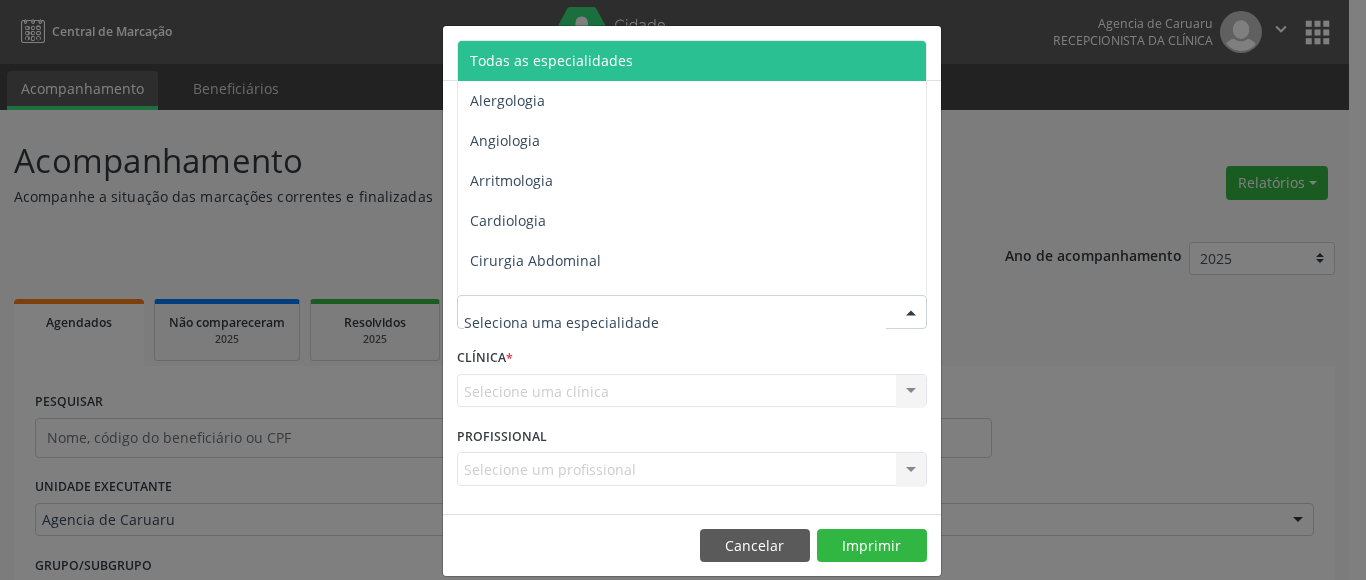 click on "Todas as especialidades" at bounding box center [551, 60] 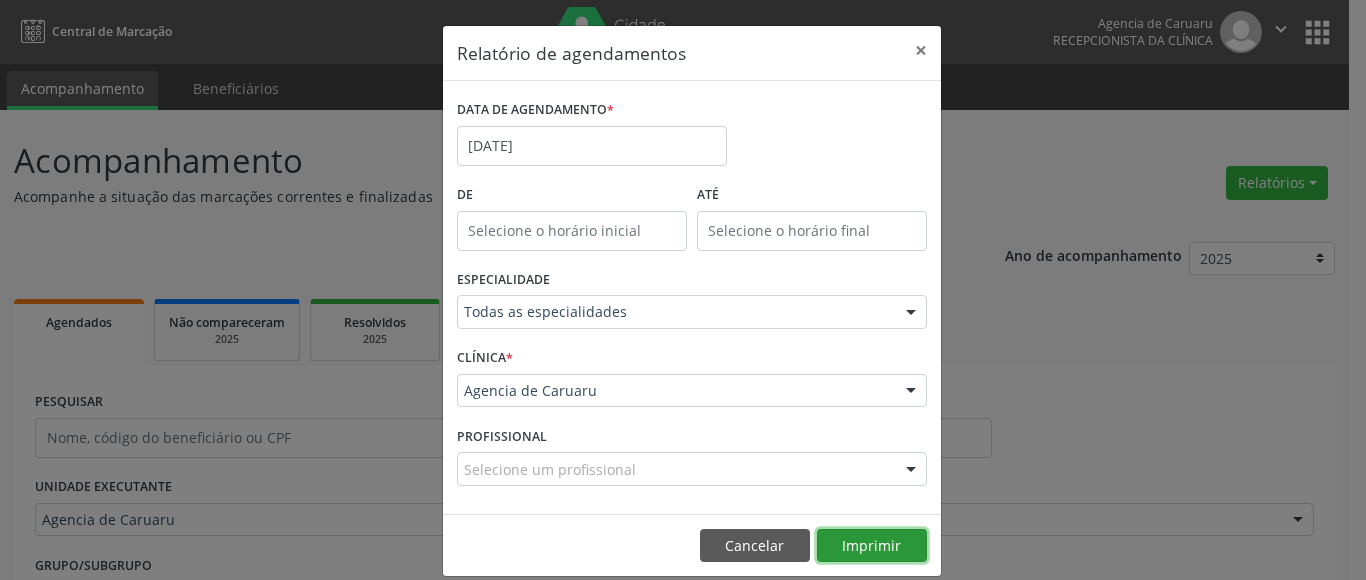 click on "Imprimir" at bounding box center (872, 546) 